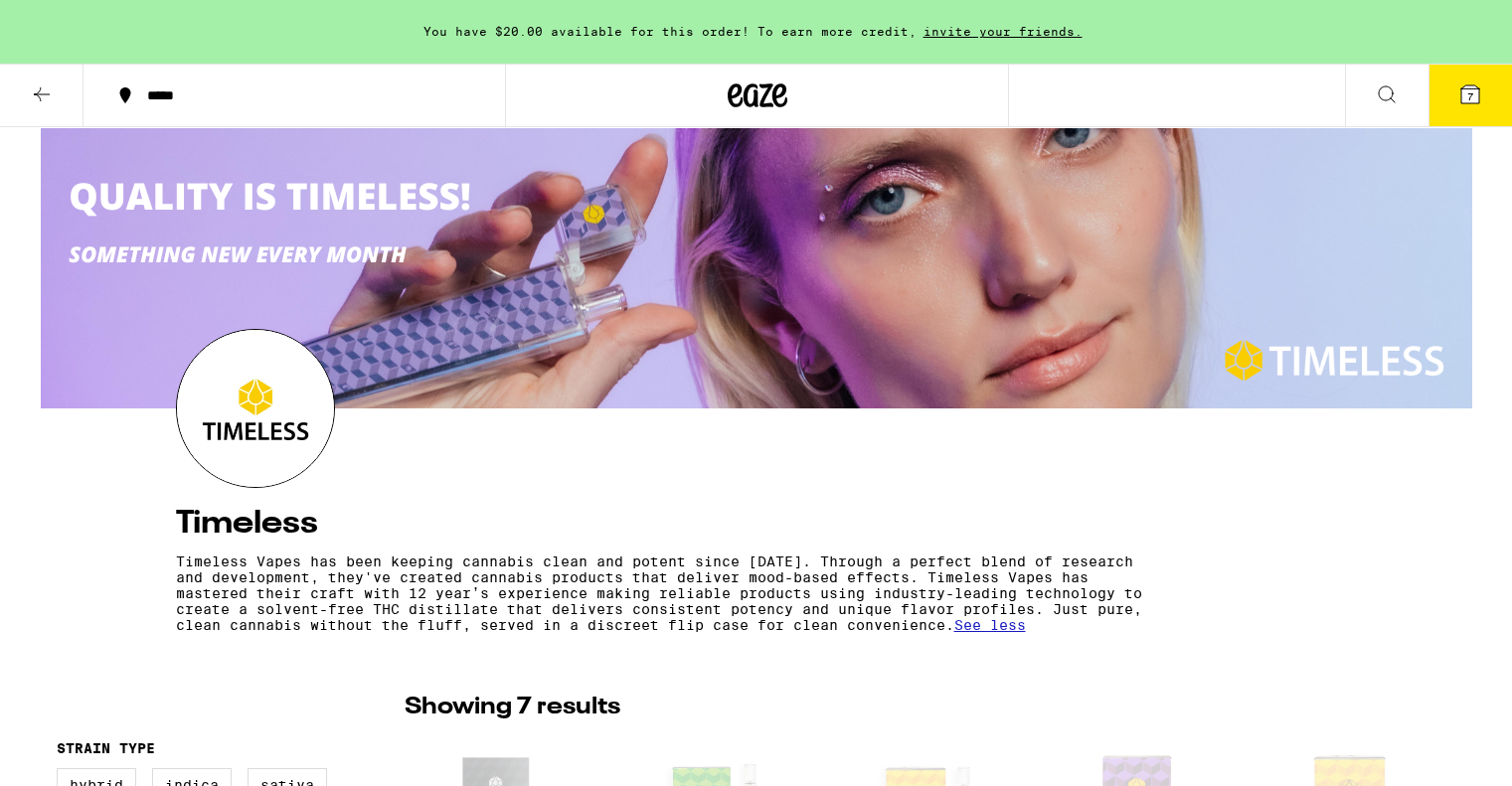 scroll, scrollTop: 696, scrollLeft: 0, axis: vertical 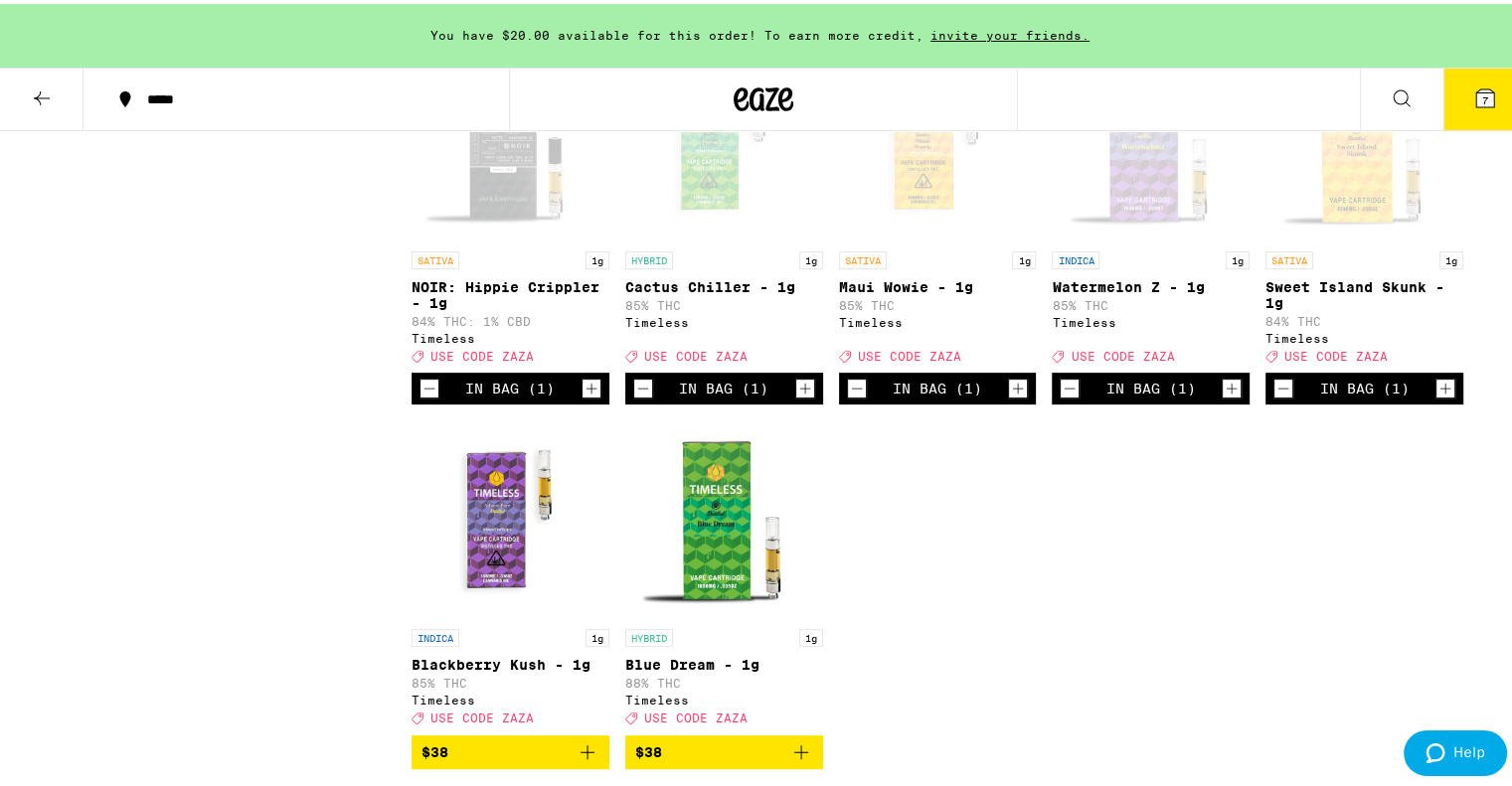 click 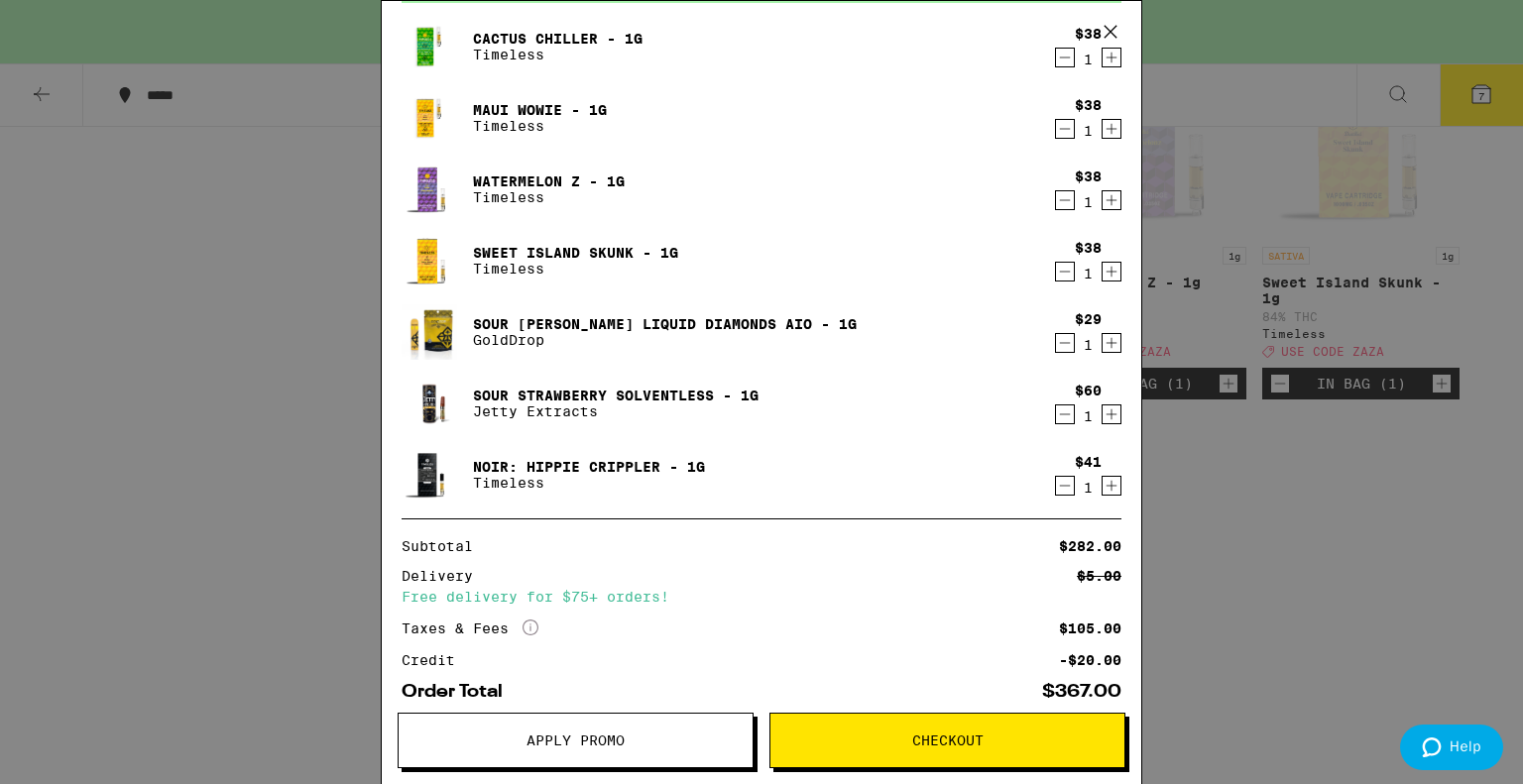 scroll, scrollTop: 16, scrollLeft: 0, axis: vertical 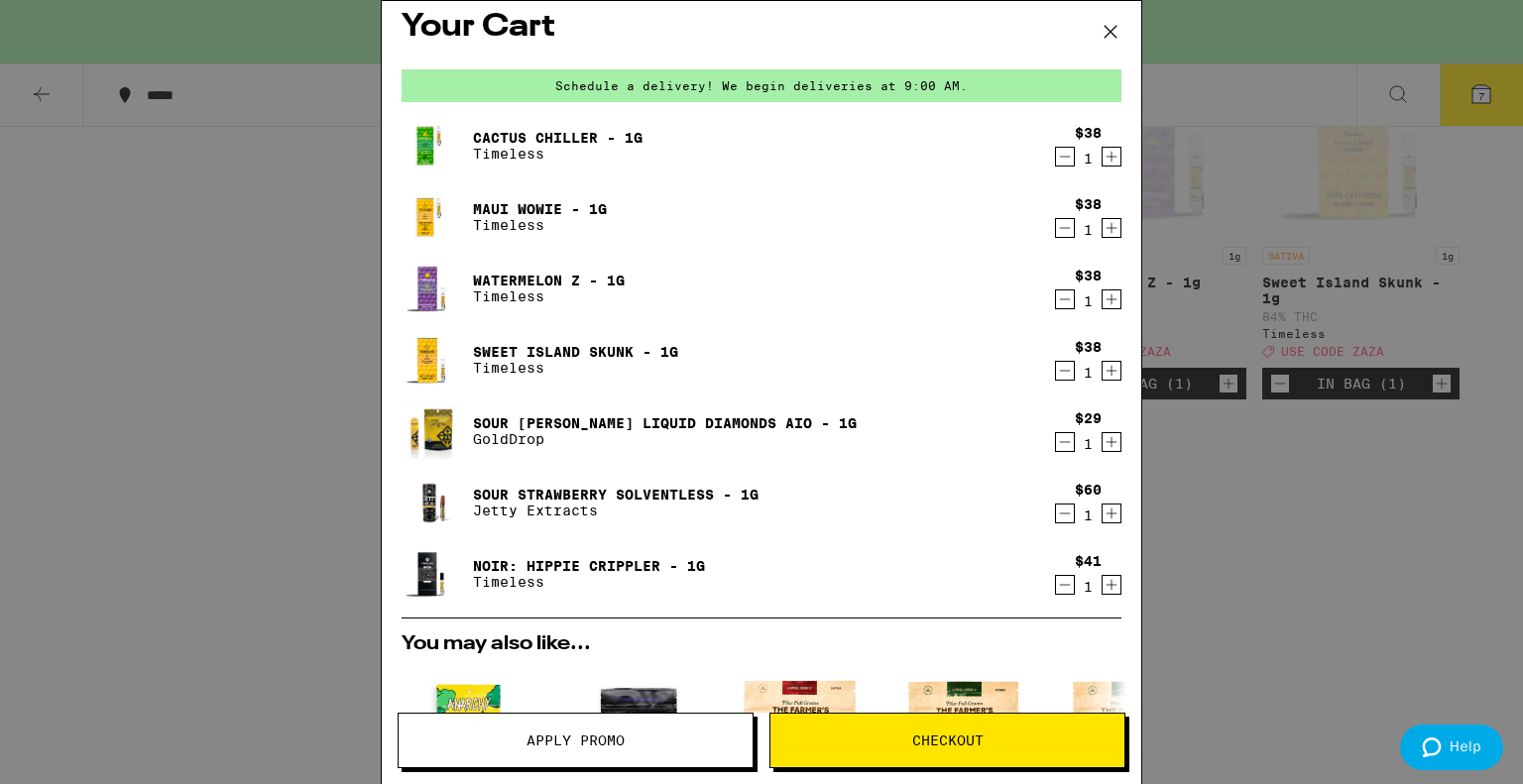 click 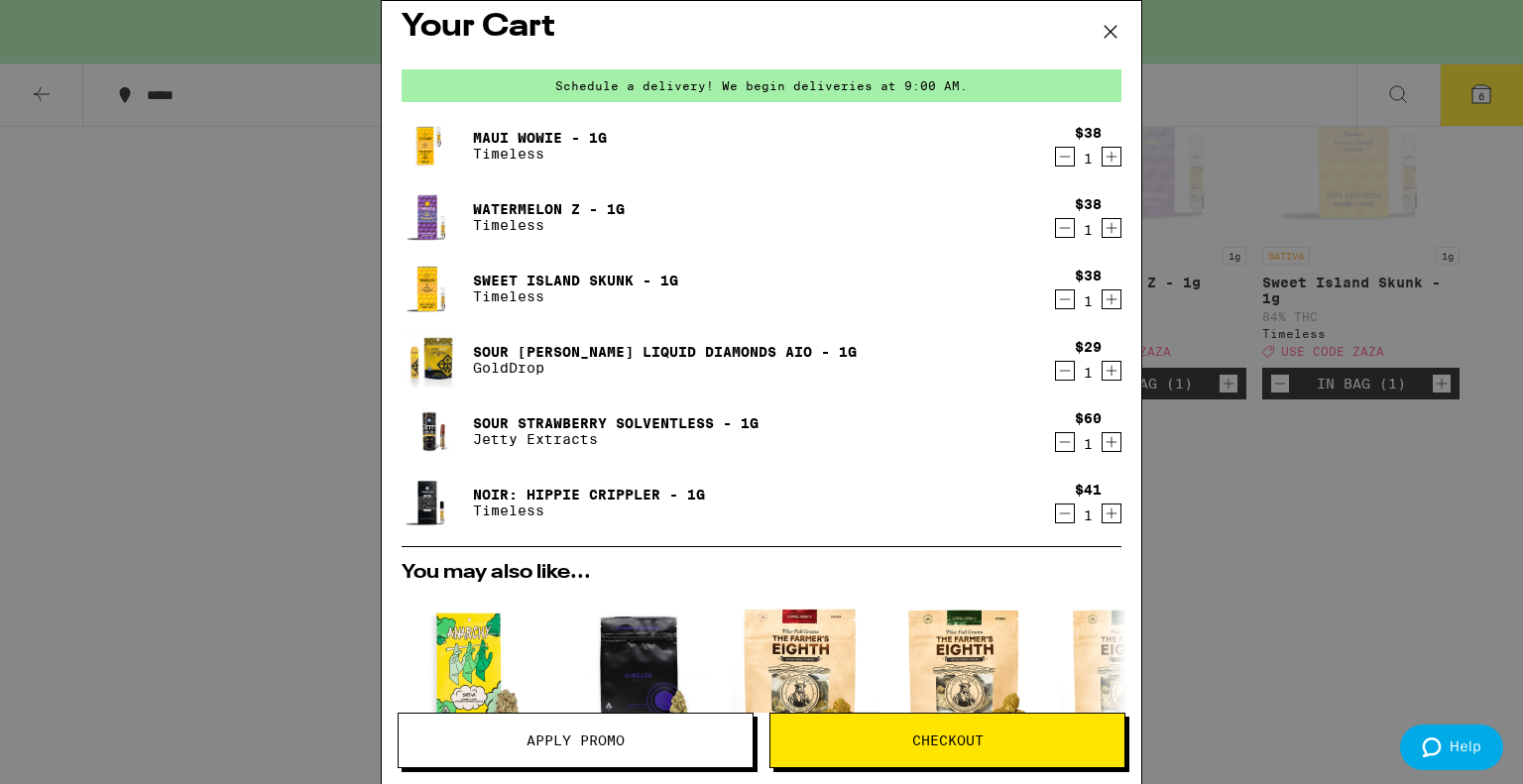click 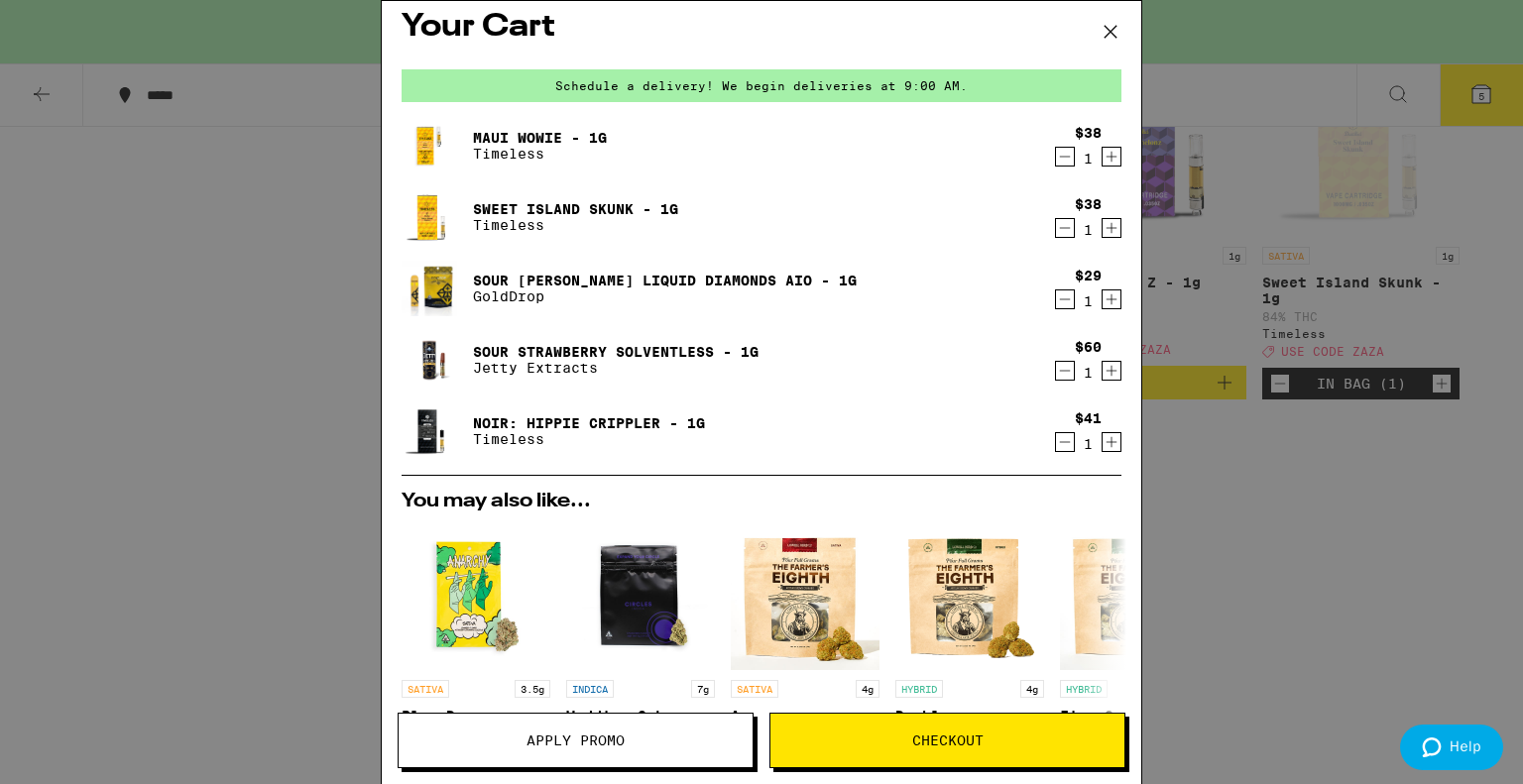 click at bounding box center [429, 431] 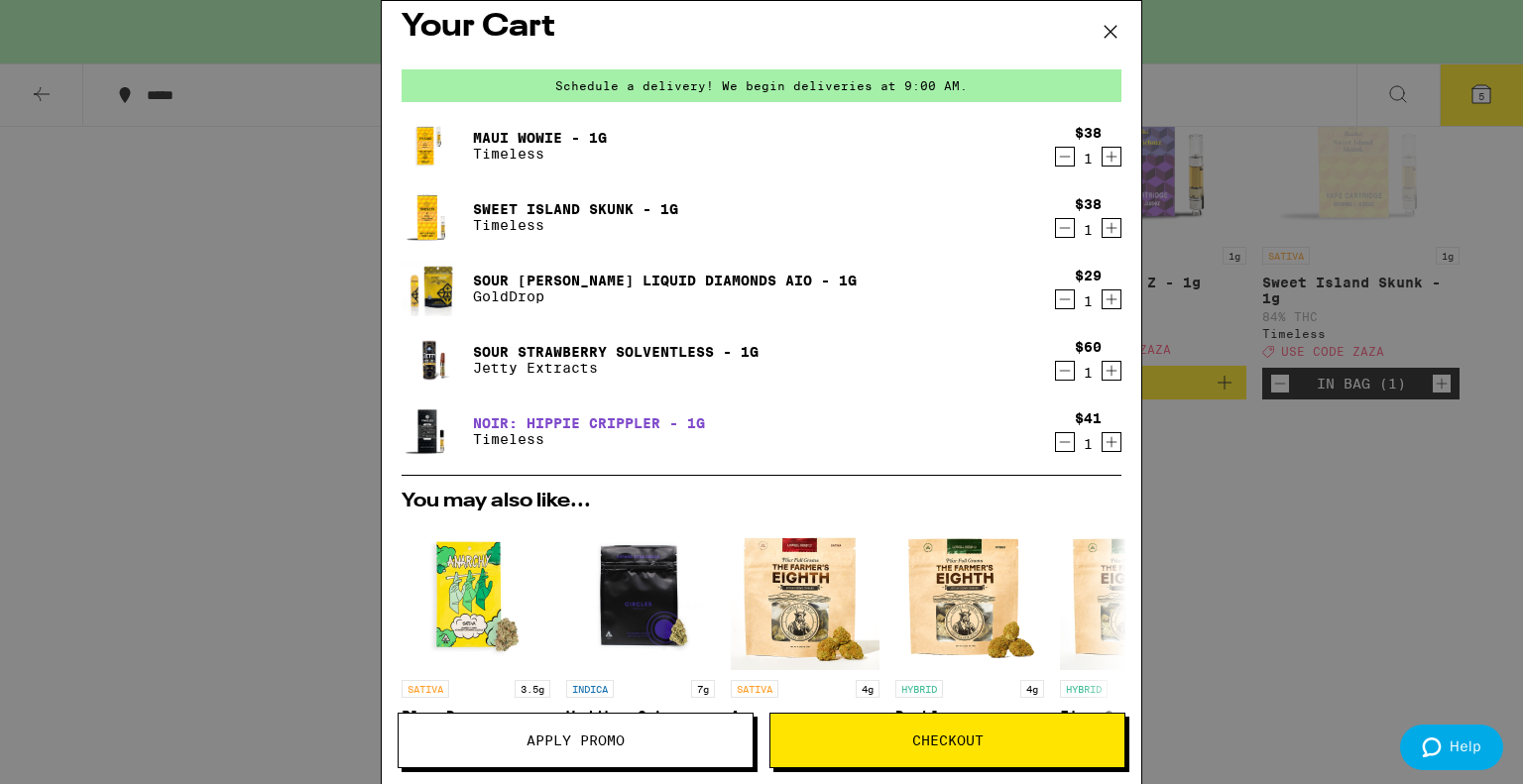 click on "NOIR: Hippie Crippler - 1g" at bounding box center [589, 423] 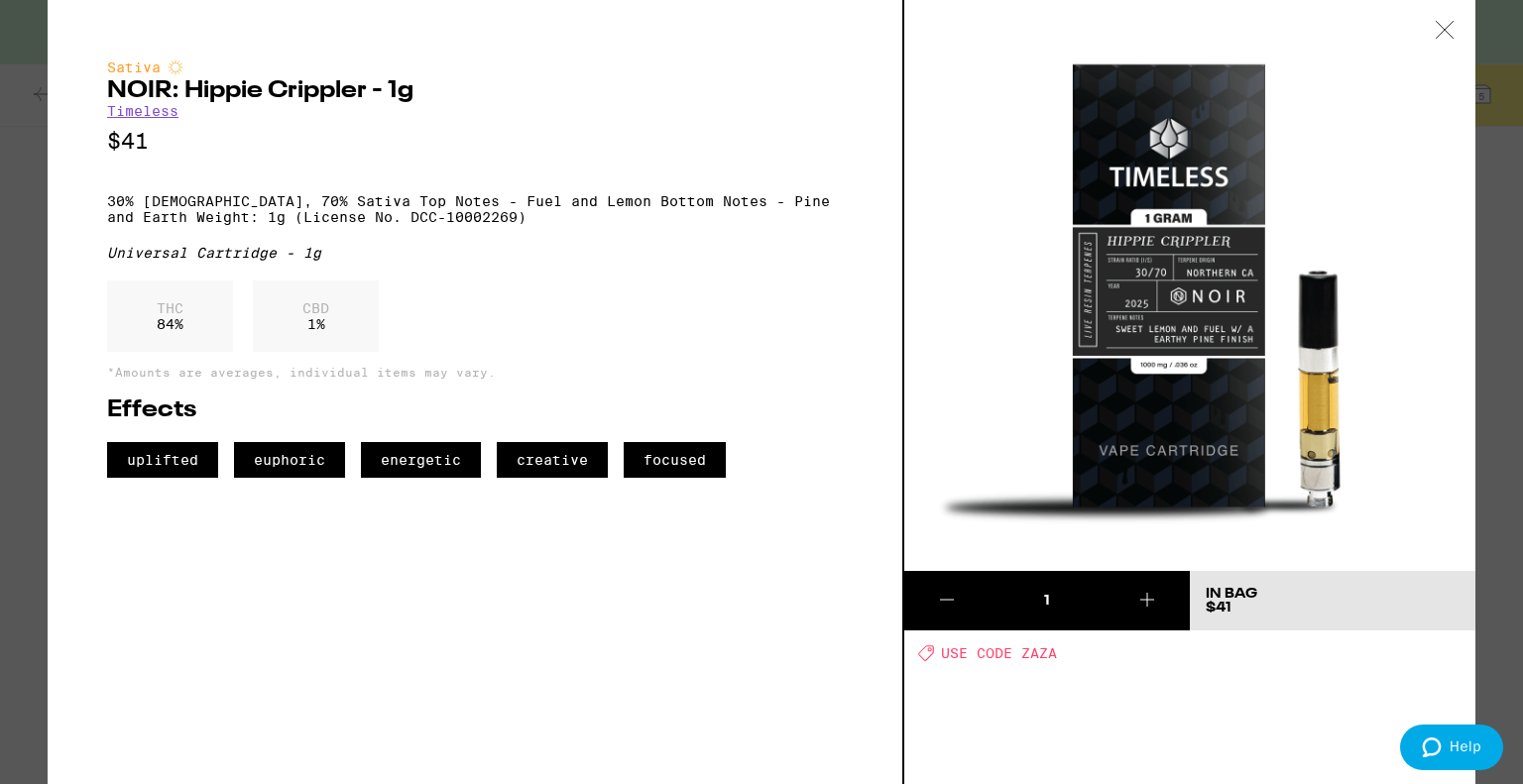 click 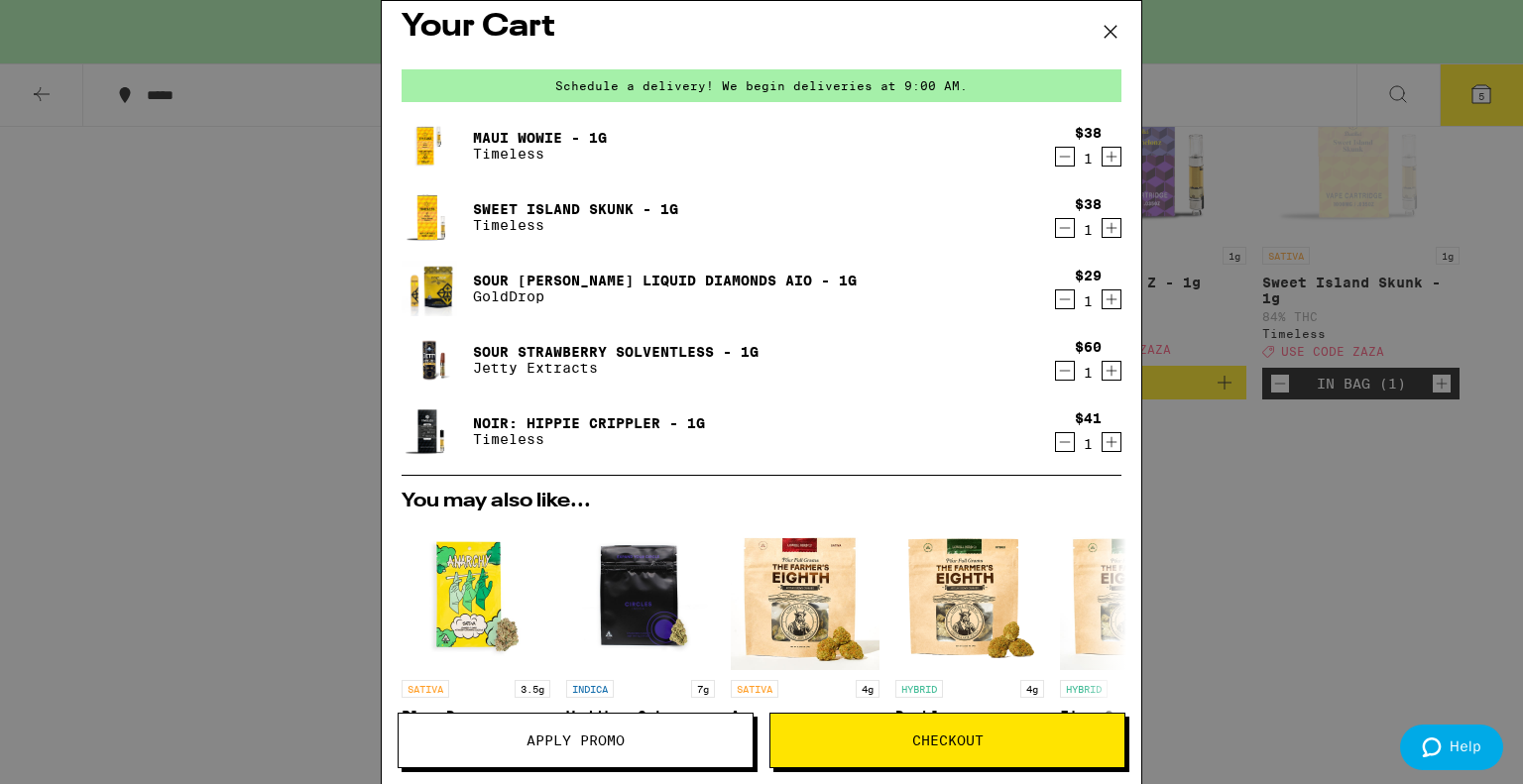 click 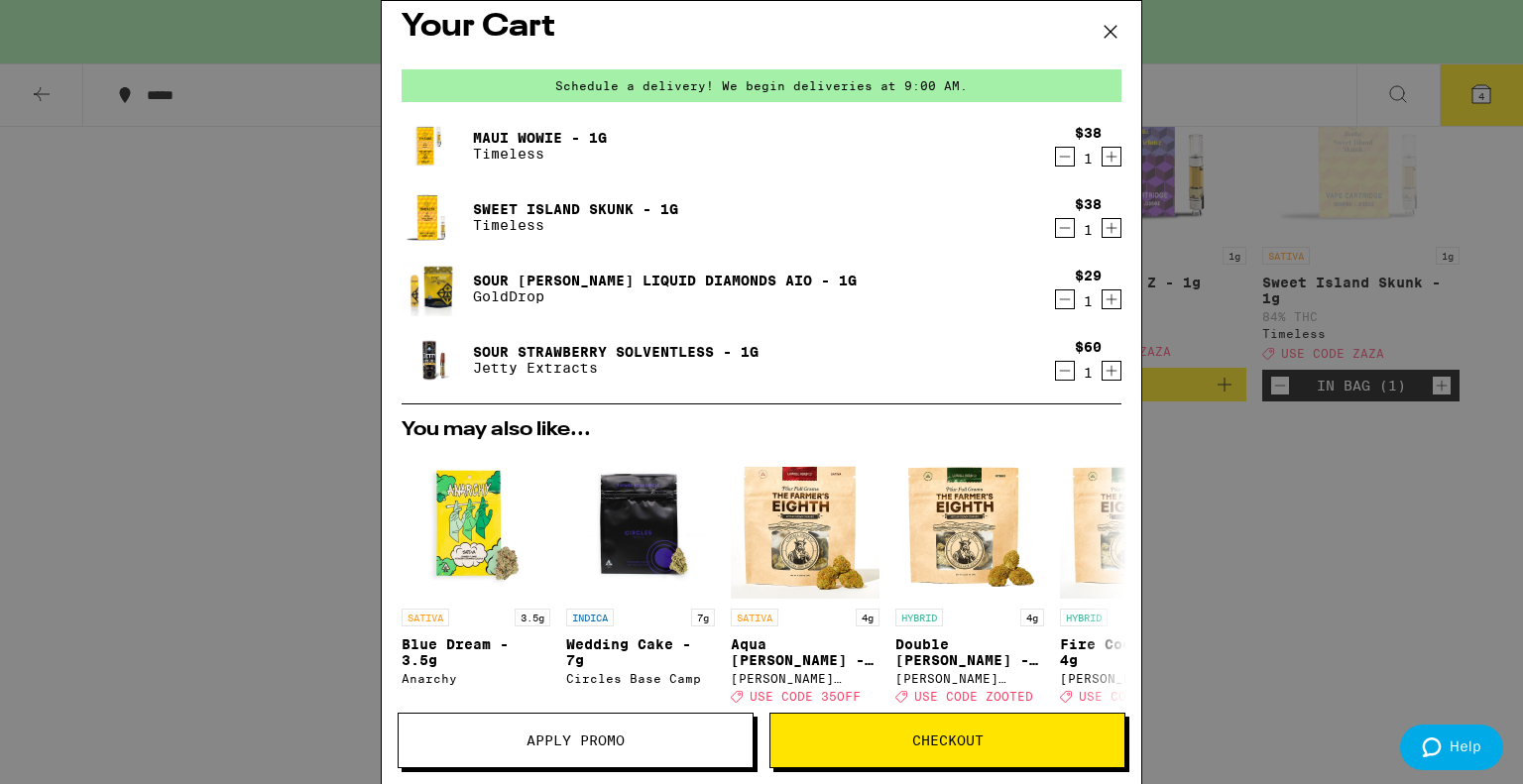 click 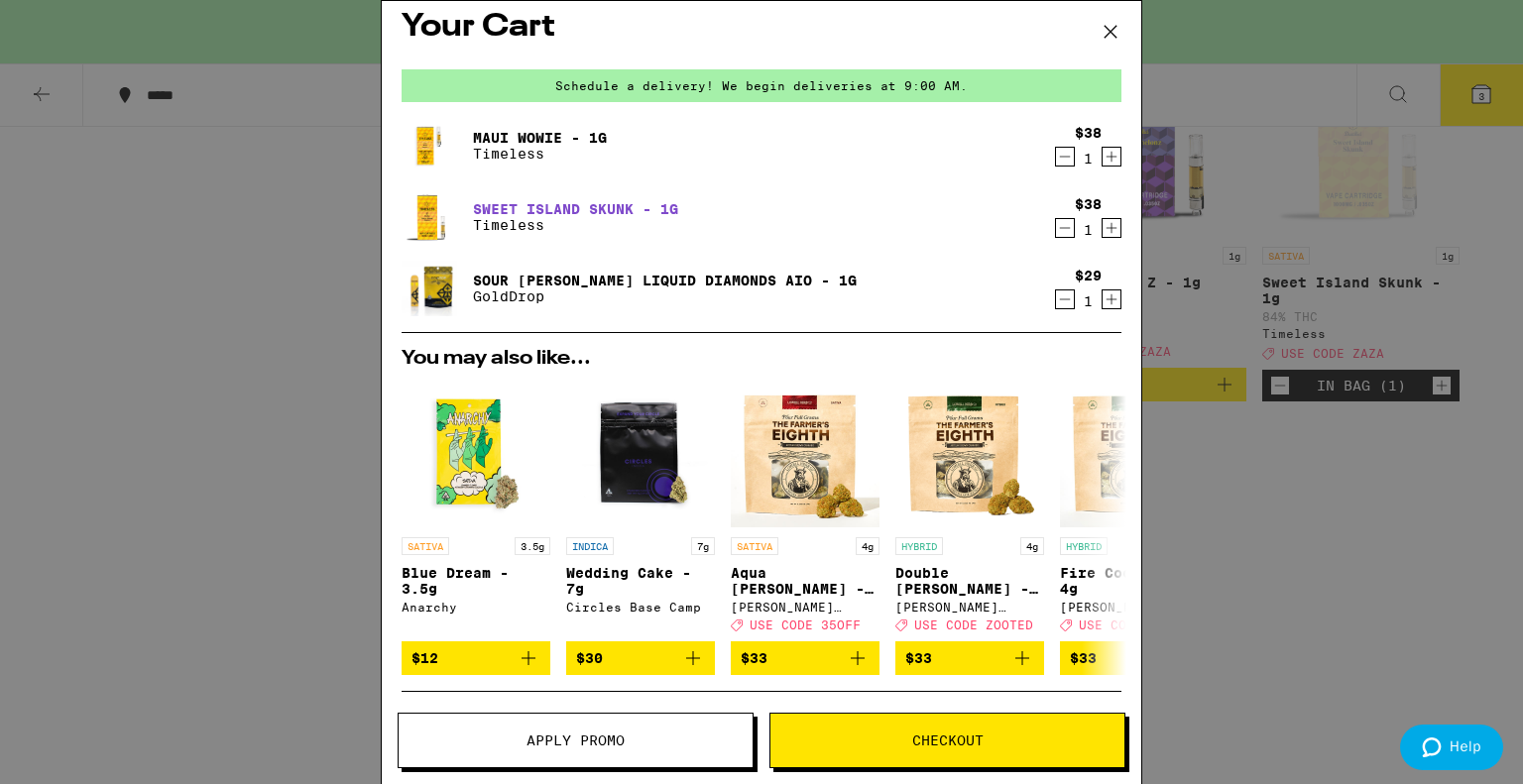 click on "Sweet Island Skunk - 1g" at bounding box center (575, 209) 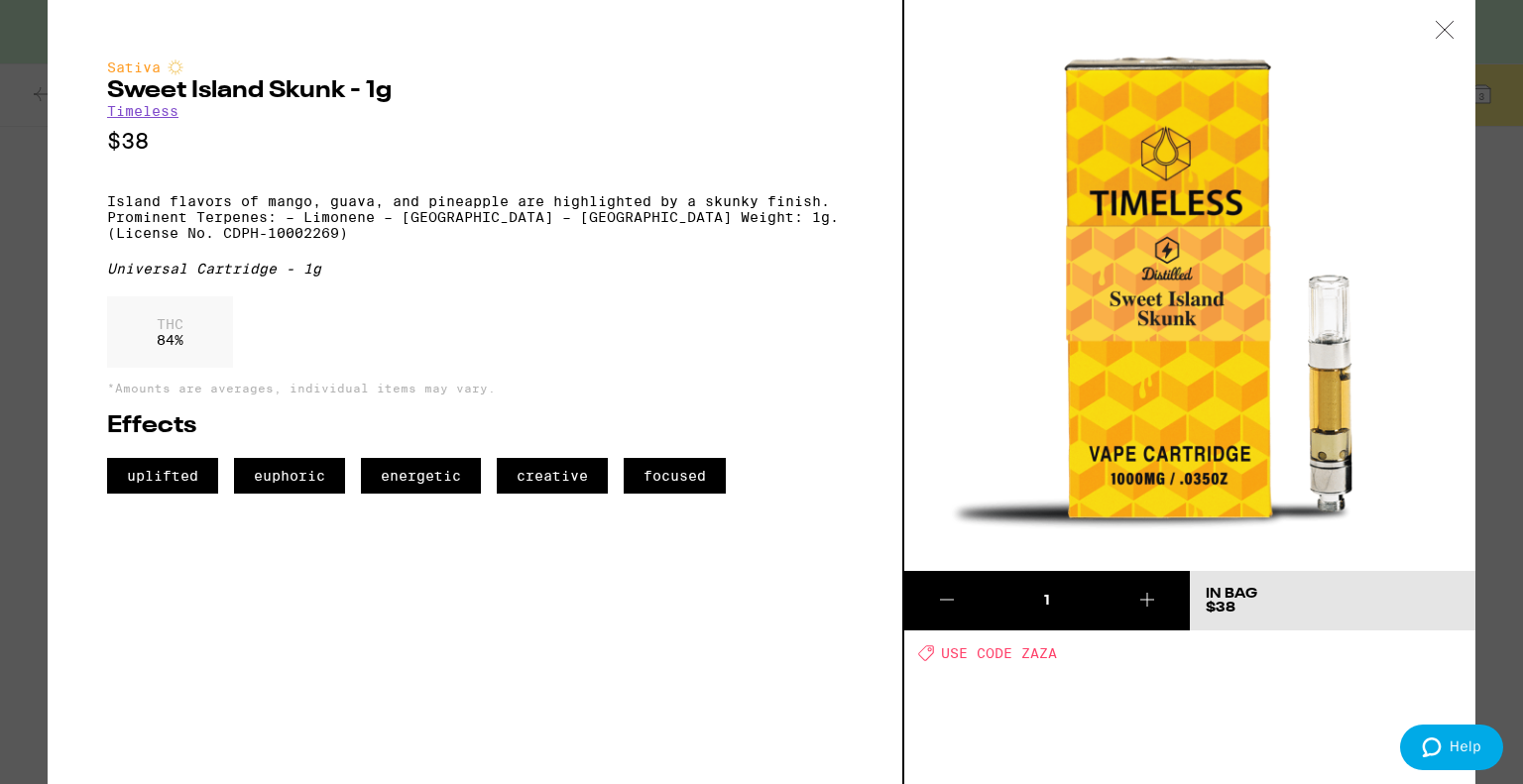 click at bounding box center [1445, 31] 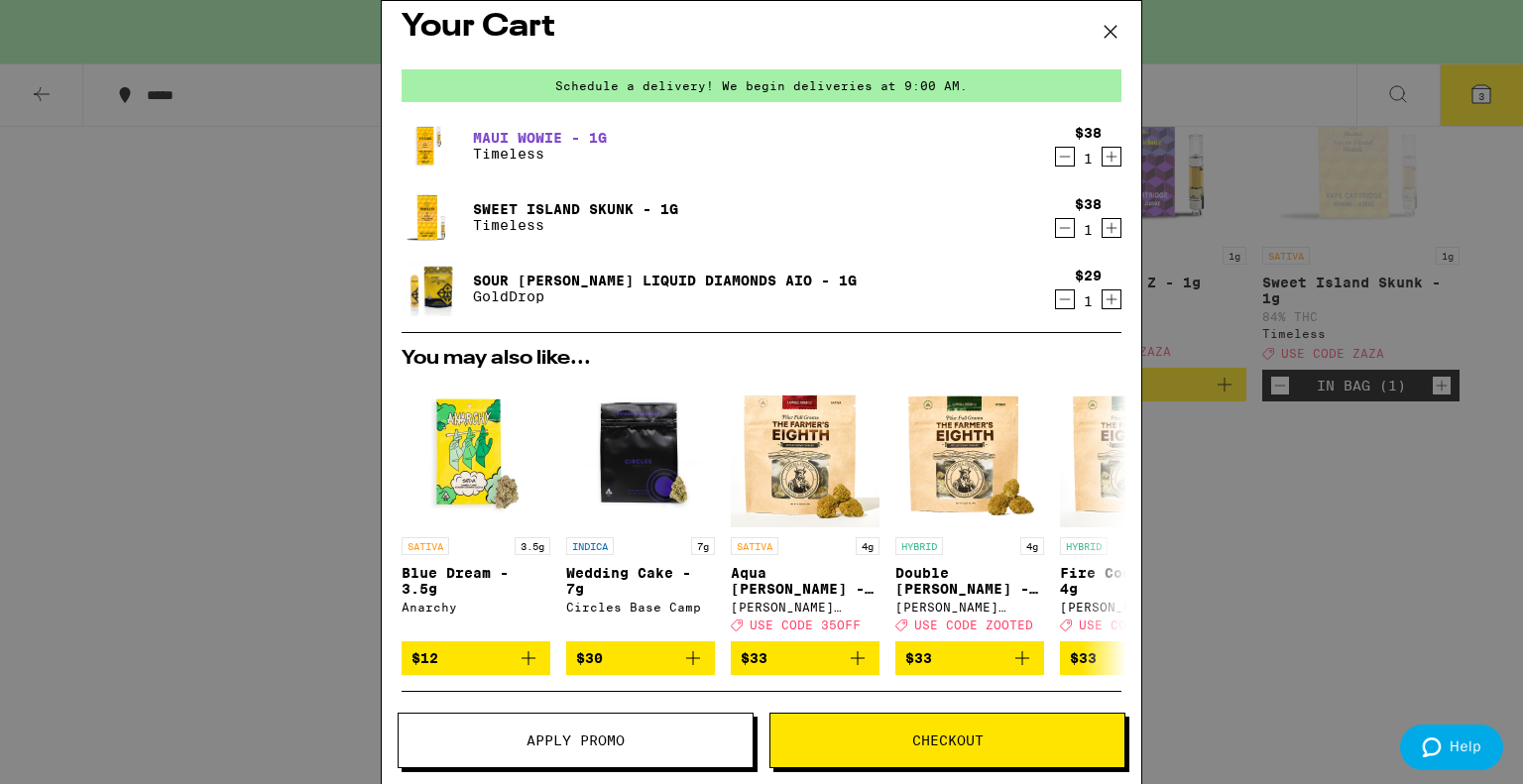 click on "Maui Wowie - 1g" at bounding box center (539, 138) 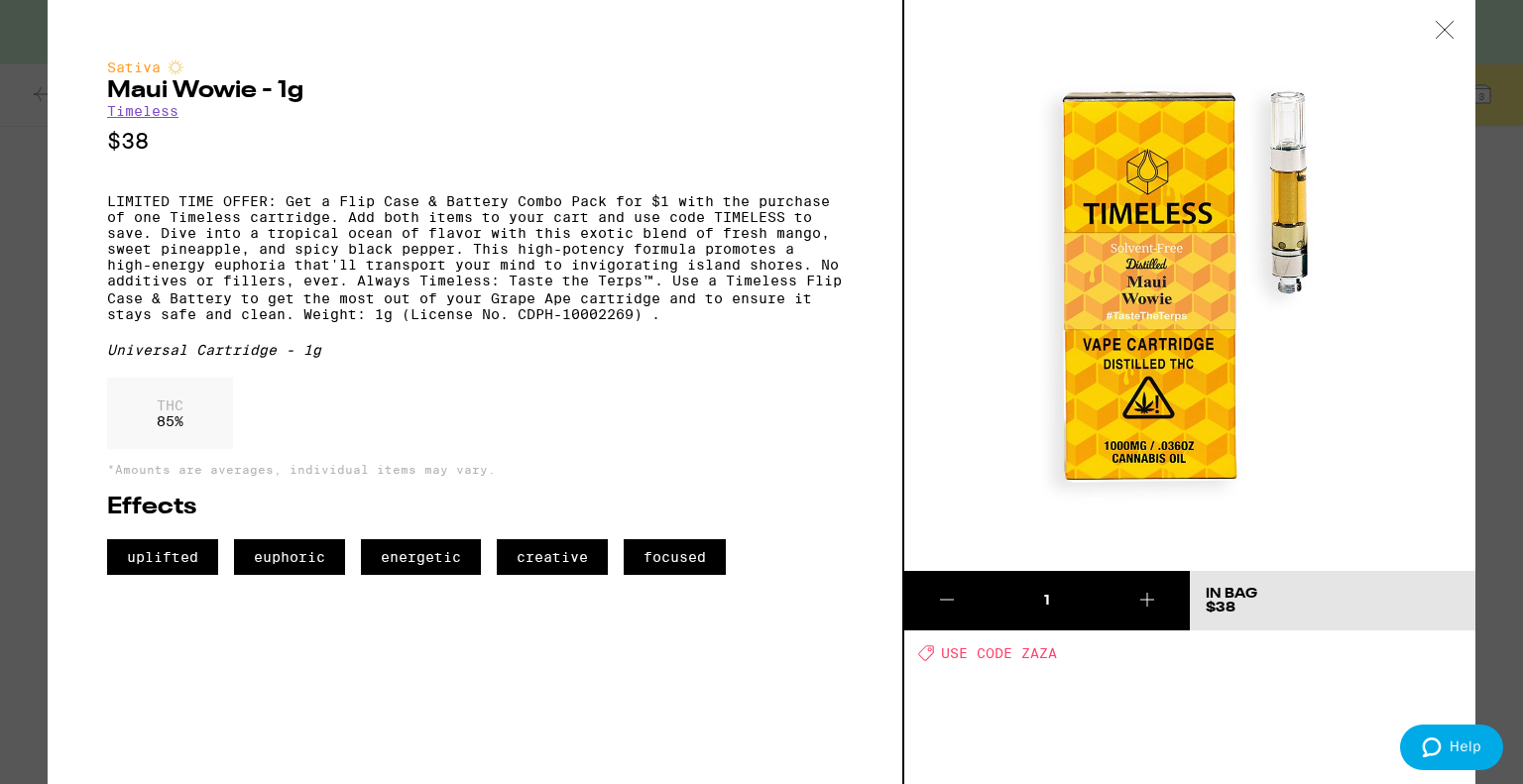 click on "Timeless" at bounding box center [143, 111] 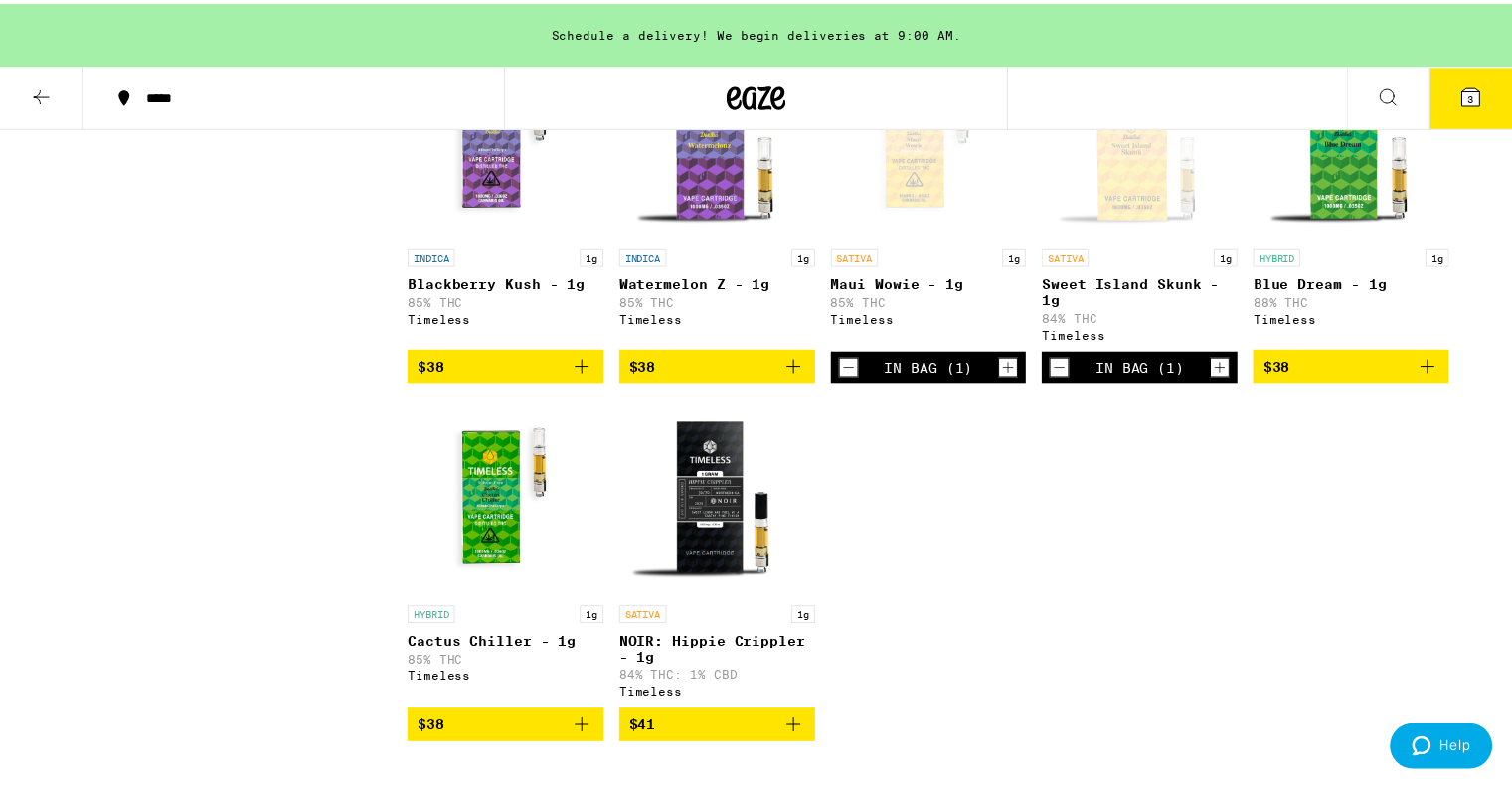 scroll, scrollTop: 497, scrollLeft: 0, axis: vertical 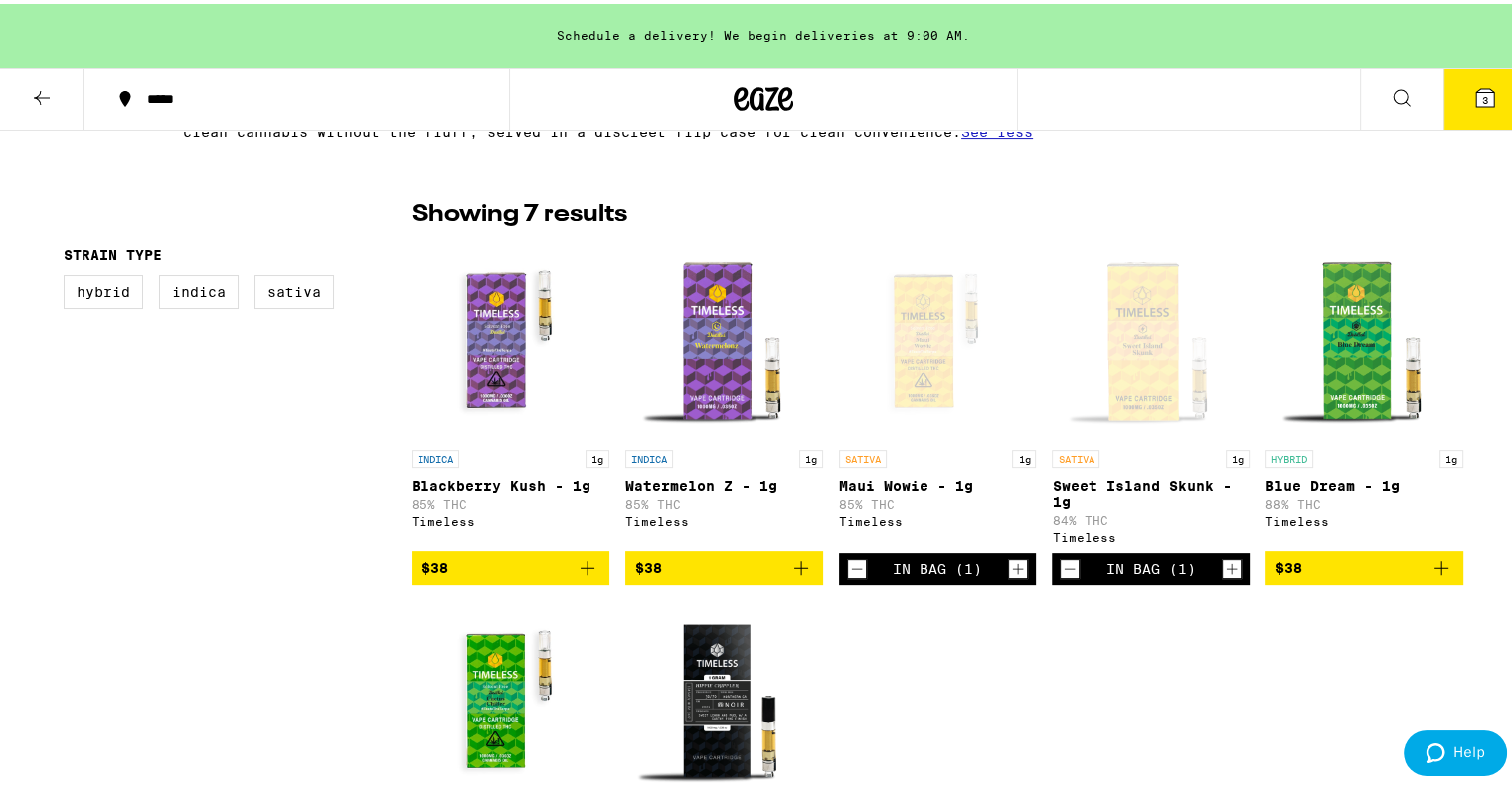 click at bounding box center (1150, 337) 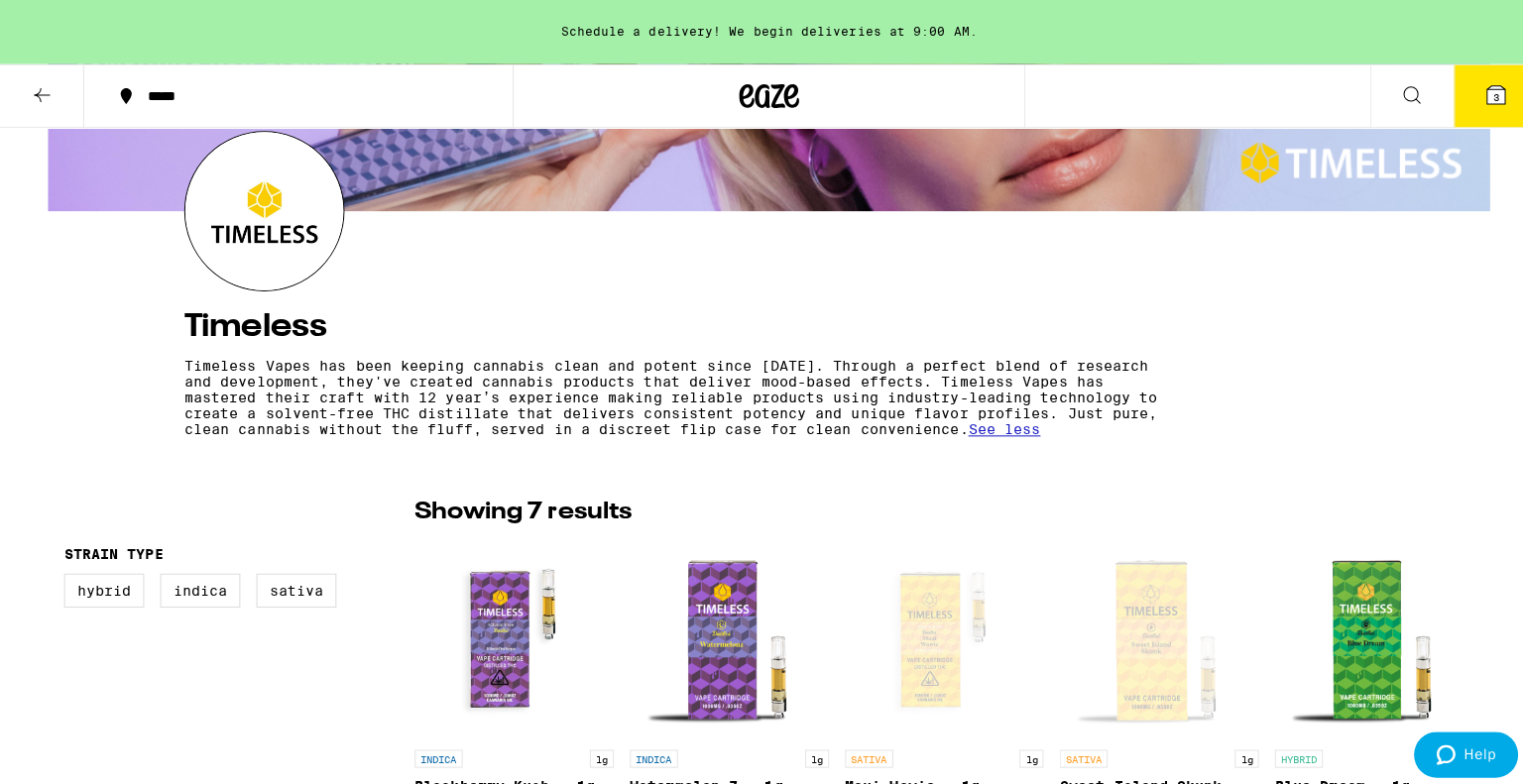 scroll, scrollTop: 595, scrollLeft: 0, axis: vertical 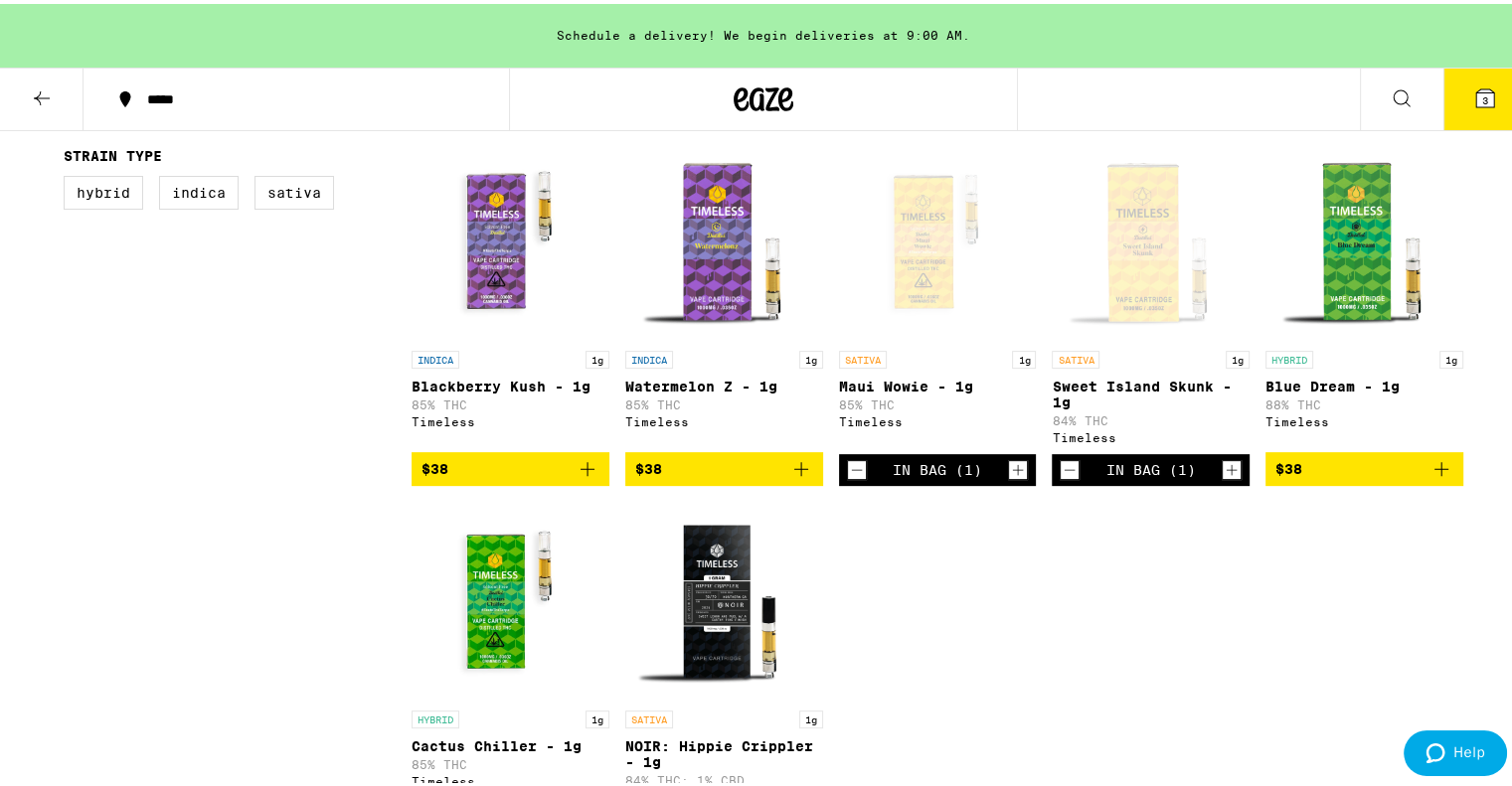 click at bounding box center (1364, 237) 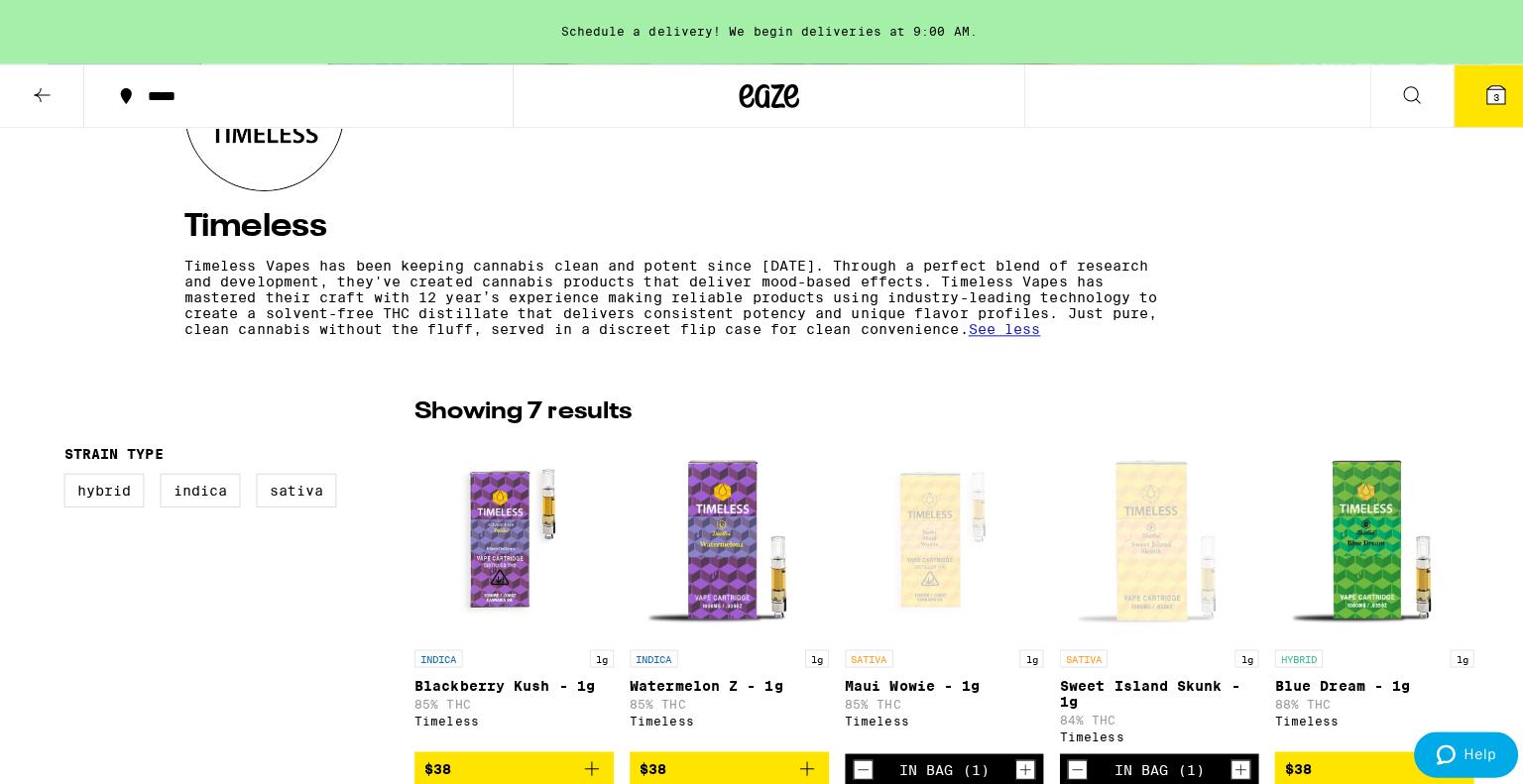 scroll, scrollTop: 595, scrollLeft: 0, axis: vertical 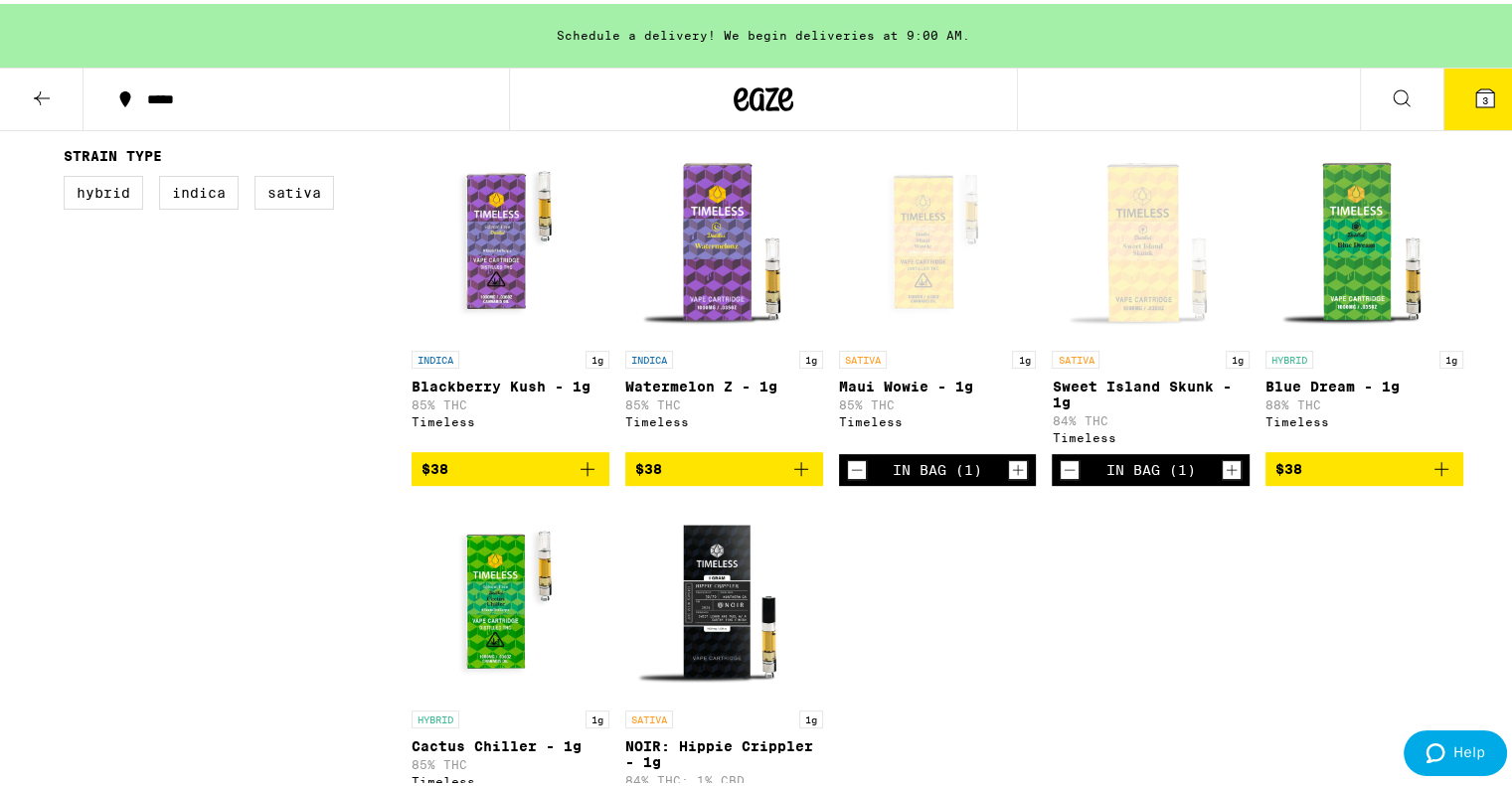 click at bounding box center [510, 597] 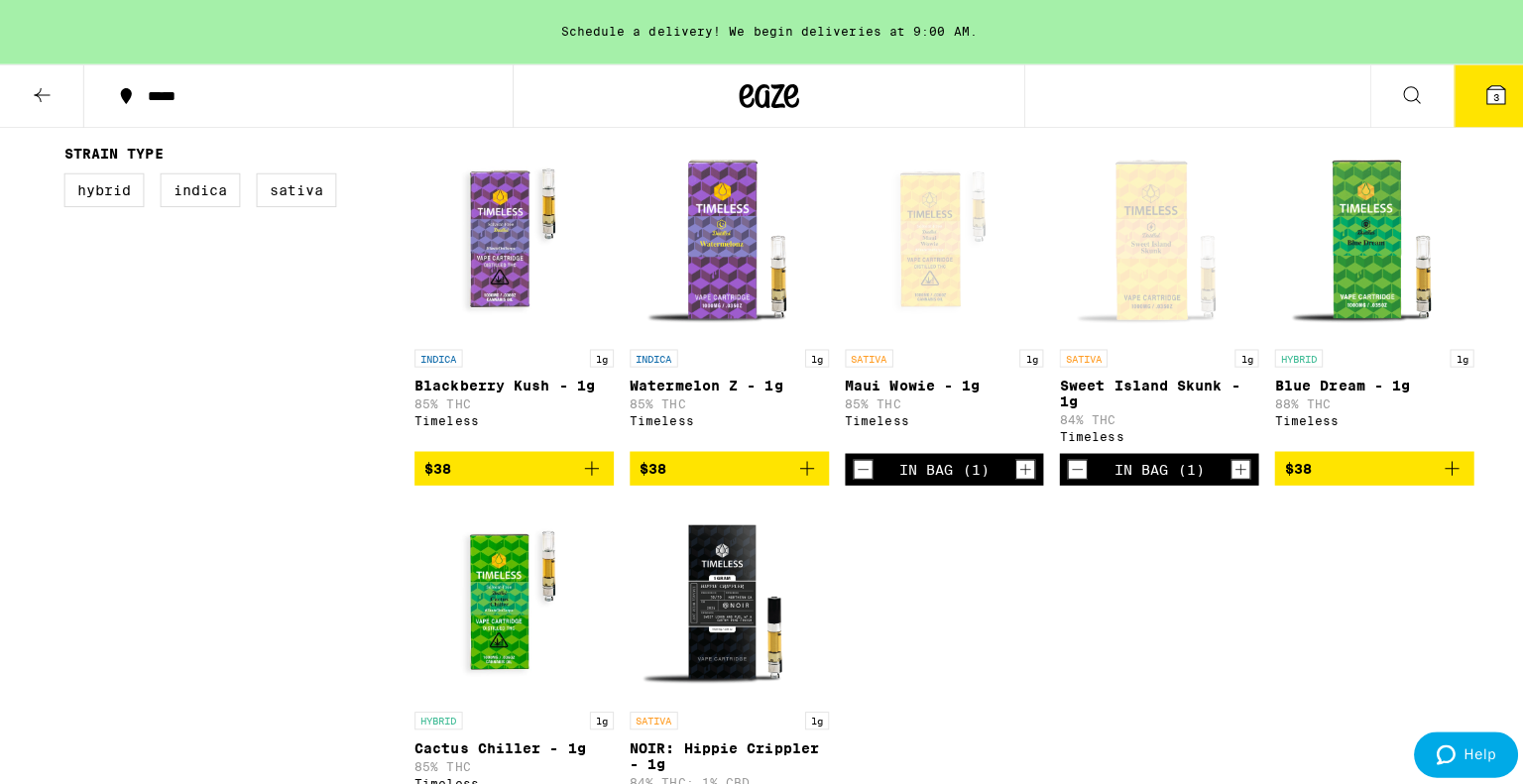 scroll, scrollTop: 694, scrollLeft: 0, axis: vertical 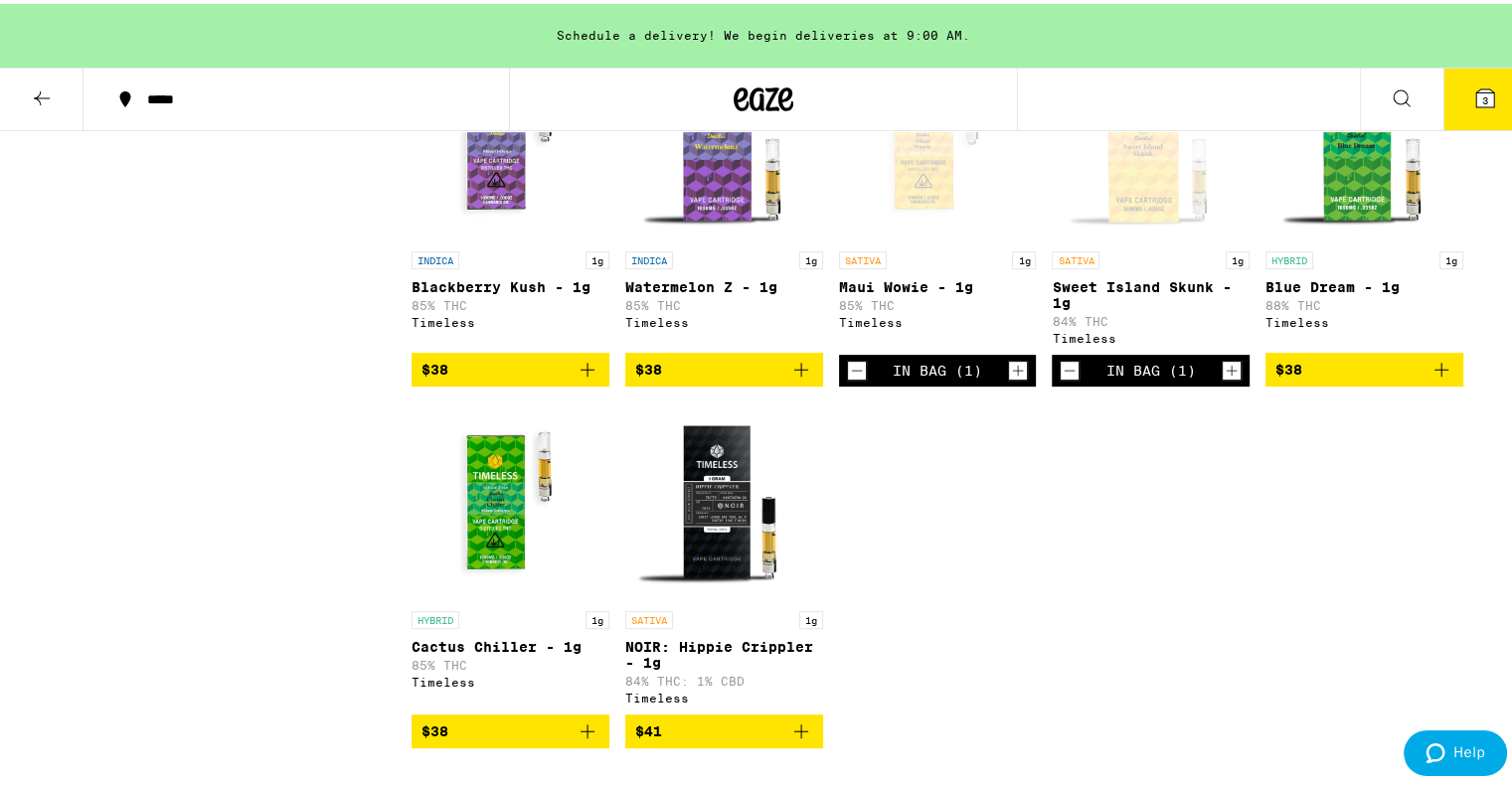 click at bounding box center [724, 498] 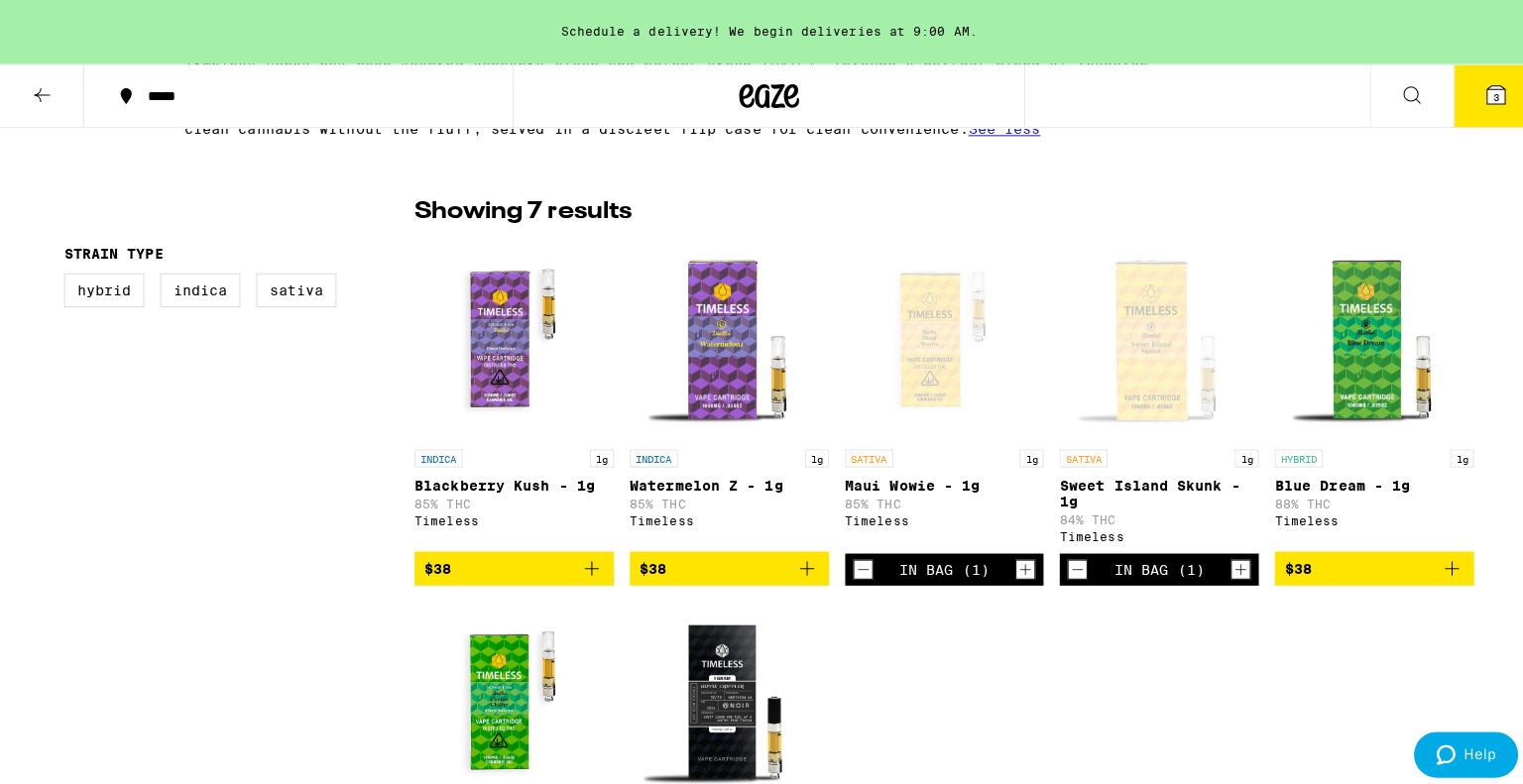 scroll, scrollTop: 595, scrollLeft: 0, axis: vertical 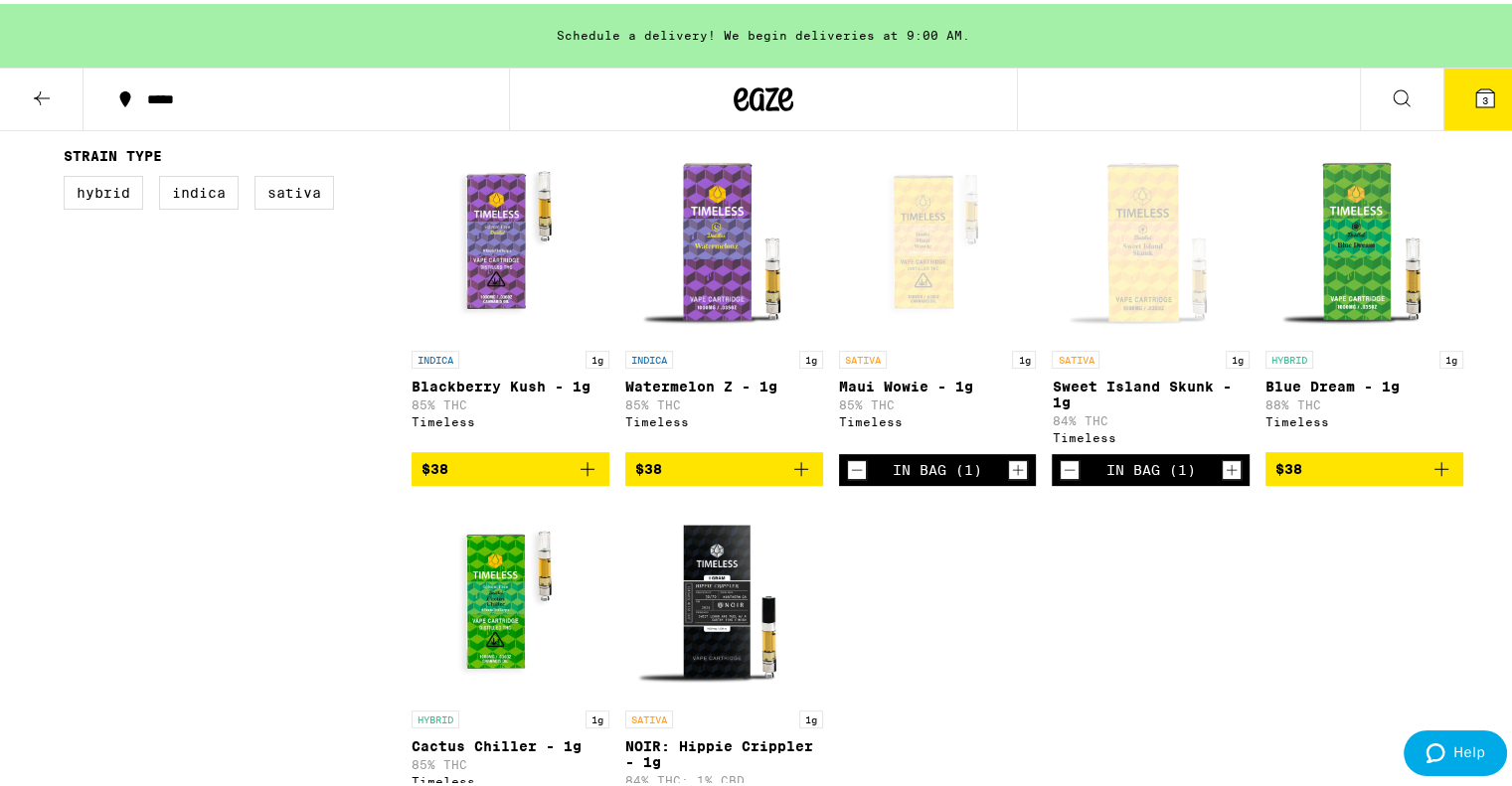 click at bounding box center [937, 237] 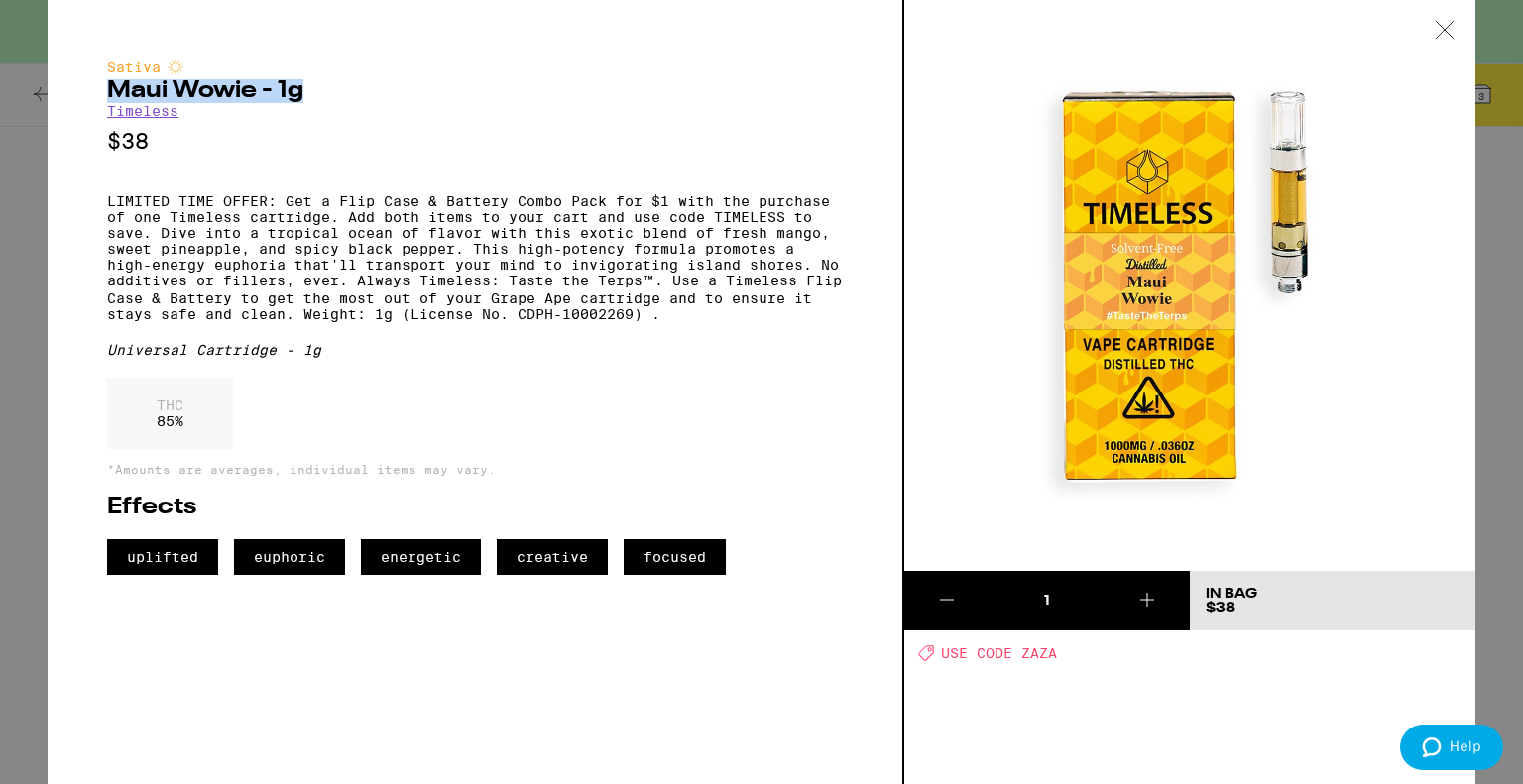 drag, startPoint x: 298, startPoint y: 103, endPoint x: 110, endPoint y: 86, distance: 188.767 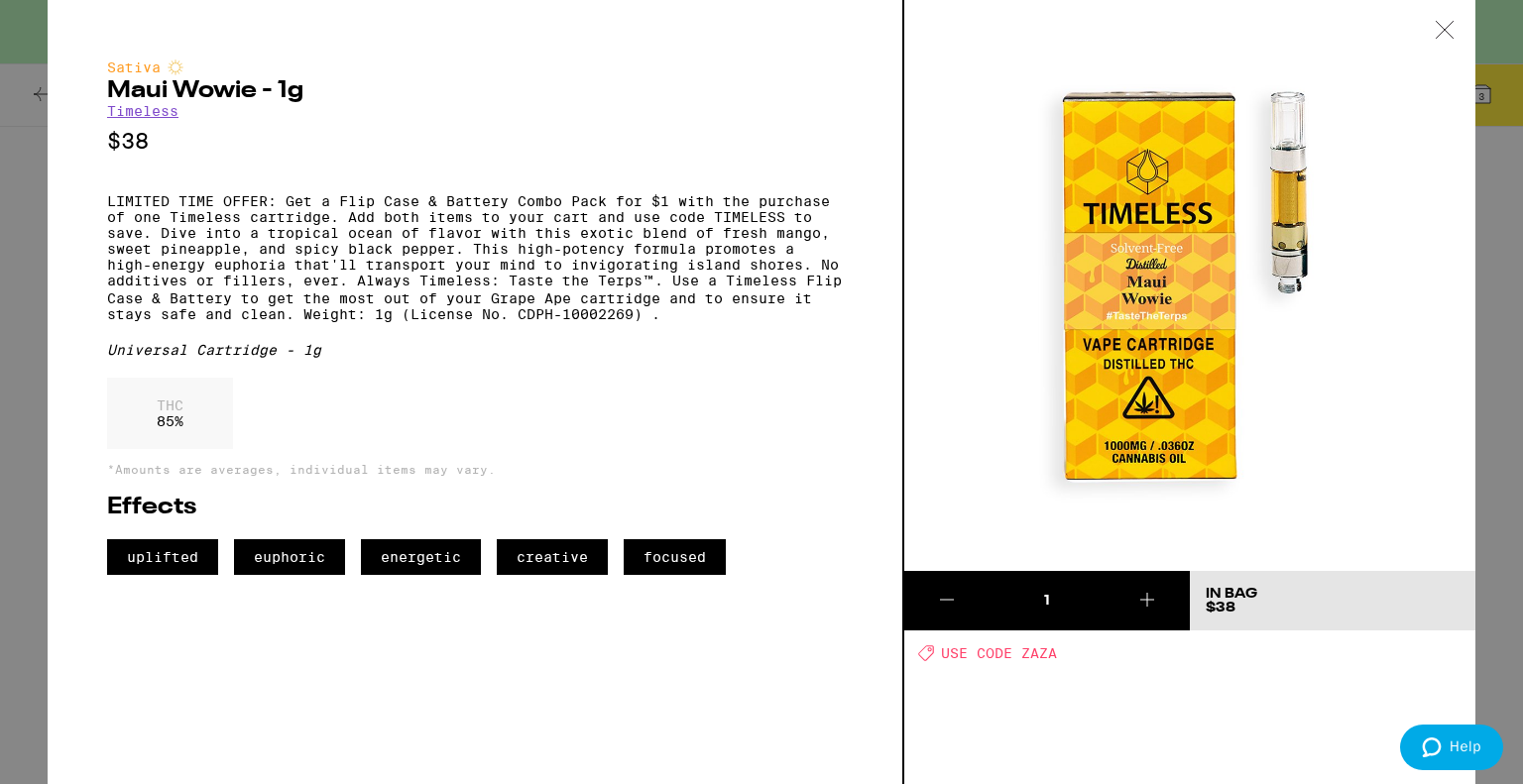 click on "LIMITED TIME OFFER: Get a Flip Case & Battery Combo Pack for $1 with the purchase of one Timeless cartridge. Add both items to your cart and use code TIMELESS to save.
Dive into a tropical ocean of flavor with this exotic blend of fresh mango, sweet pineapple, and spicy black pepper. This high-potency formula promotes a high-energy euphoria that'll transport your mind to invigorating island shores. No additives or fillers, ever. Always Timeless: Taste the Terps™. Use a Timeless Flip Case & Battery to get the most out of your Grape Ape cartridge and to ensure it stays safe and clean. Weight: 1g (License No. CDPH-10002269) ." at bounding box center [475, 258] 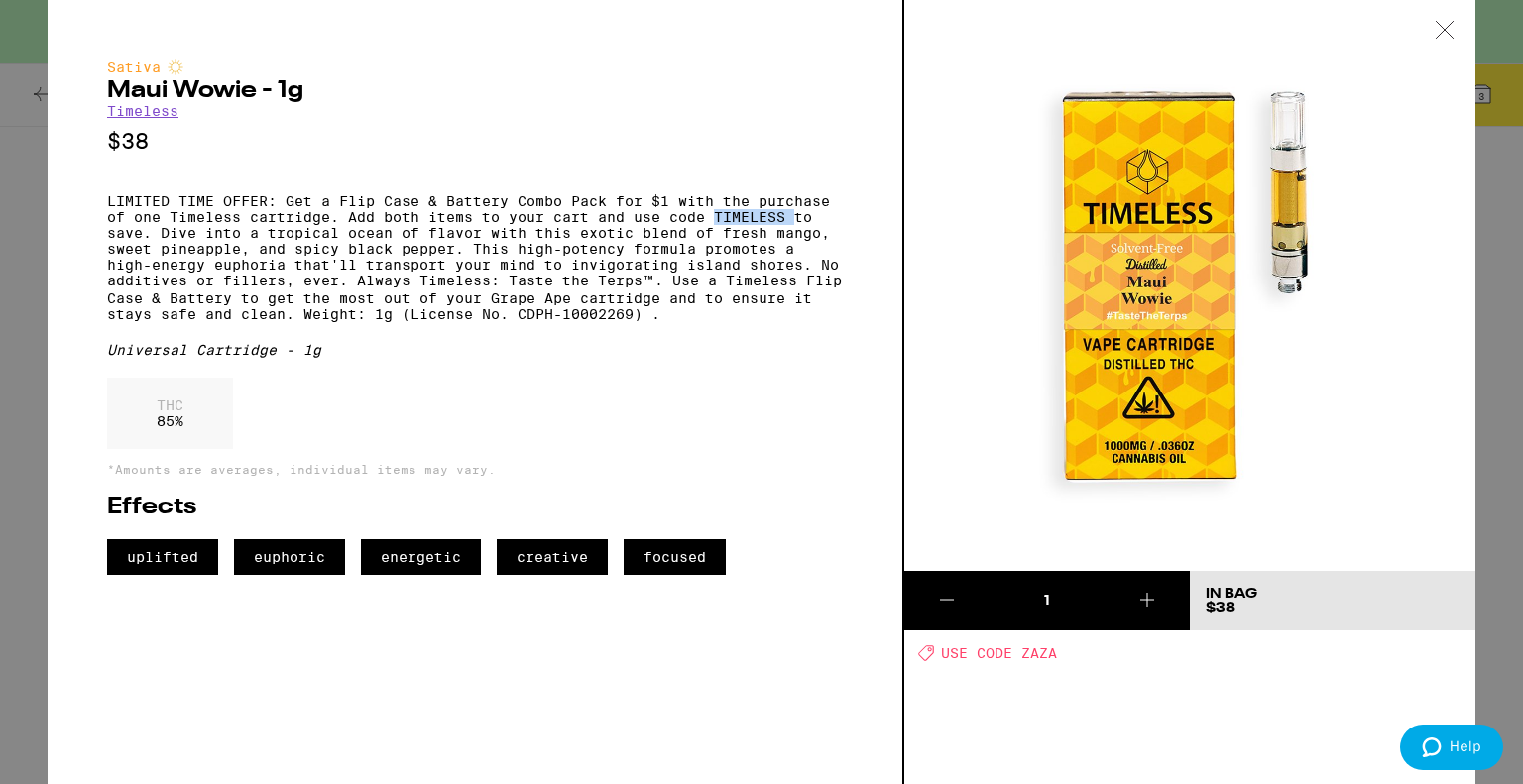 click on "LIMITED TIME OFFER: Get a Flip Case & Battery Combo Pack for $1 with the purchase of one Timeless cartridge. Add both items to your cart and use code TIMELESS to save.
Dive into a tropical ocean of flavor with this exotic blend of fresh mango, sweet pineapple, and spicy black pepper. This high-potency formula promotes a high-energy euphoria that'll transport your mind to invigorating island shores. No additives or fillers, ever. Always Timeless: Taste the Terps™. Use a Timeless Flip Case & Battery to get the most out of your Grape Ape cartridge and to ensure it stays safe and clean. Weight: 1g (License No. CDPH-10002269) ." at bounding box center [475, 258] 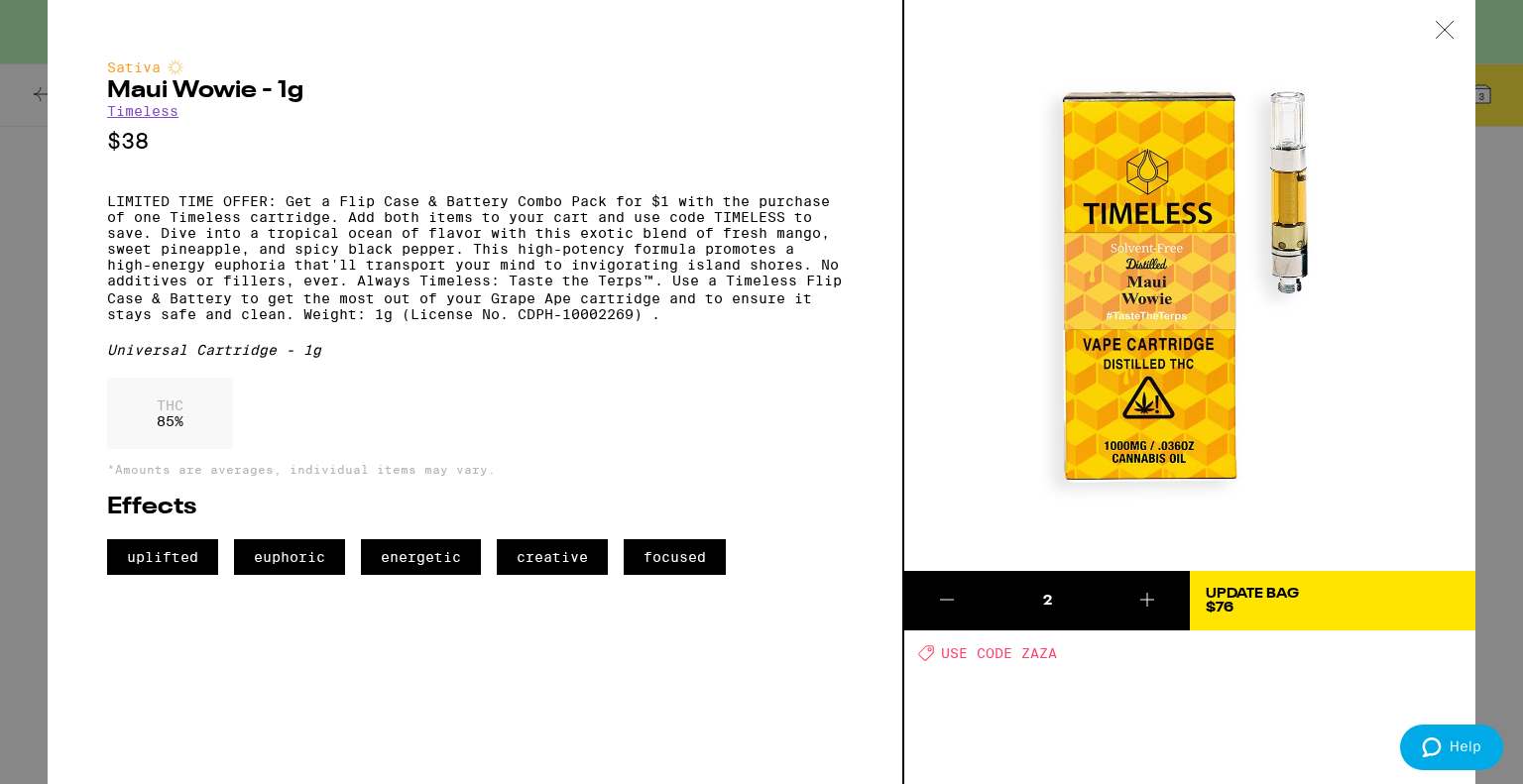 click 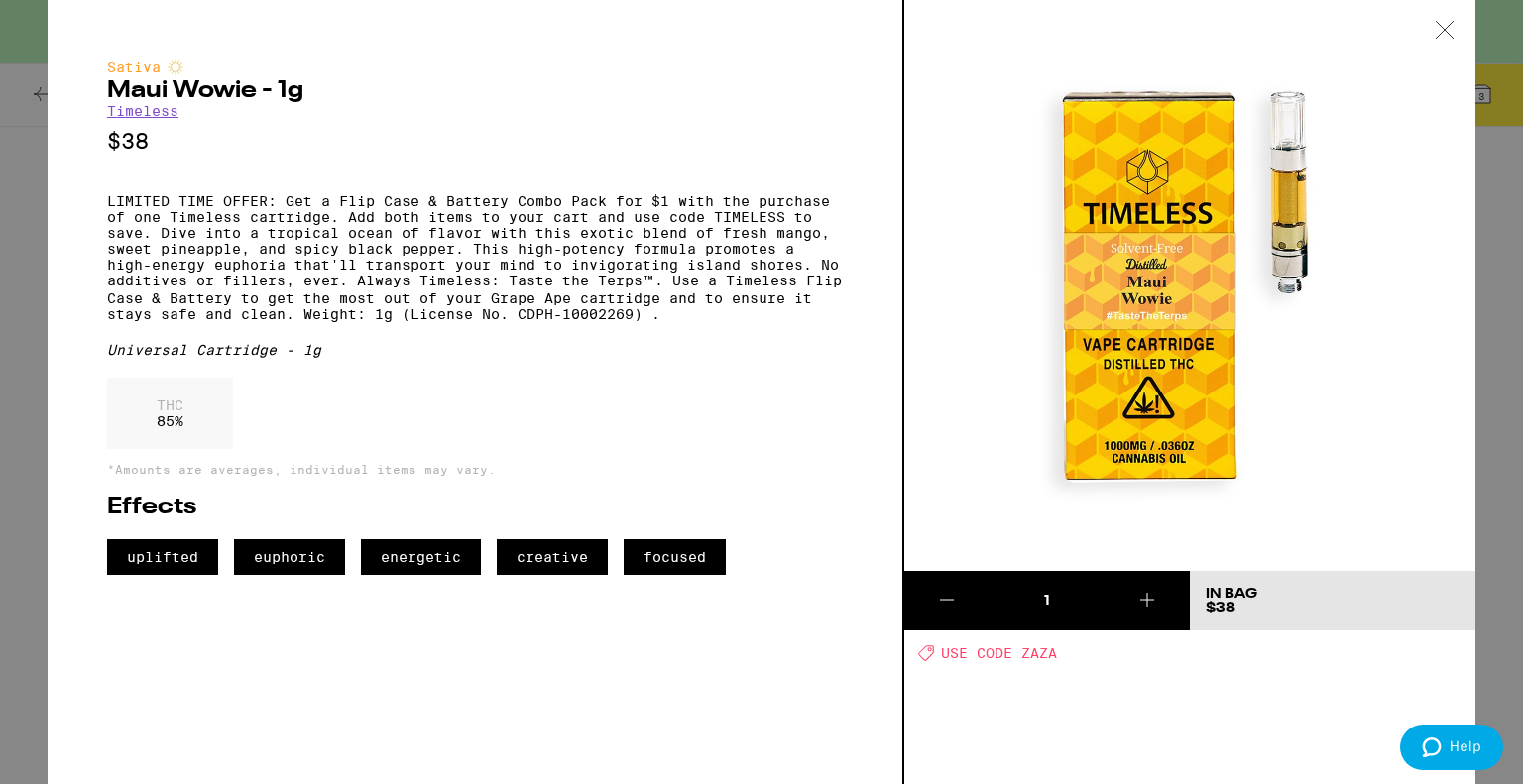 click 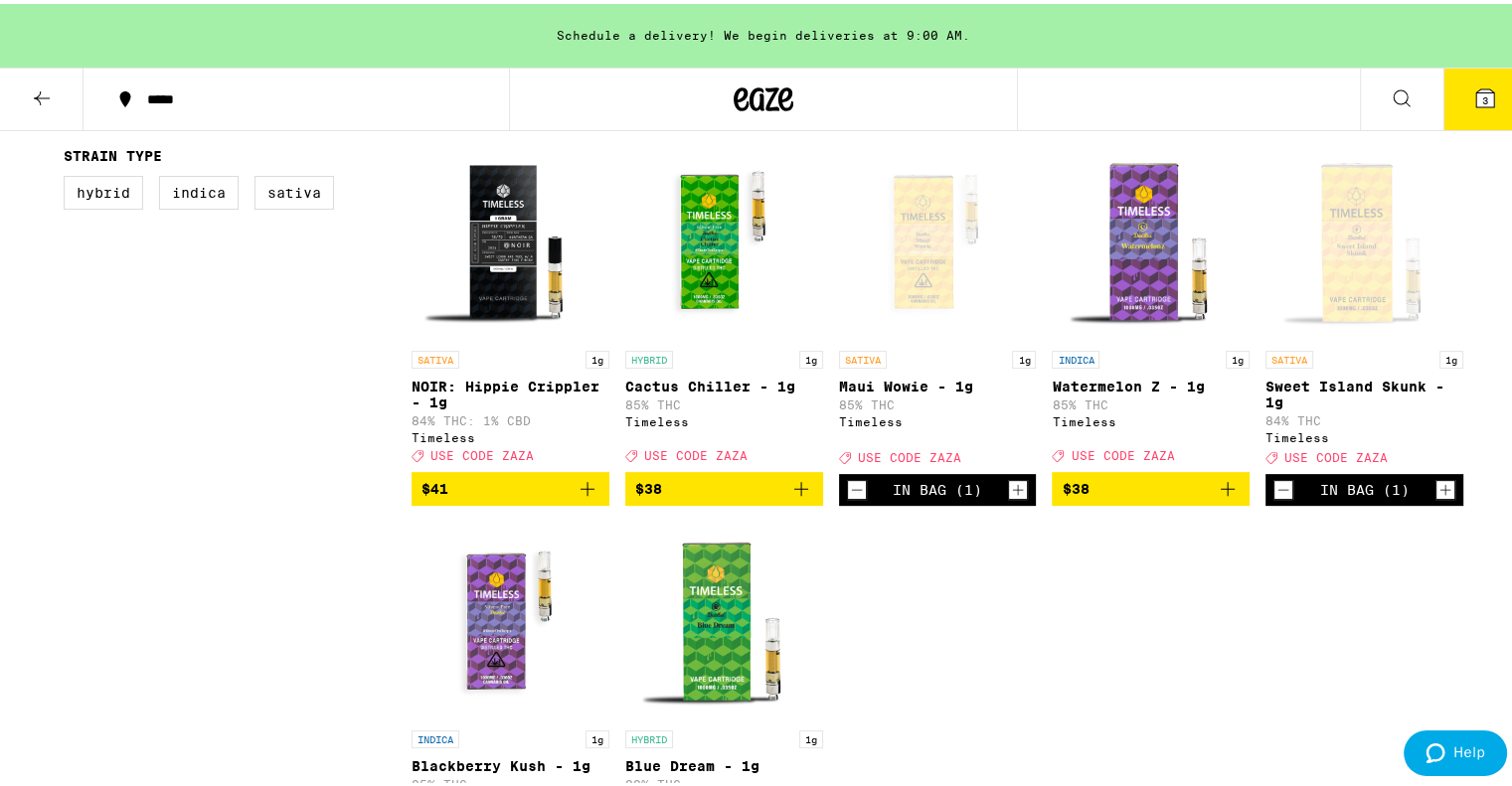 click 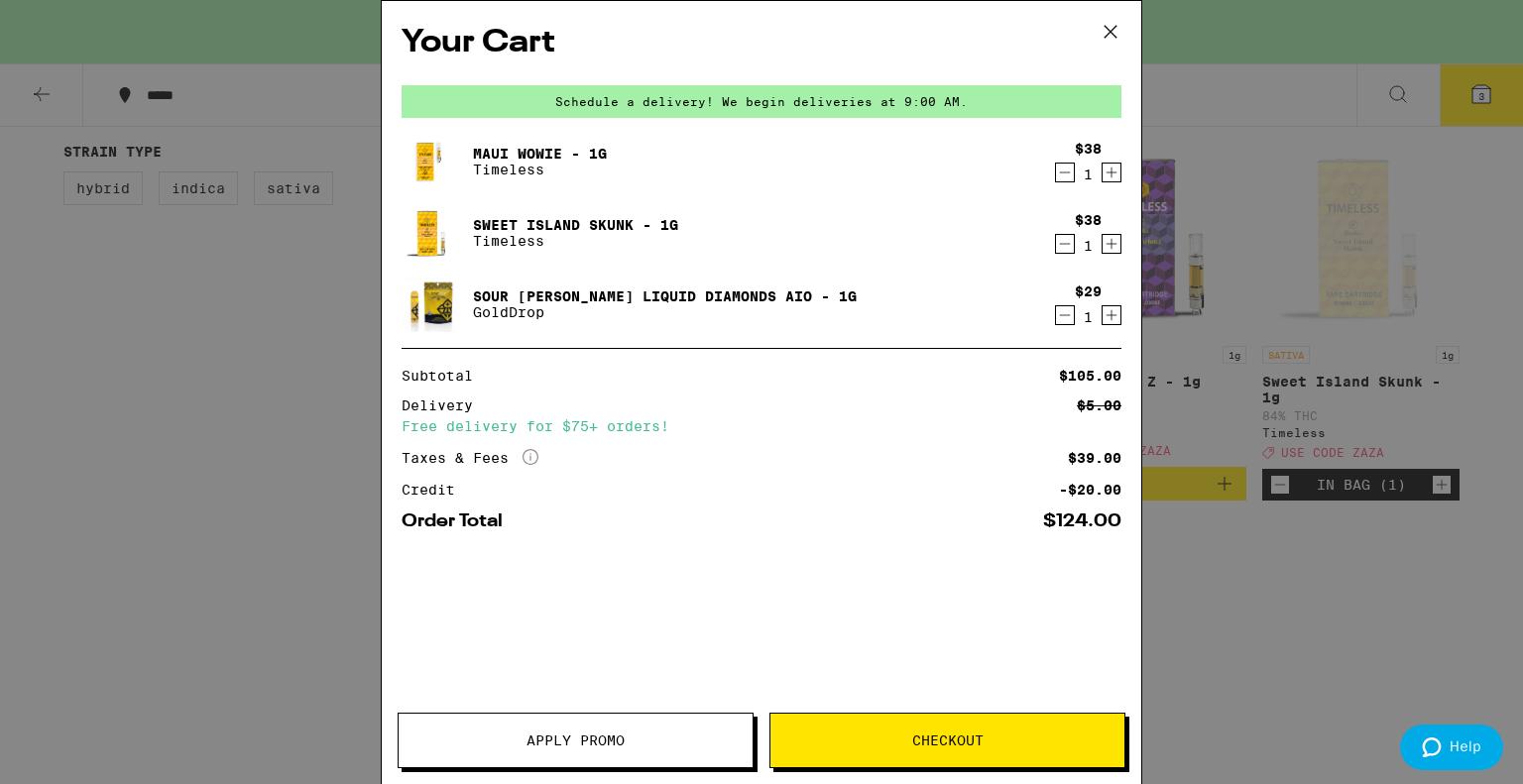 click on "Your Cart Schedule a delivery! We begin deliveries at 9:00 AM. Maui Wowie - 1g Timeless $38 1 Sweet Island Skunk - 1g Timeless $38 1 Sour [PERSON_NAME] Liquid Diamonds AIO - 1g GoldDrop $29 1 Subtotal $105.00 Delivery $5.00 Free delivery for $75+ orders! Taxes & Fees More Info $39.00 Credit -$20.00 Order Total $124.00" at bounding box center [762, 363] 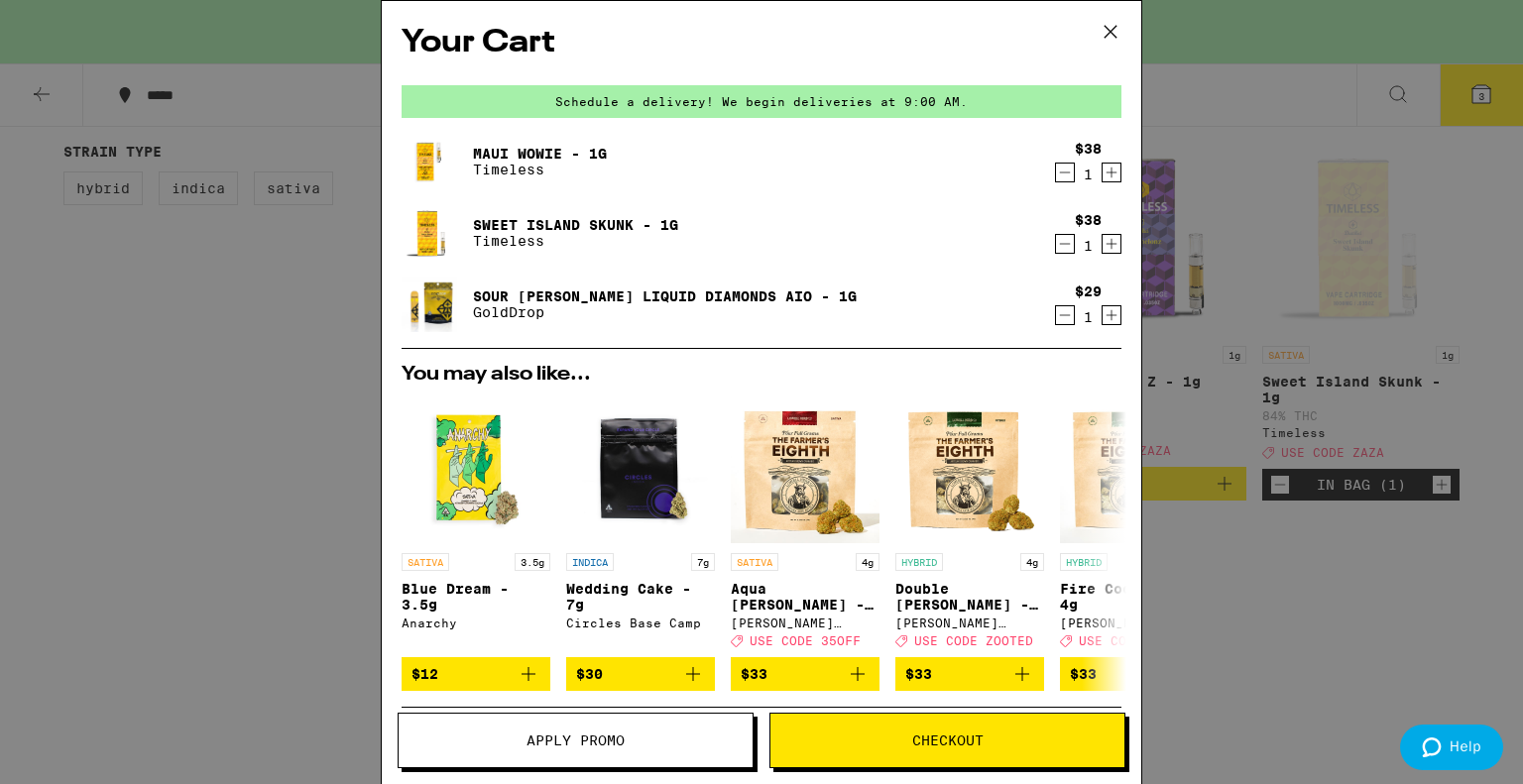 click 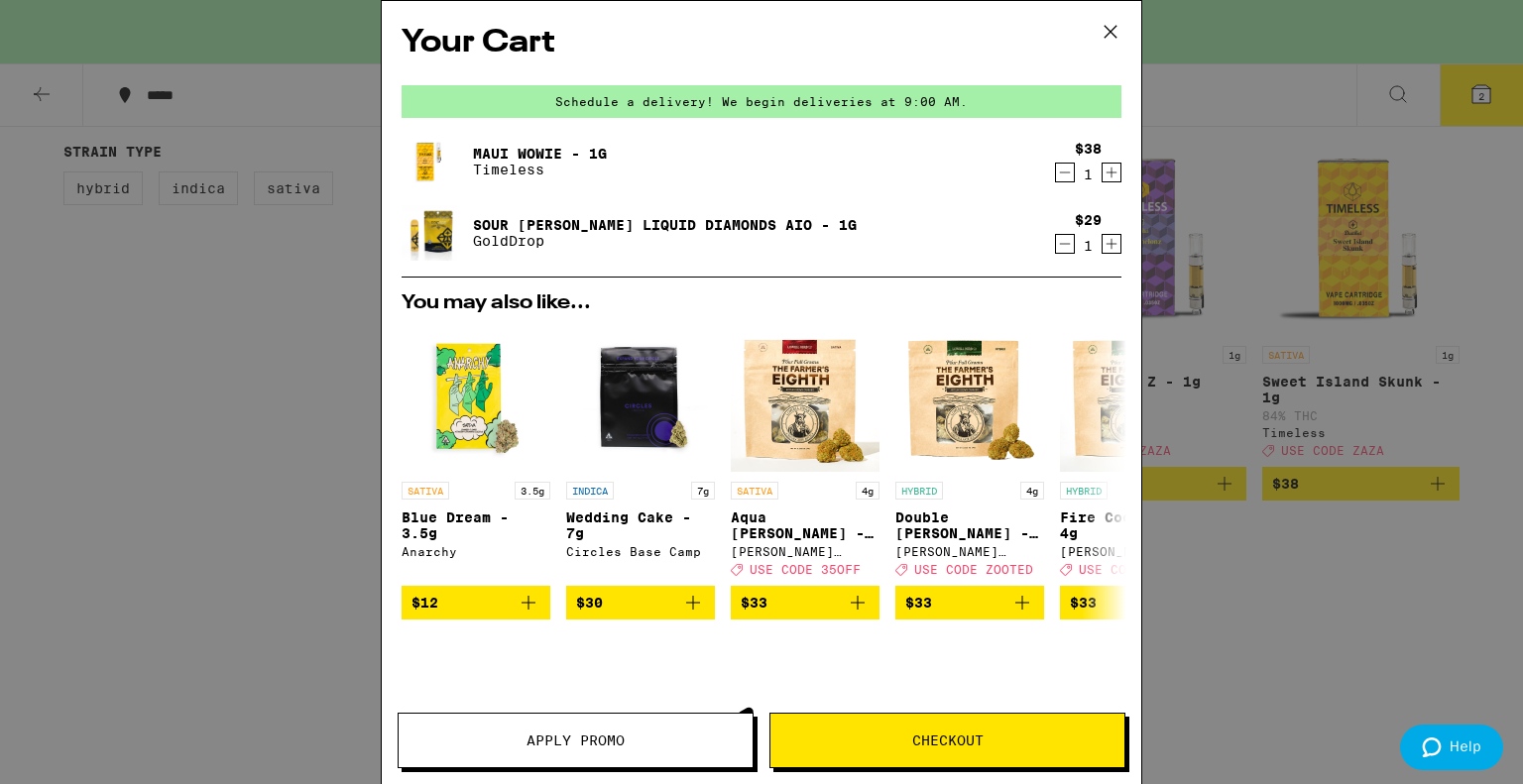 click 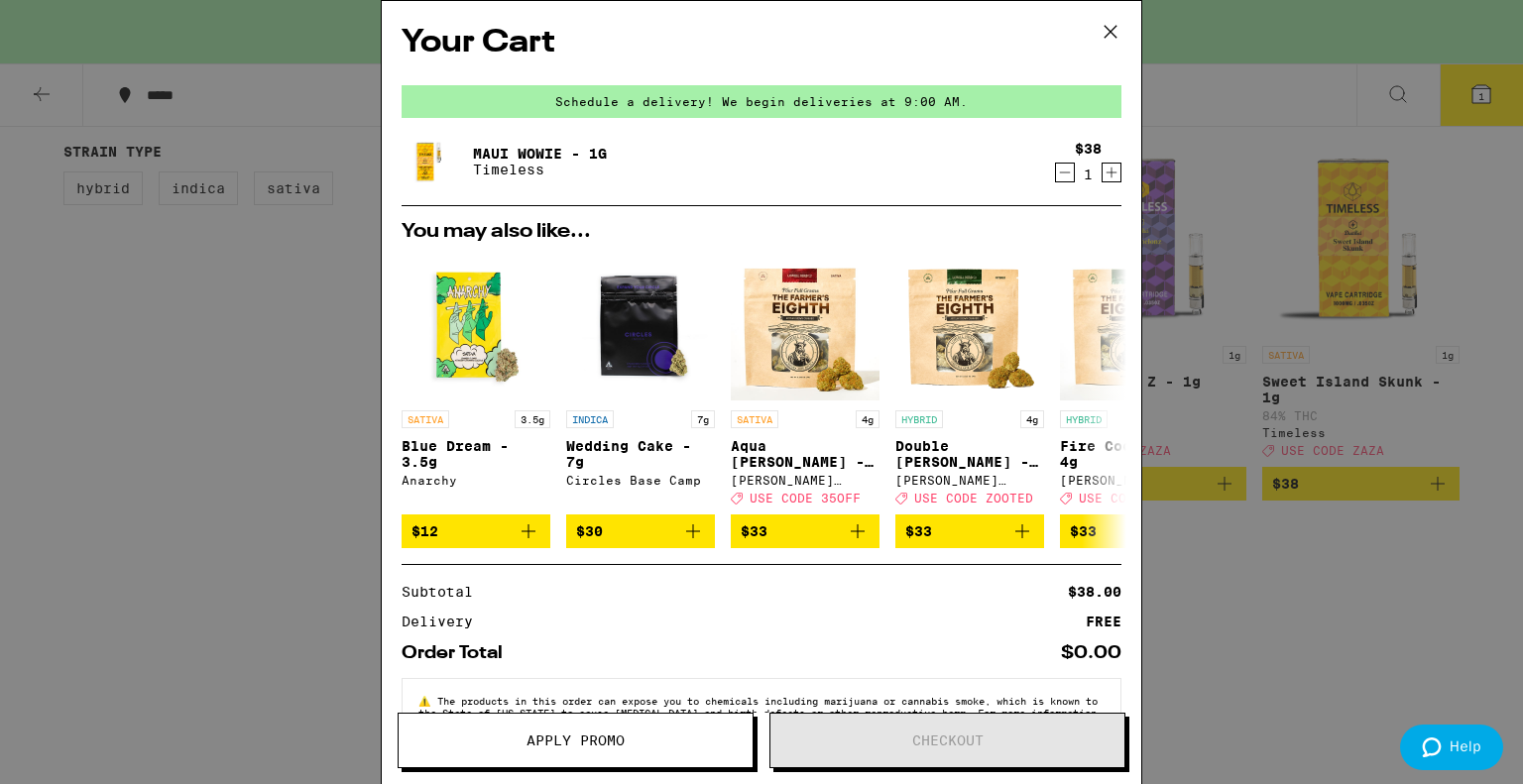 click 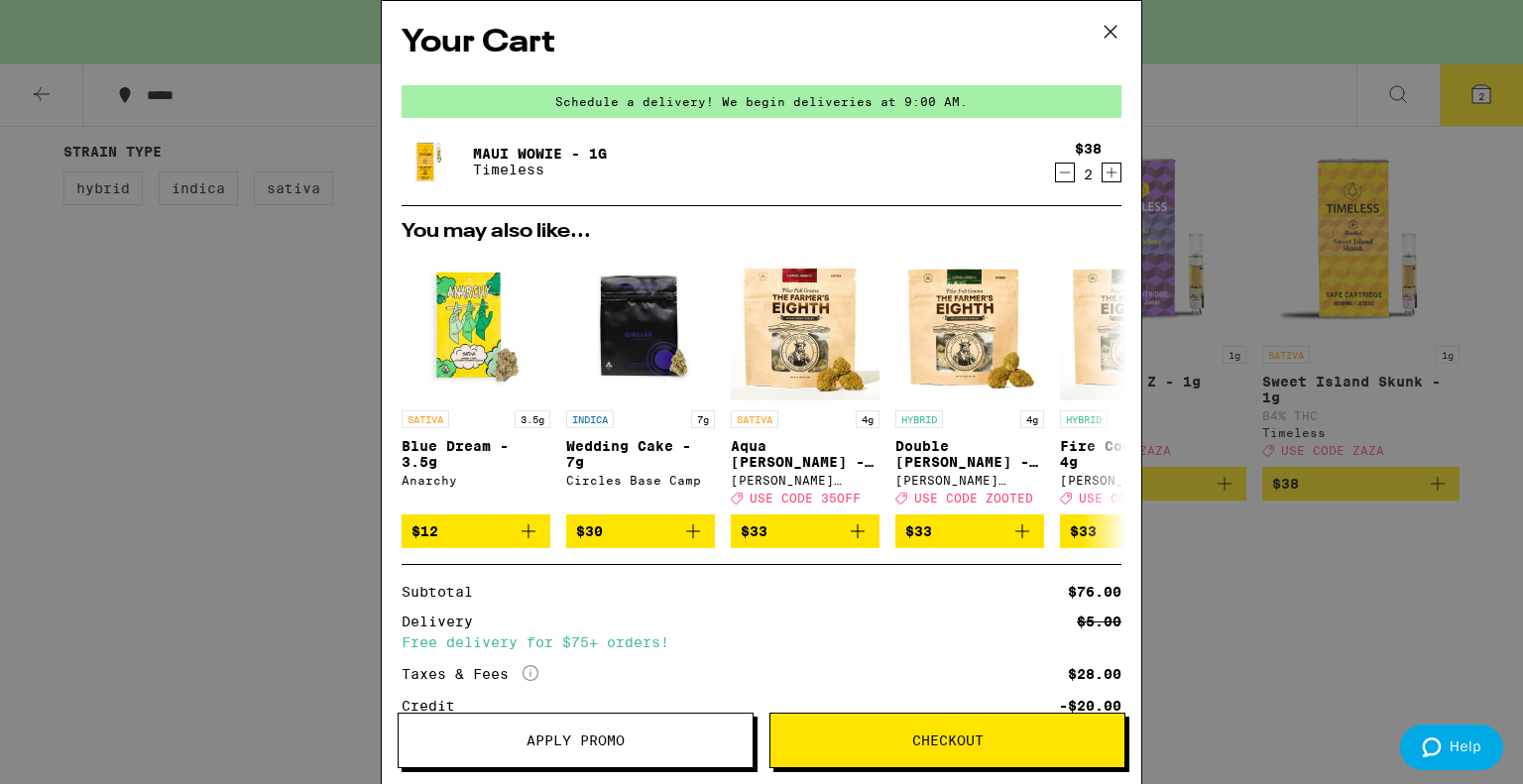 scroll, scrollTop: 155, scrollLeft: 0, axis: vertical 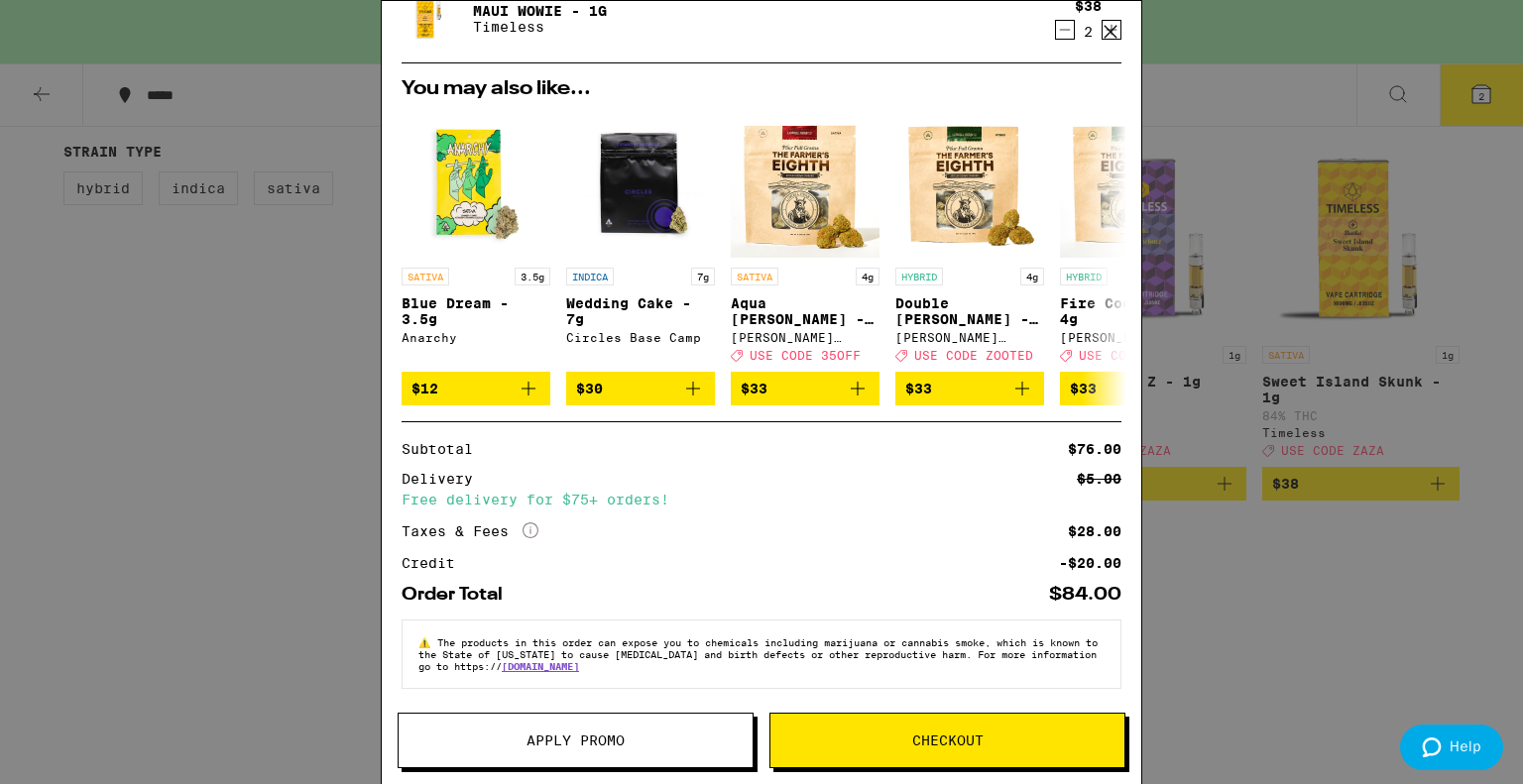 click on "Apply Promo" at bounding box center (575, 740) 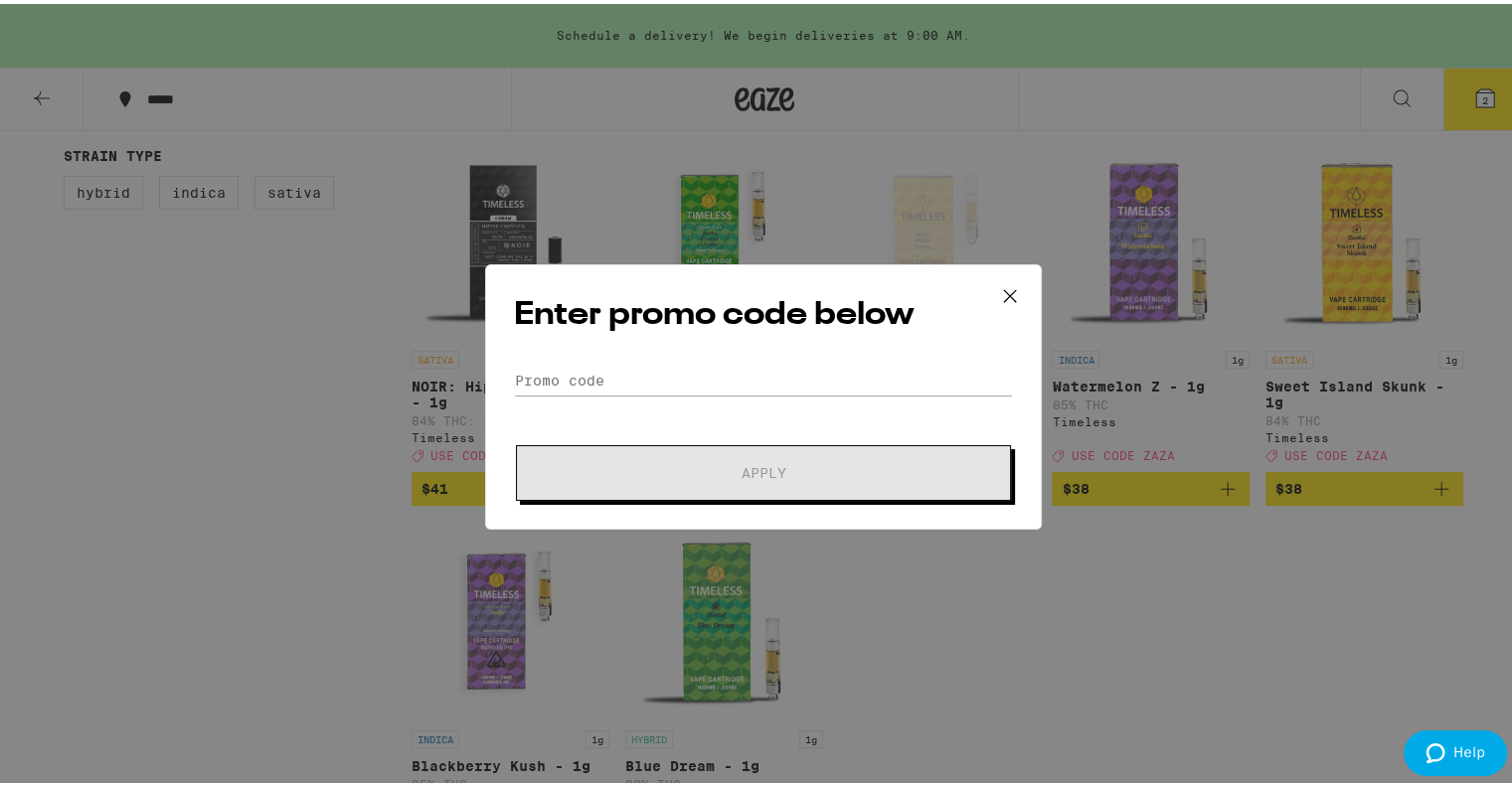 click on "Enter promo code below Promo Code Apply" at bounding box center [763, 393] 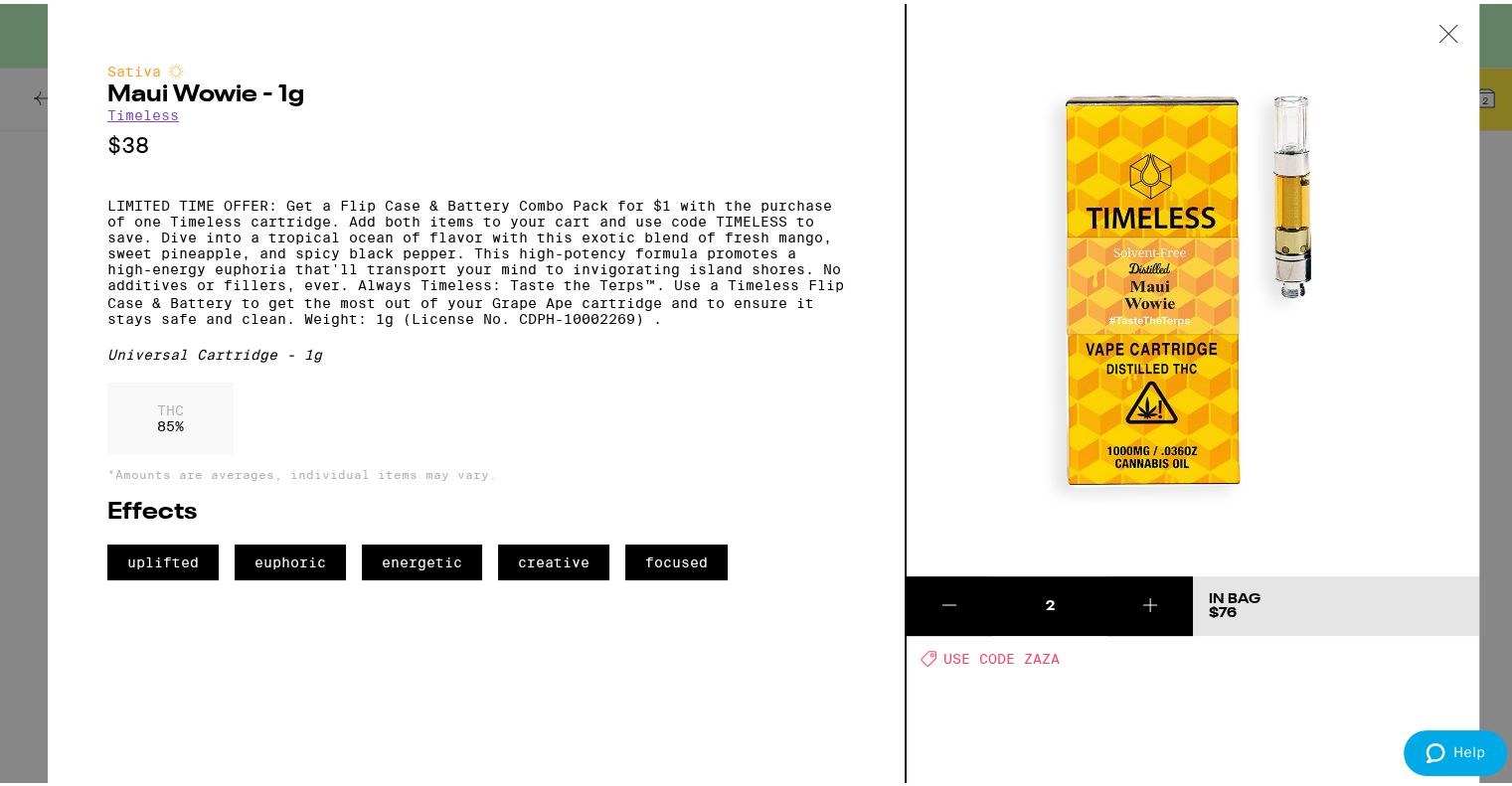 scroll, scrollTop: 0, scrollLeft: 0, axis: both 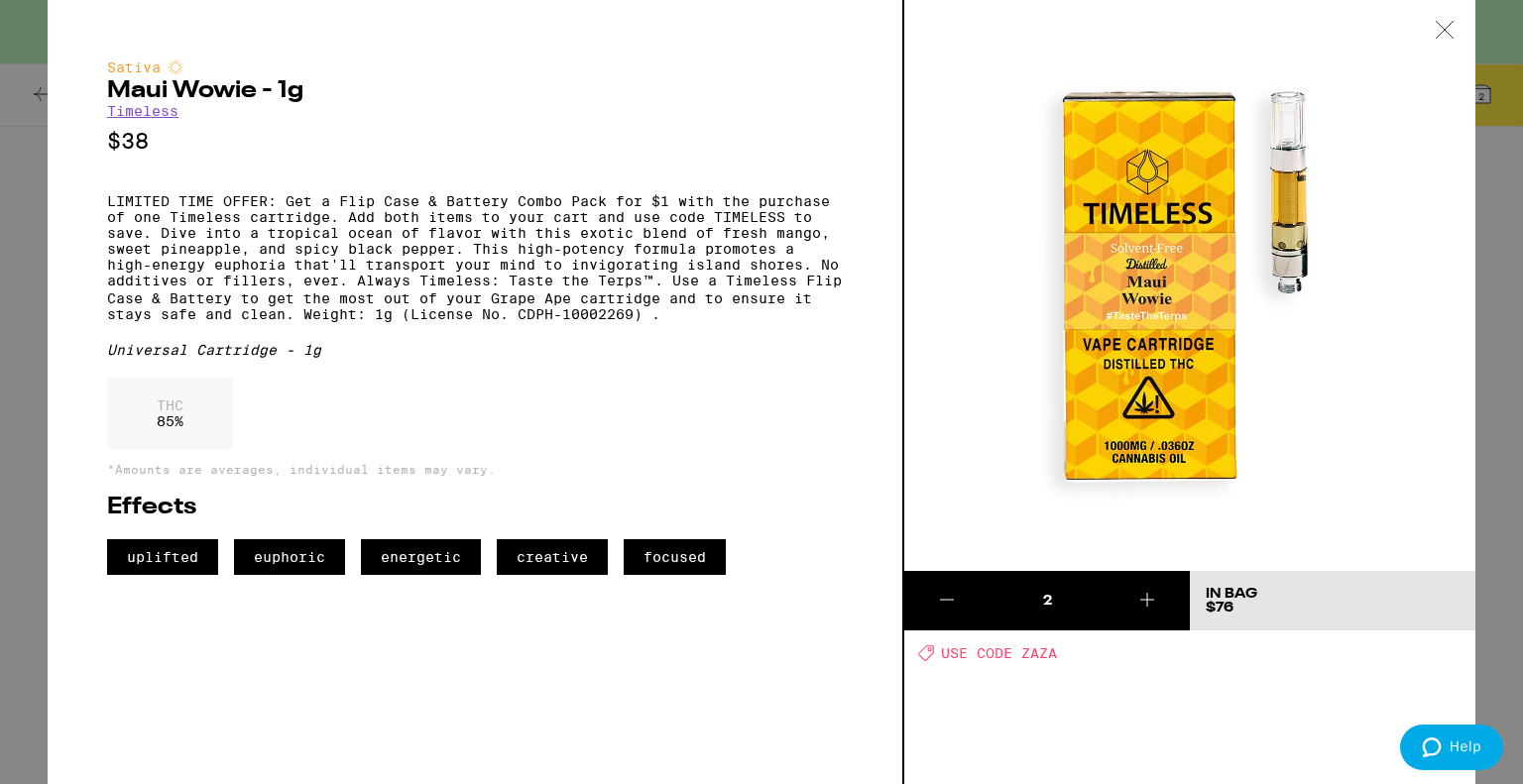 click 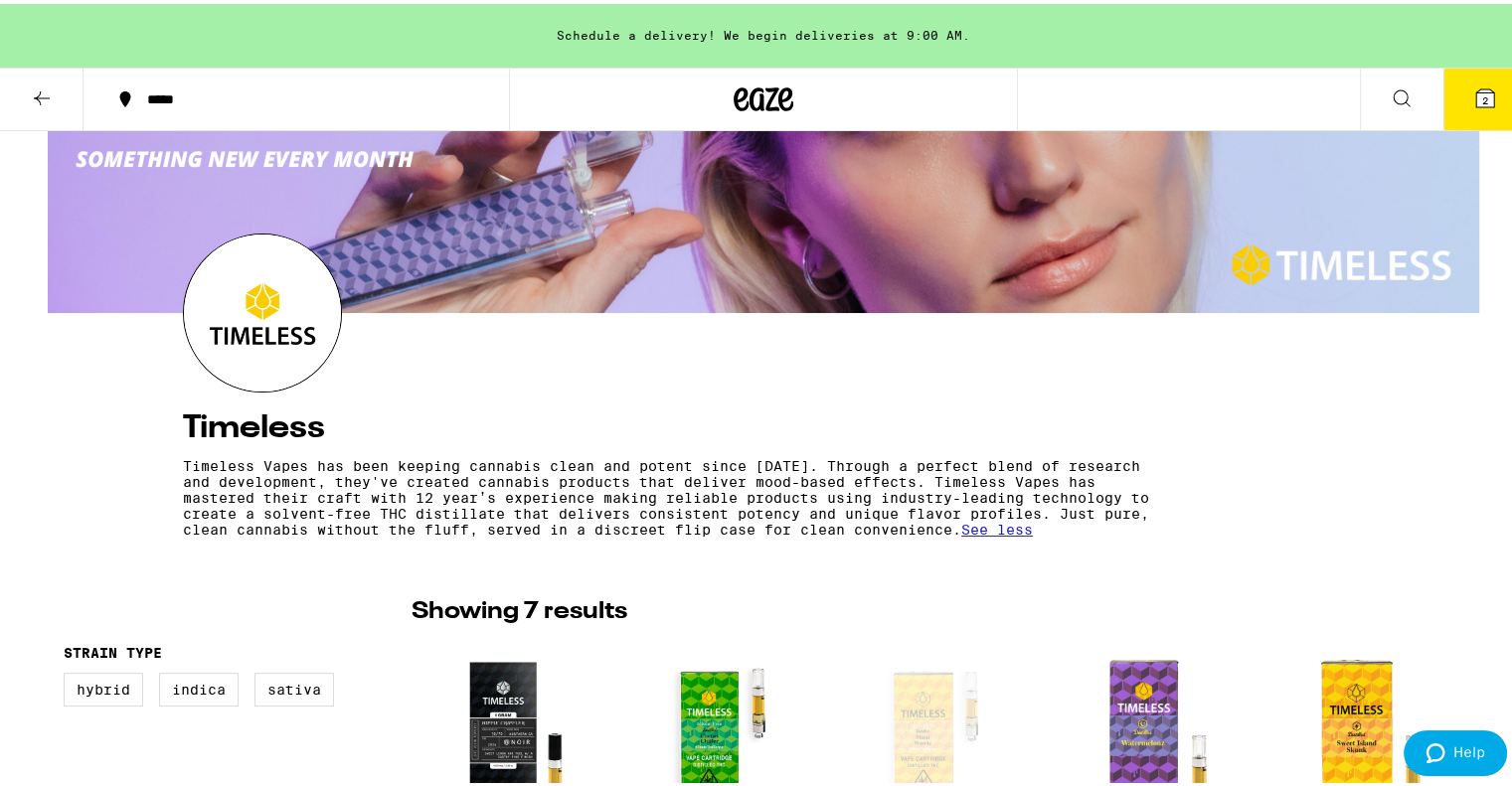 scroll, scrollTop: 0, scrollLeft: 0, axis: both 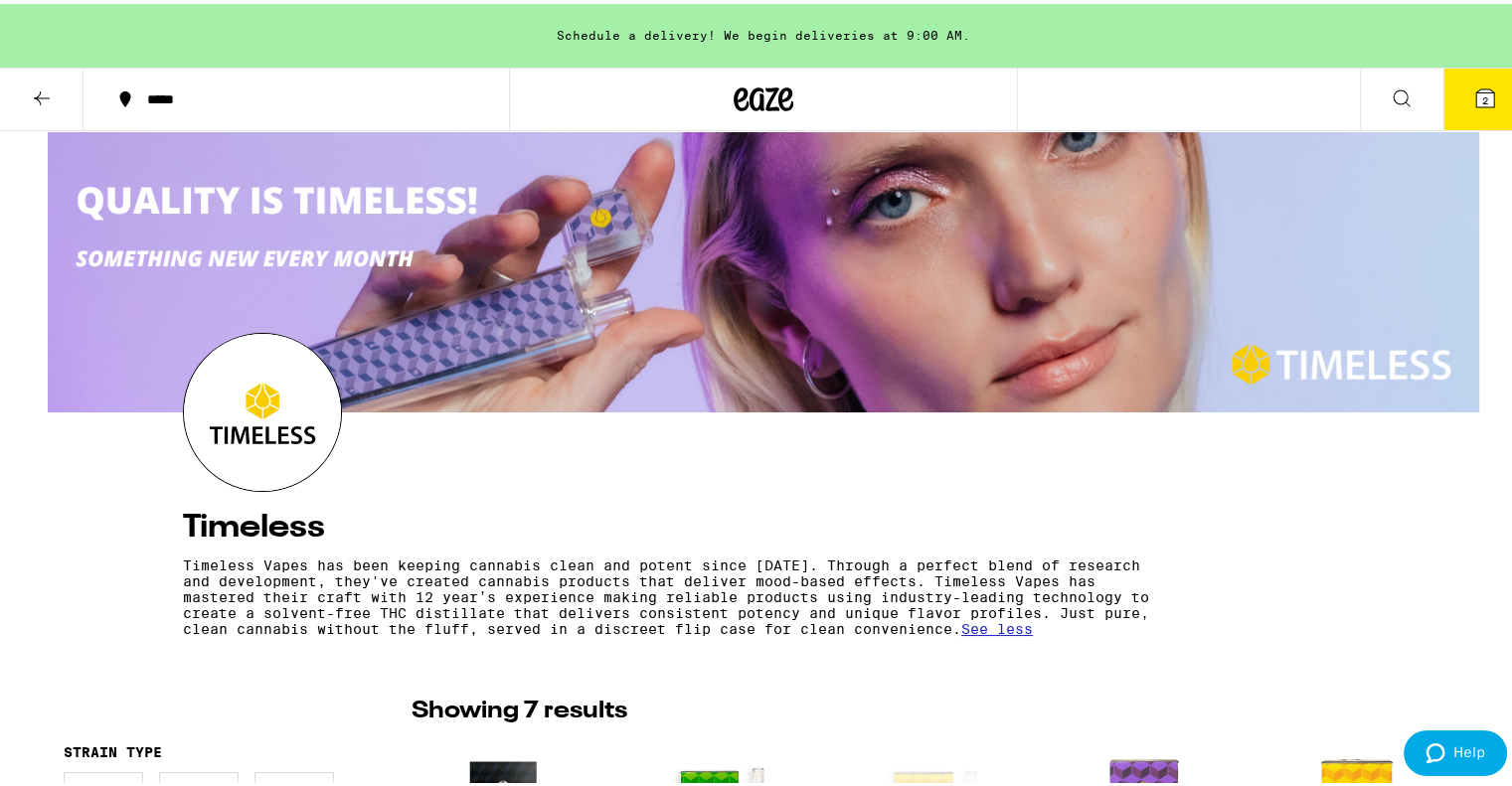 click 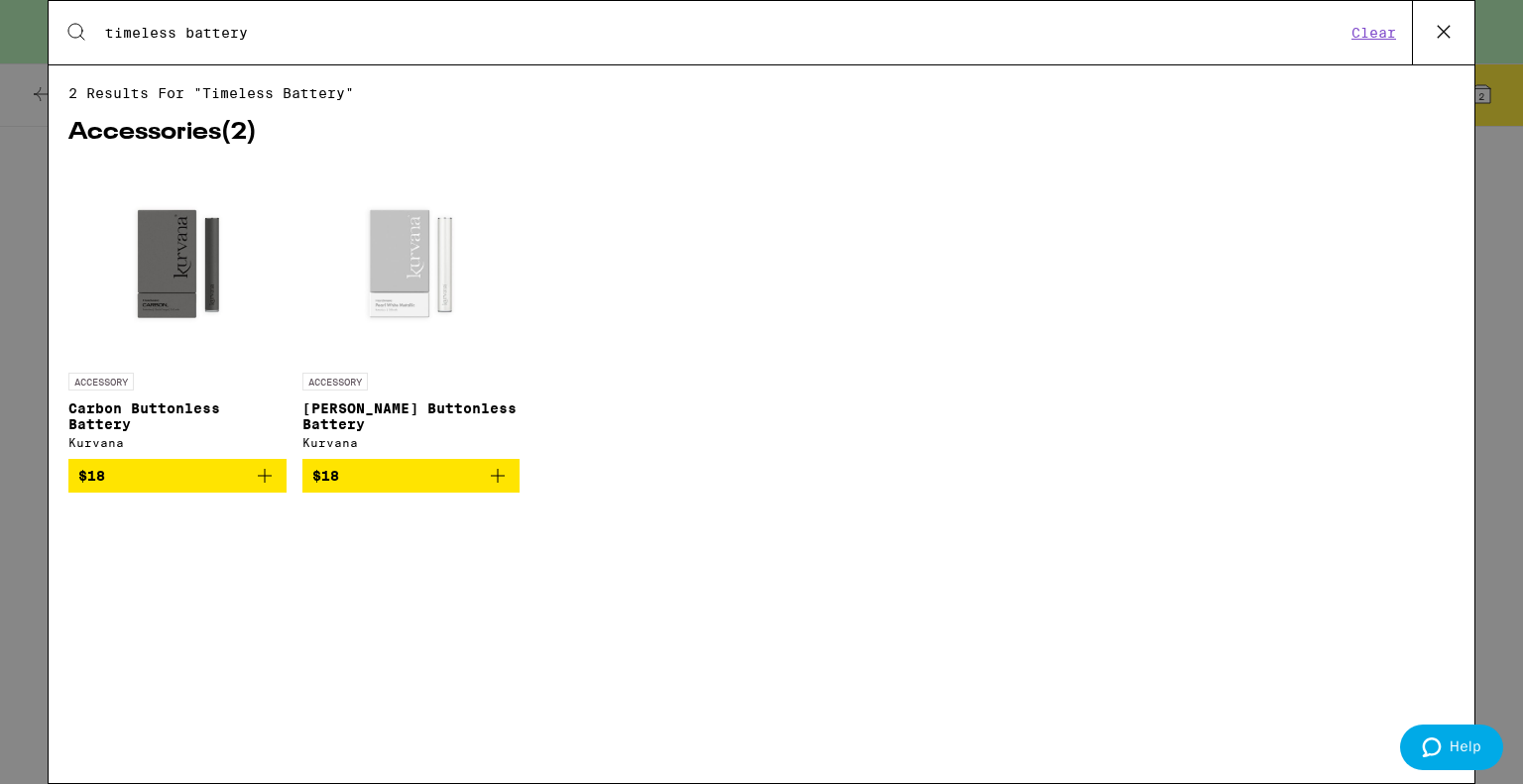 type on "timeless battery" 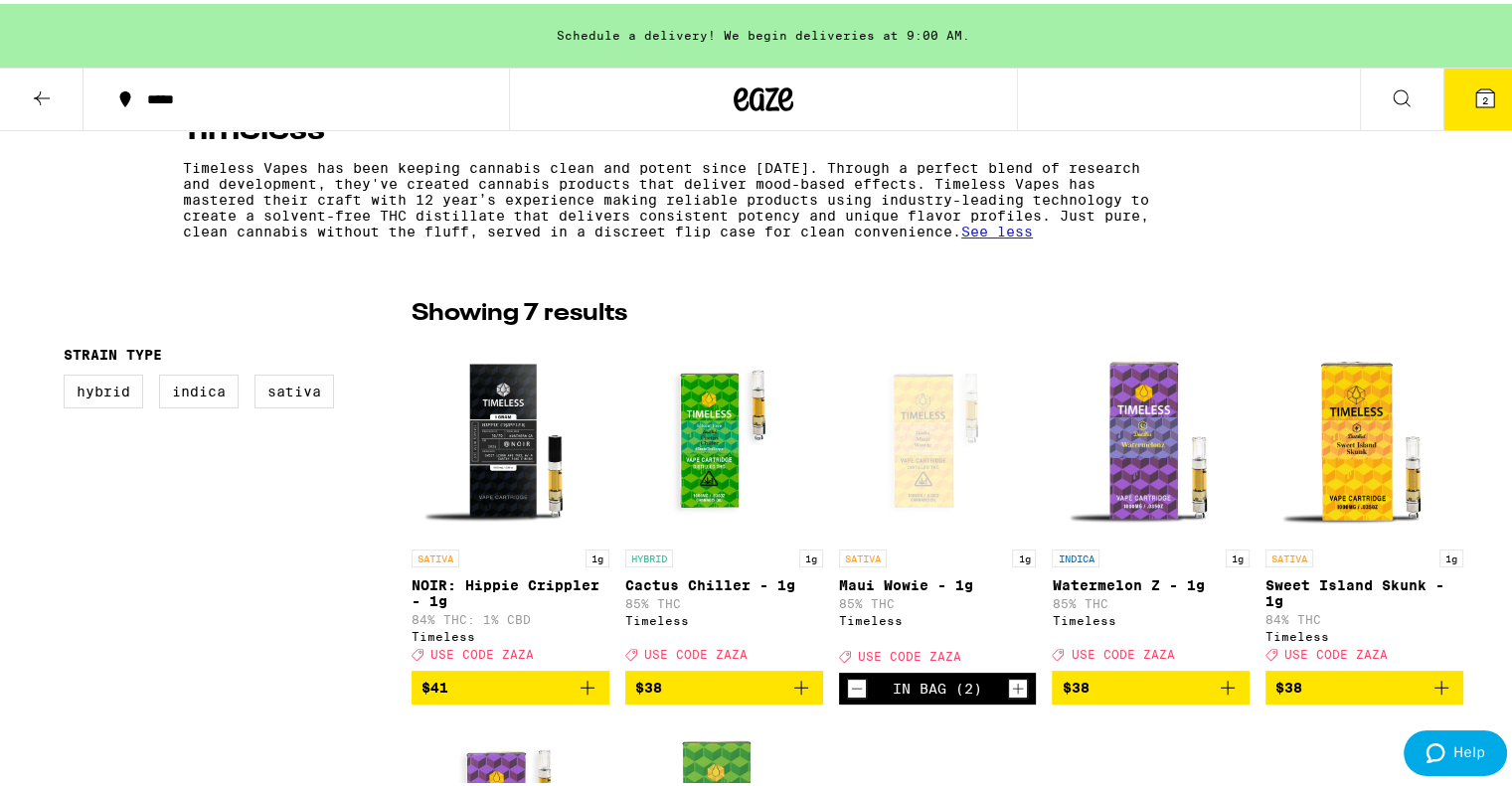 scroll, scrollTop: 497, scrollLeft: 0, axis: vertical 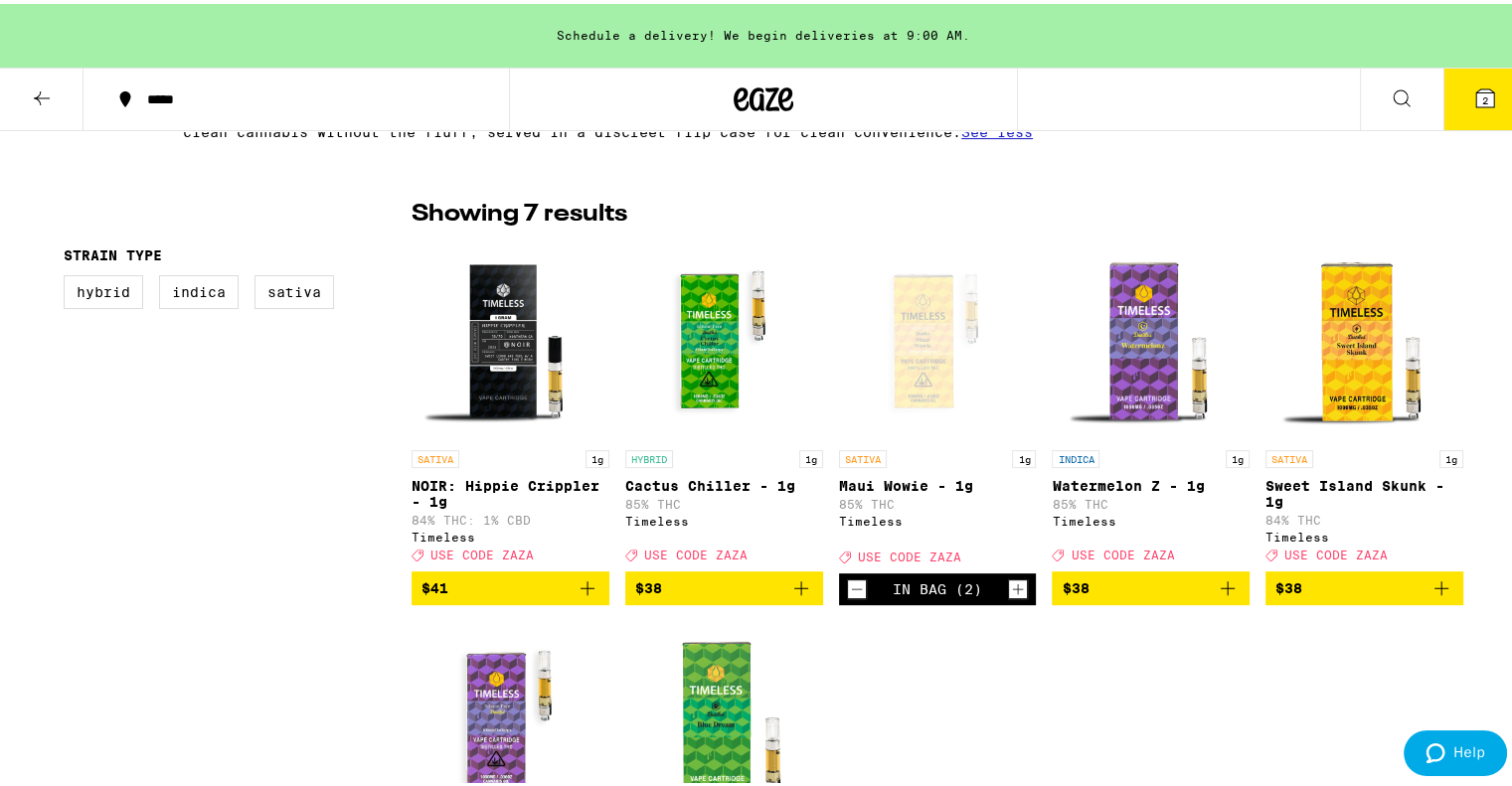 click at bounding box center (937, 337) 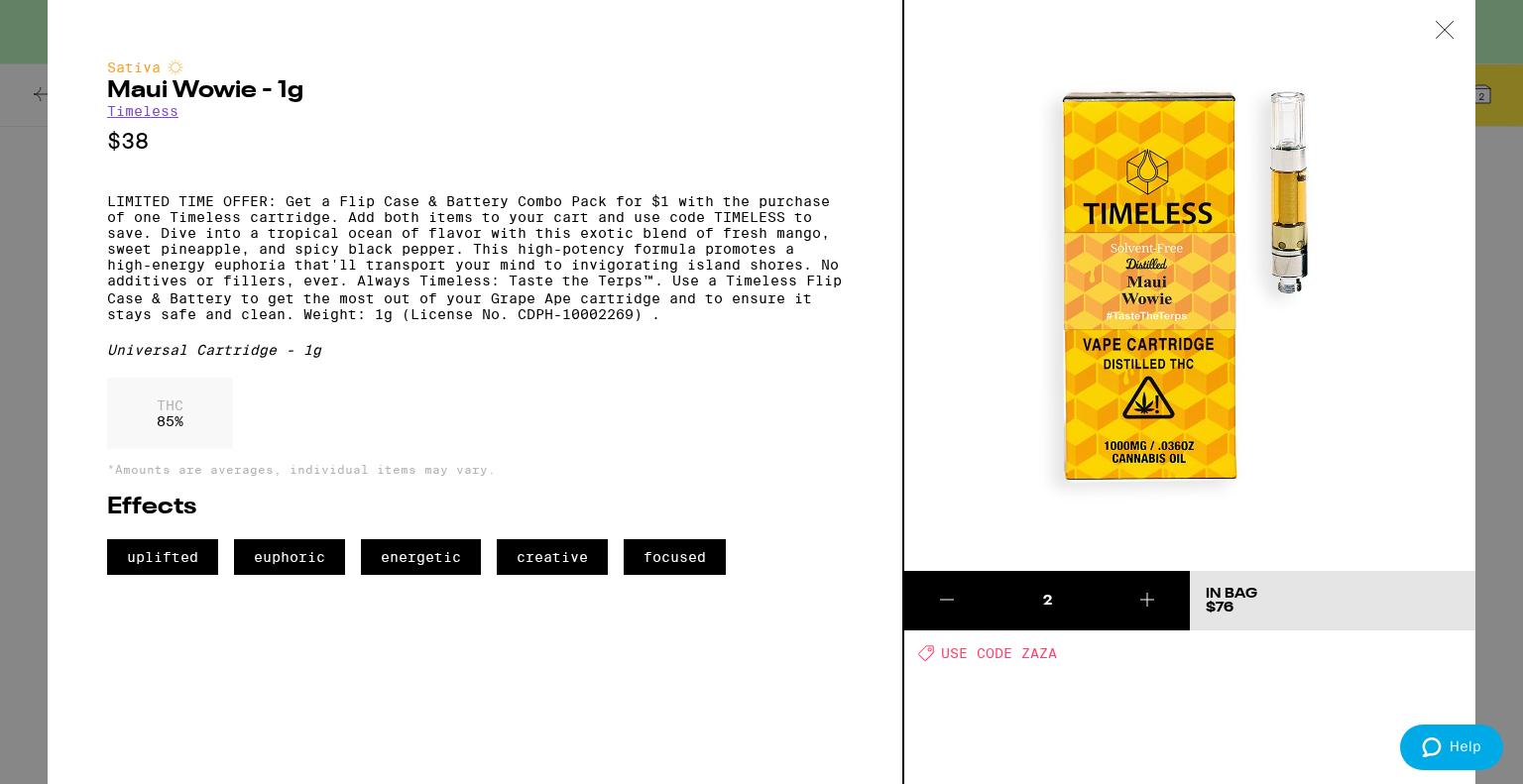 drag, startPoint x: 341, startPoint y: 207, endPoint x: 608, endPoint y: 201, distance: 267.0674 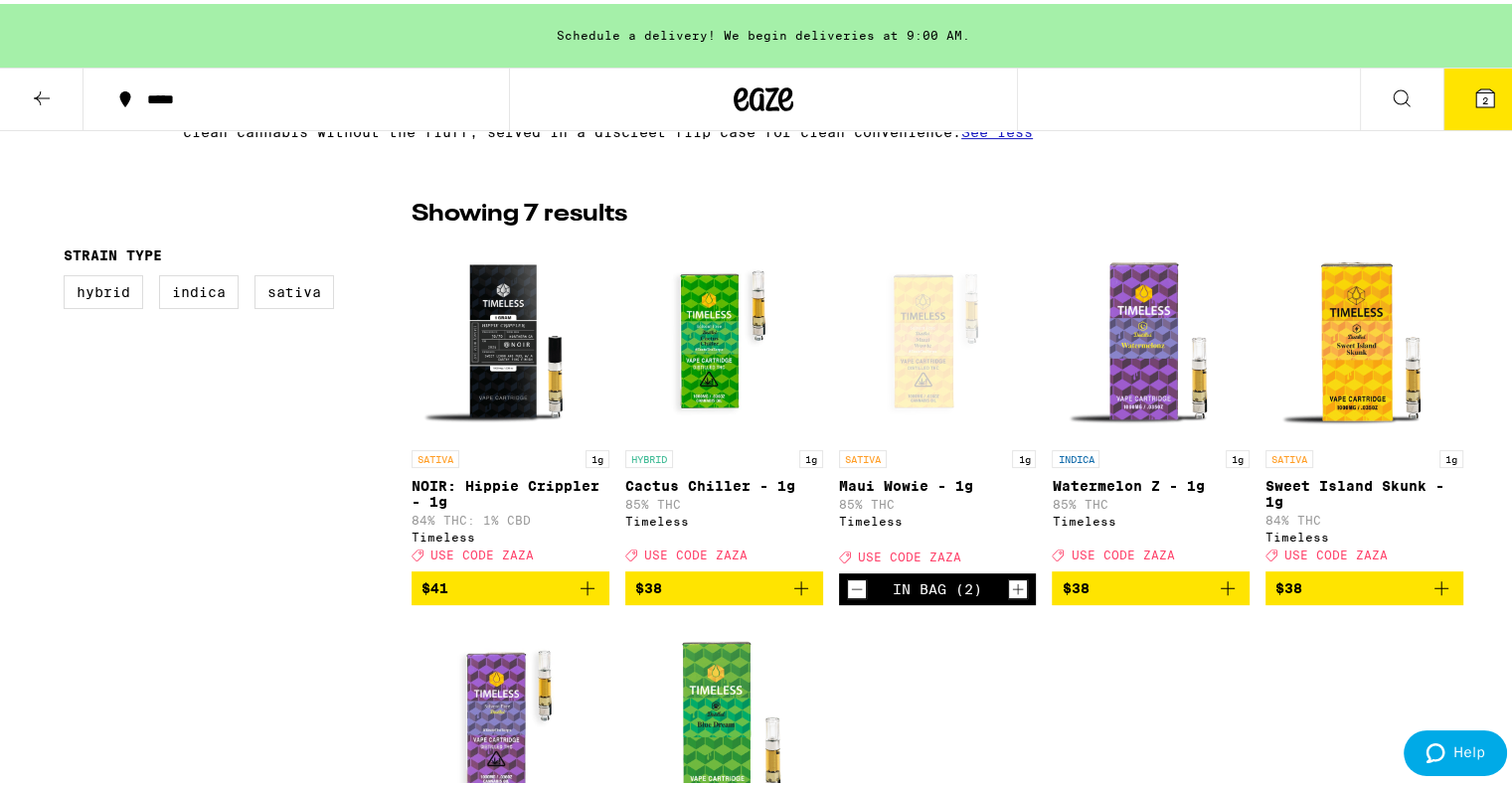 click 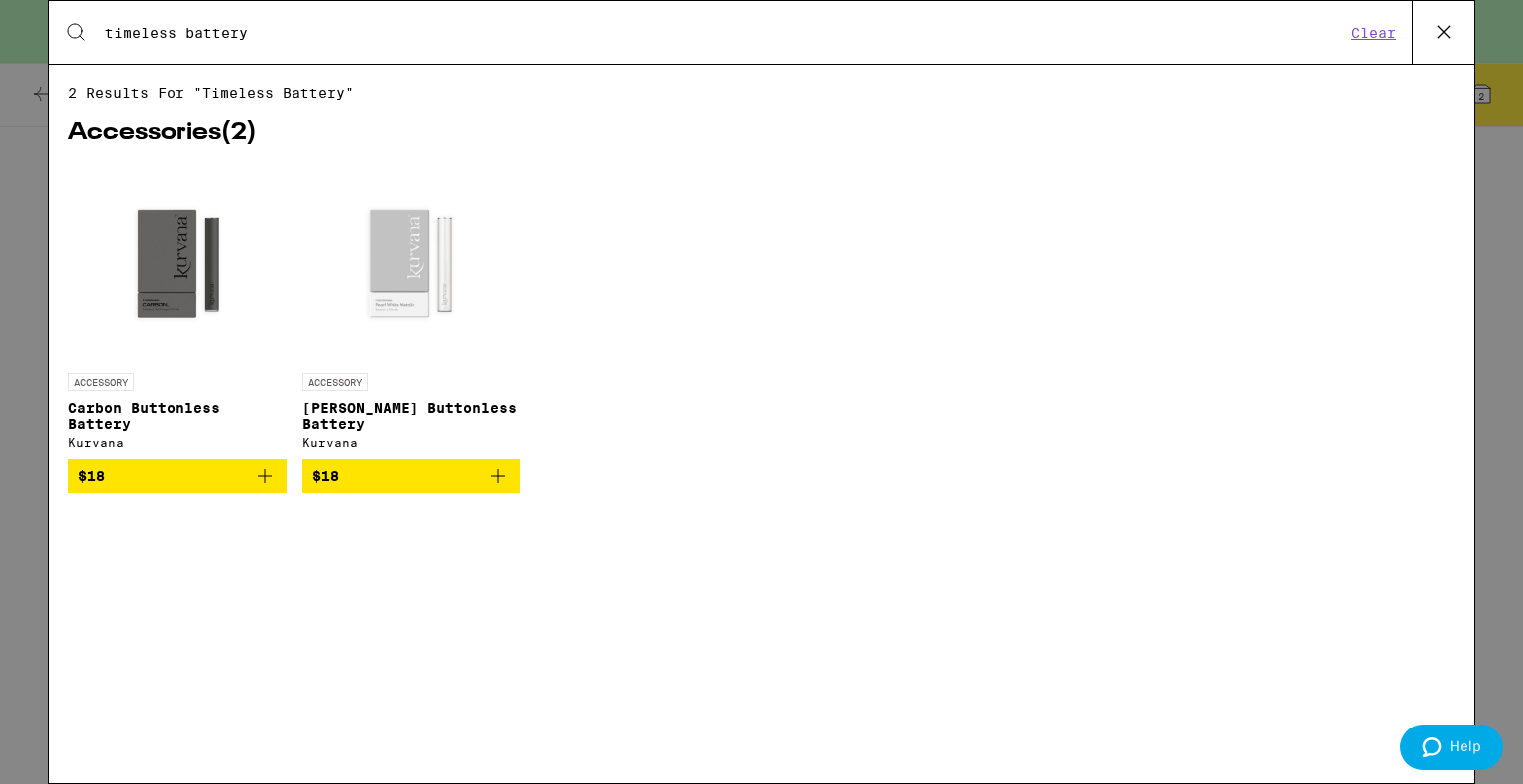 drag, startPoint x: 342, startPoint y: 42, endPoint x: 0, endPoint y: 43, distance: 342.00146 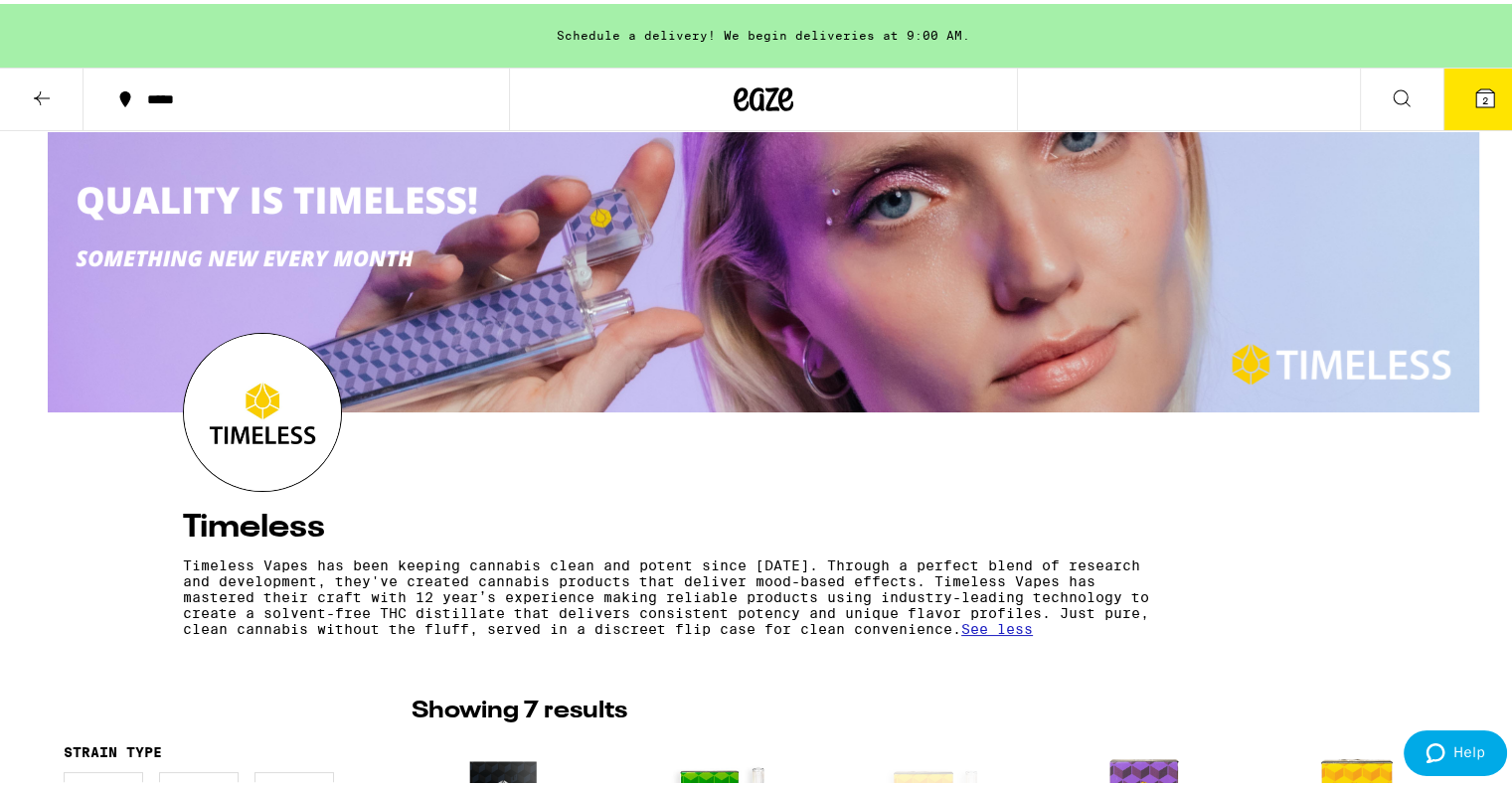 click 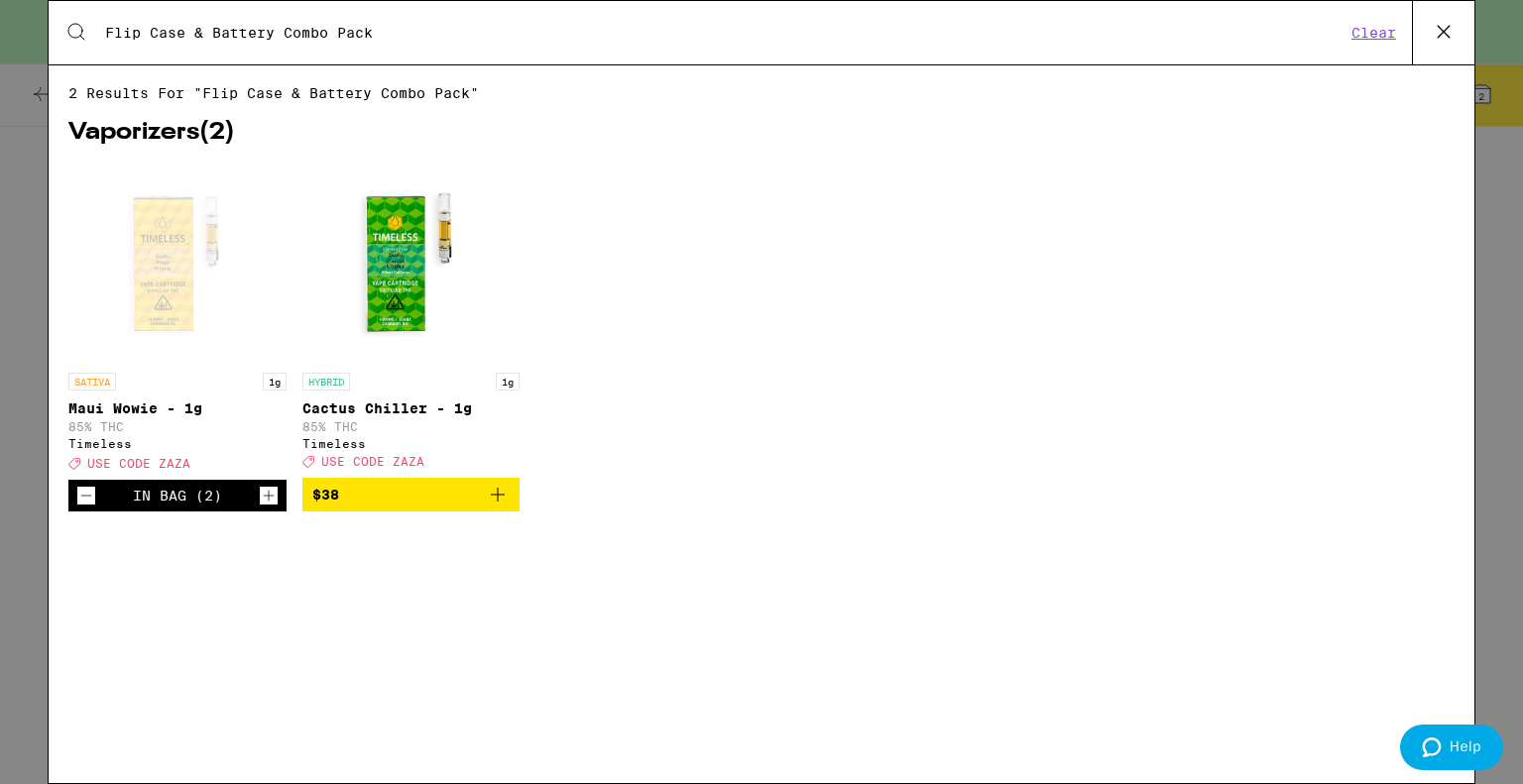 type on "Flip Case & Battery Combo Pack" 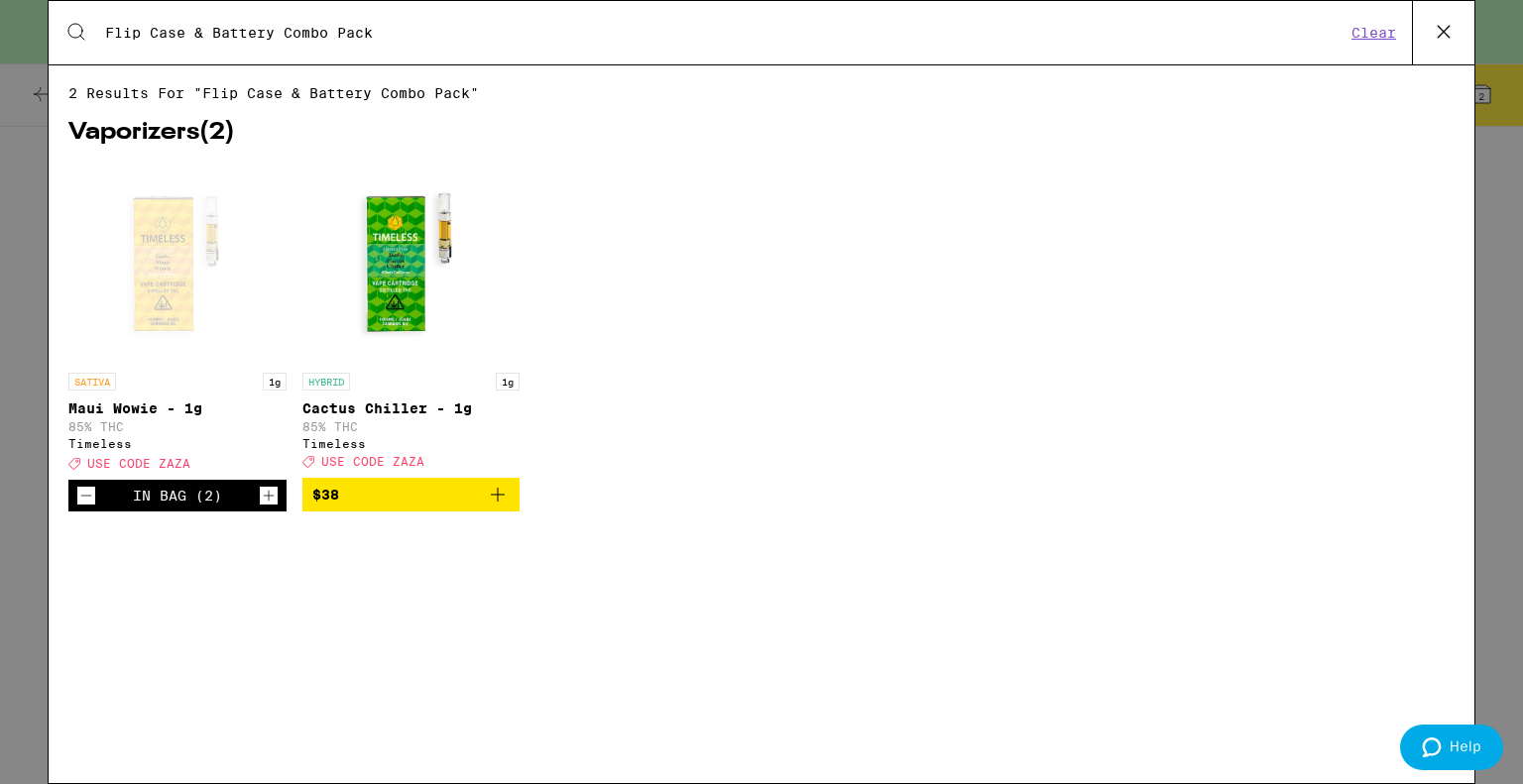 click 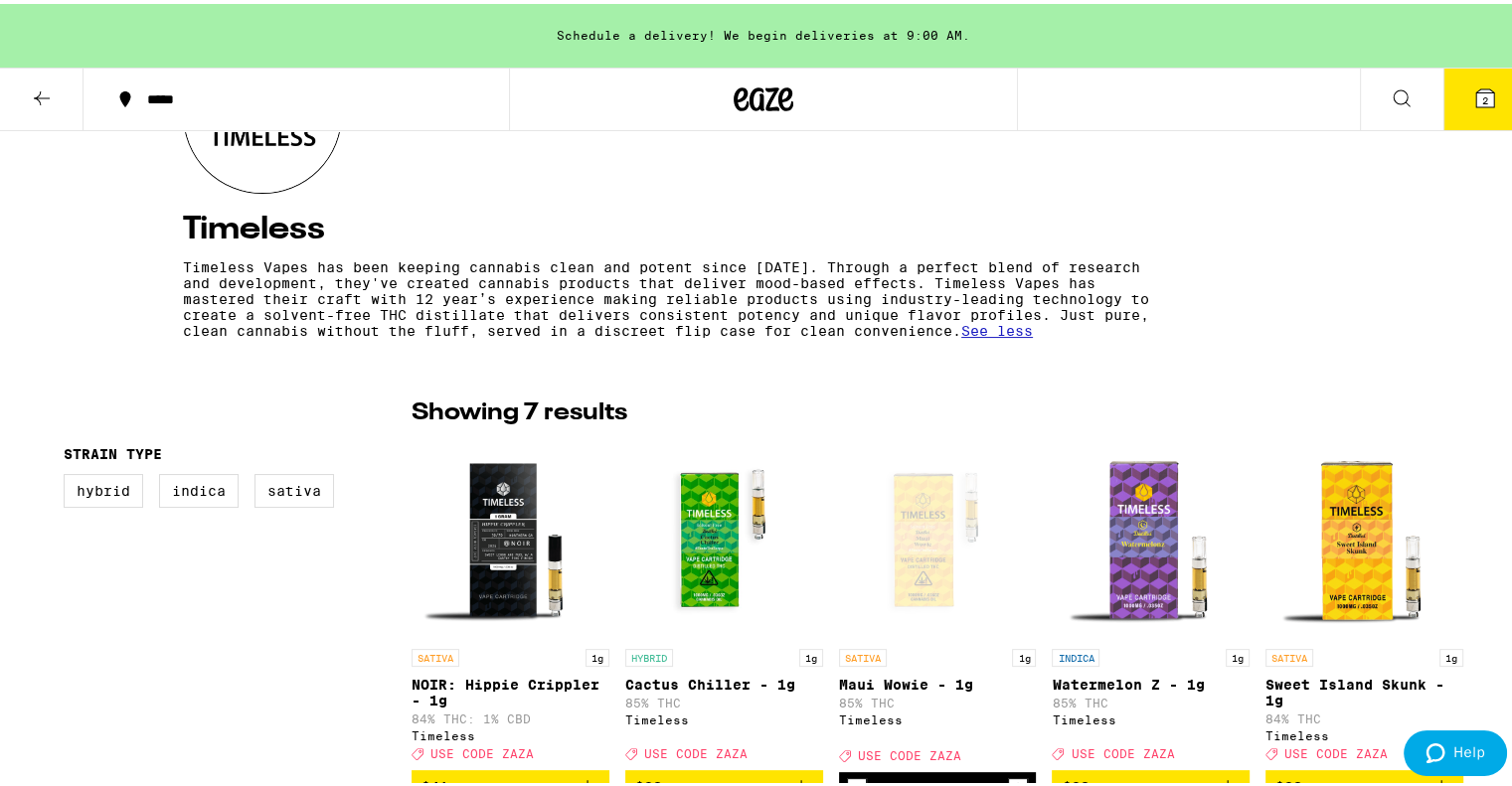 scroll, scrollTop: 596, scrollLeft: 0, axis: vertical 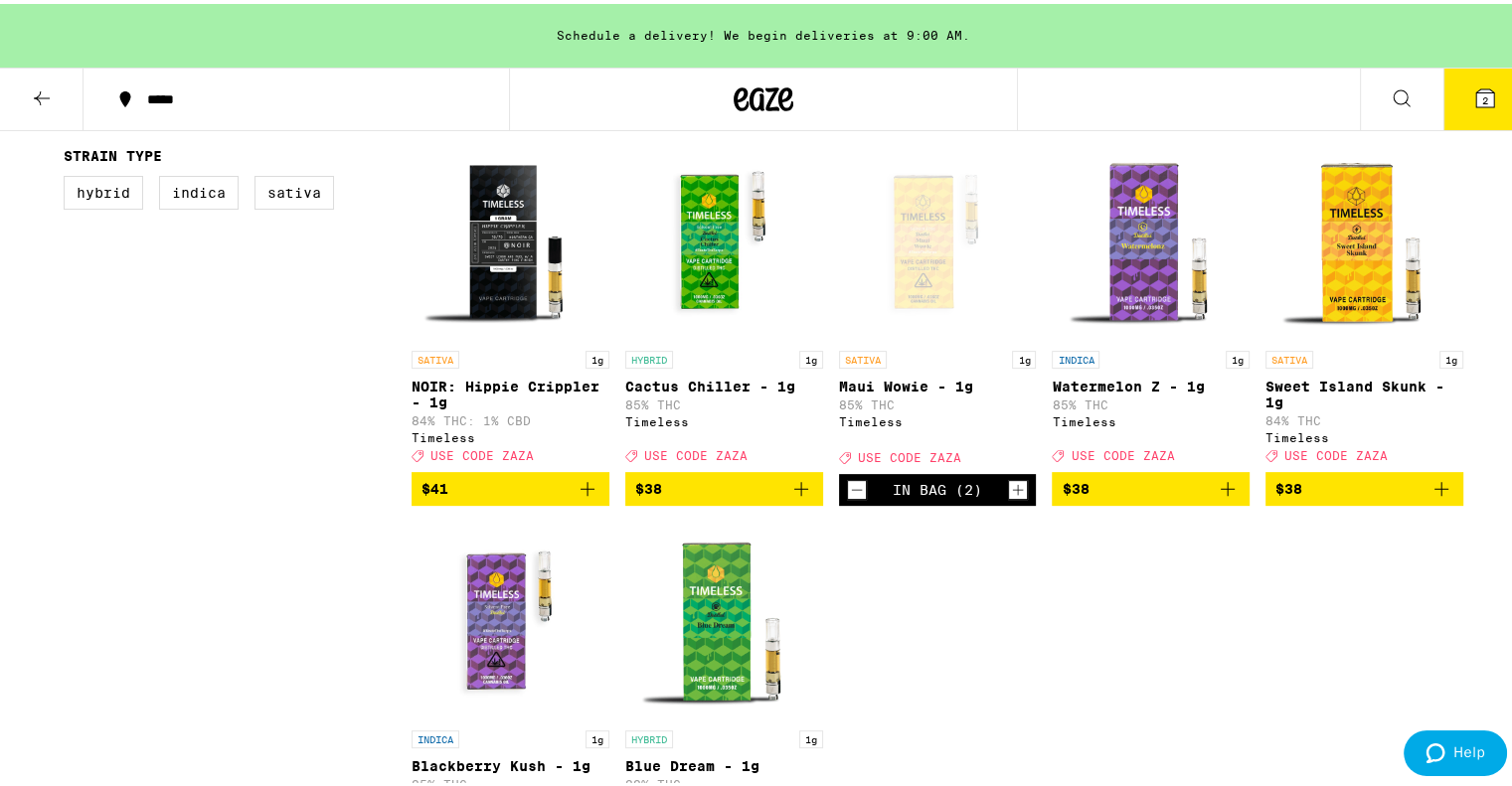 click at bounding box center [937, 237] 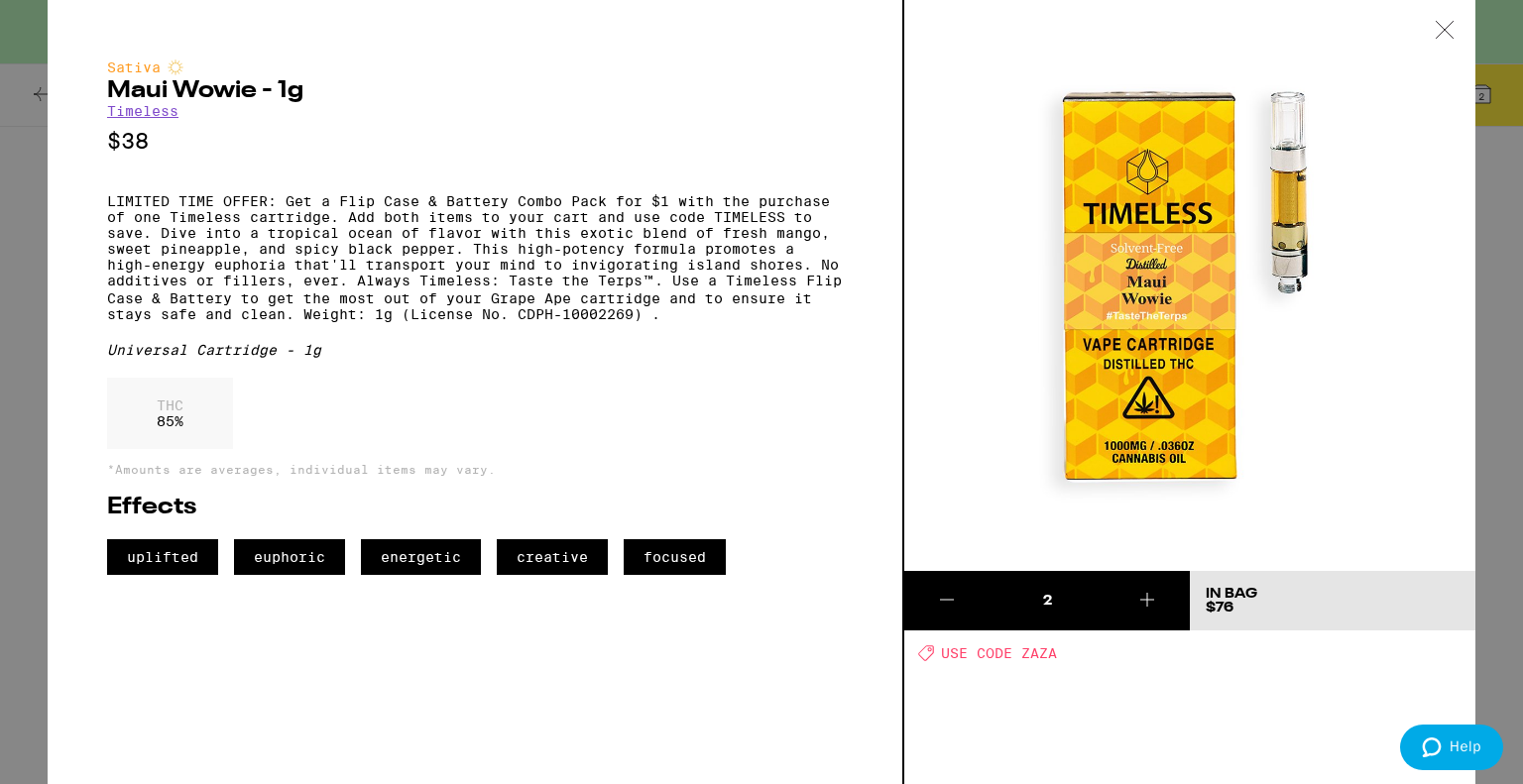 click at bounding box center (1445, 31) 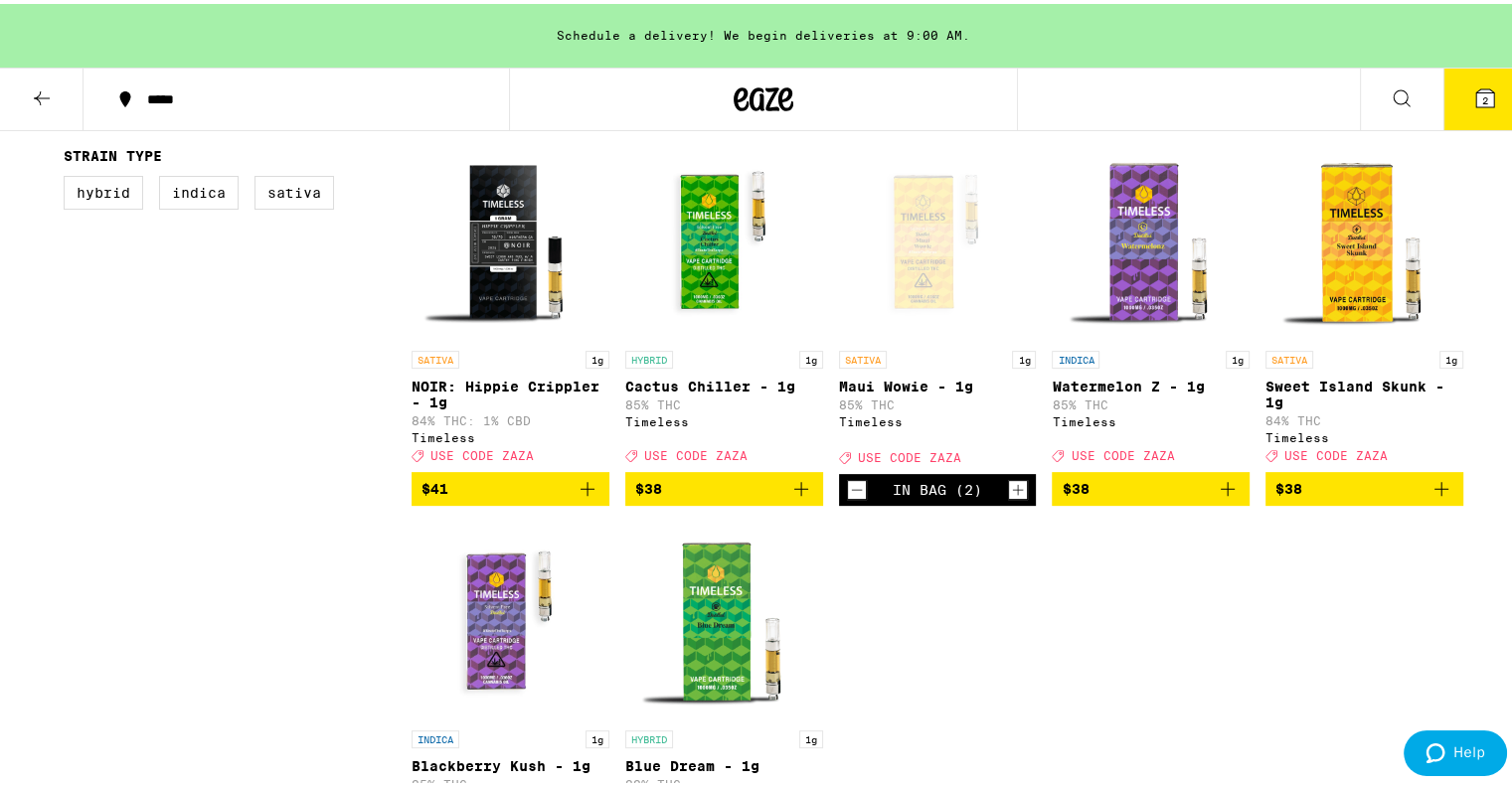 click 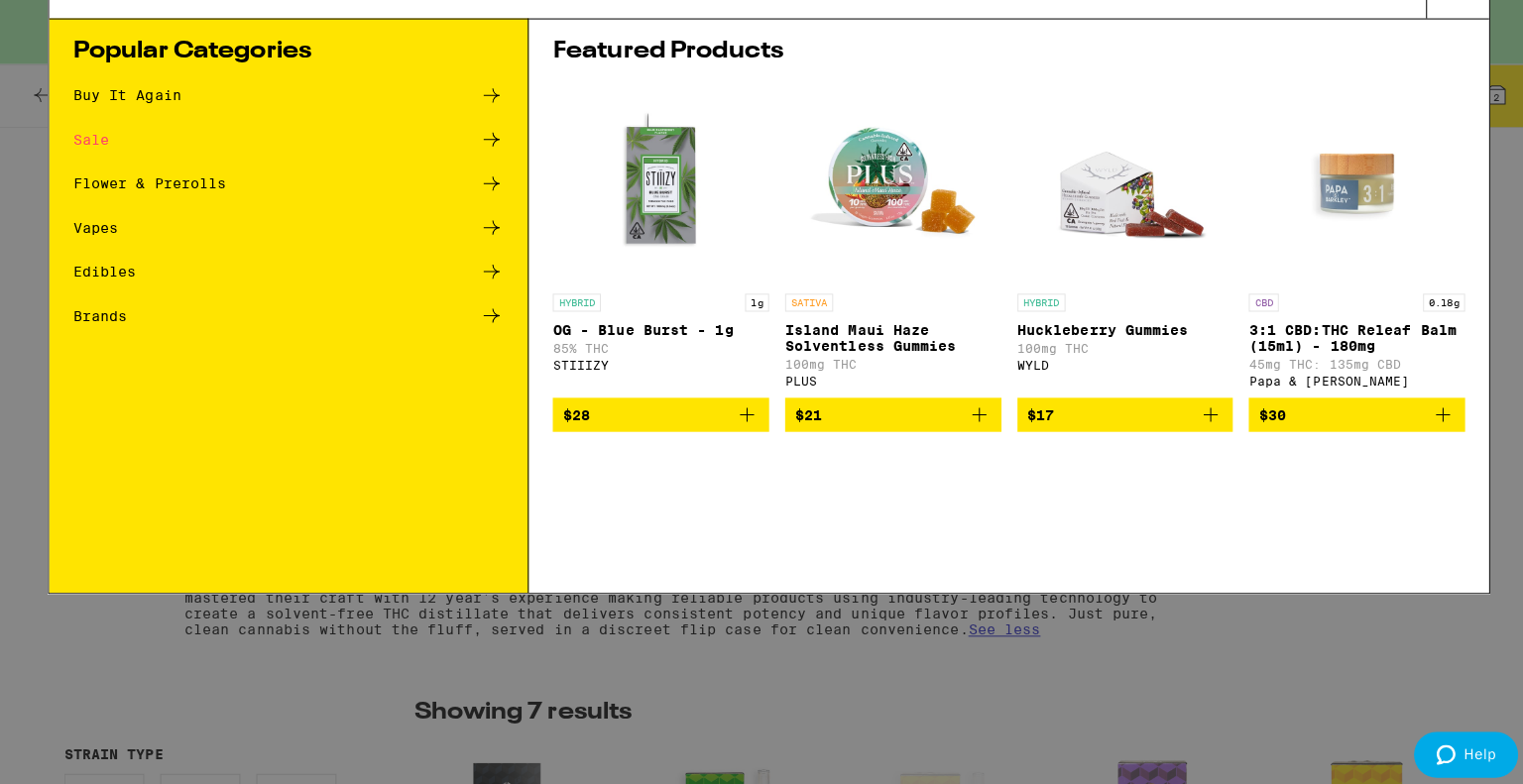 scroll, scrollTop: 0, scrollLeft: 0, axis: both 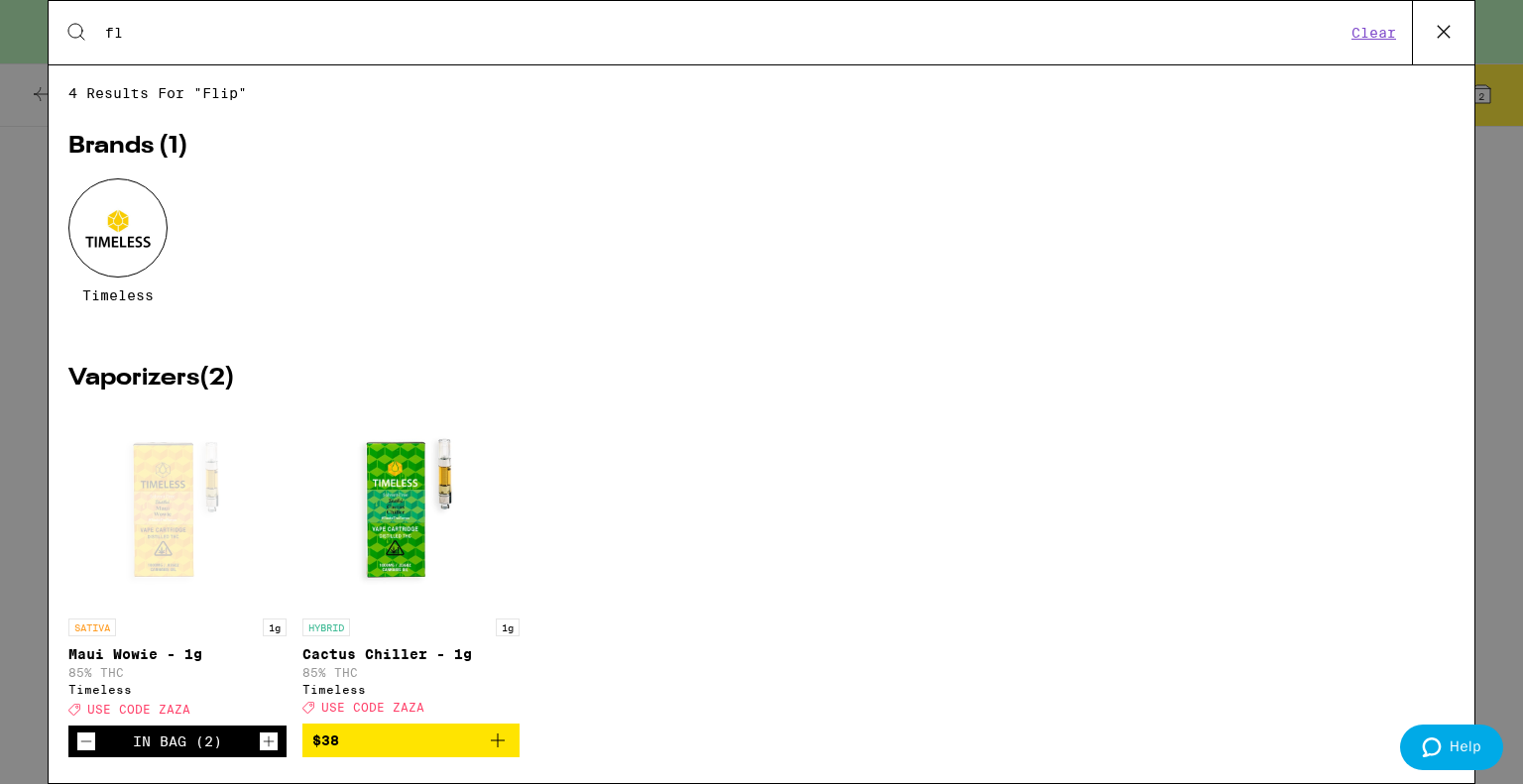 type on "f" 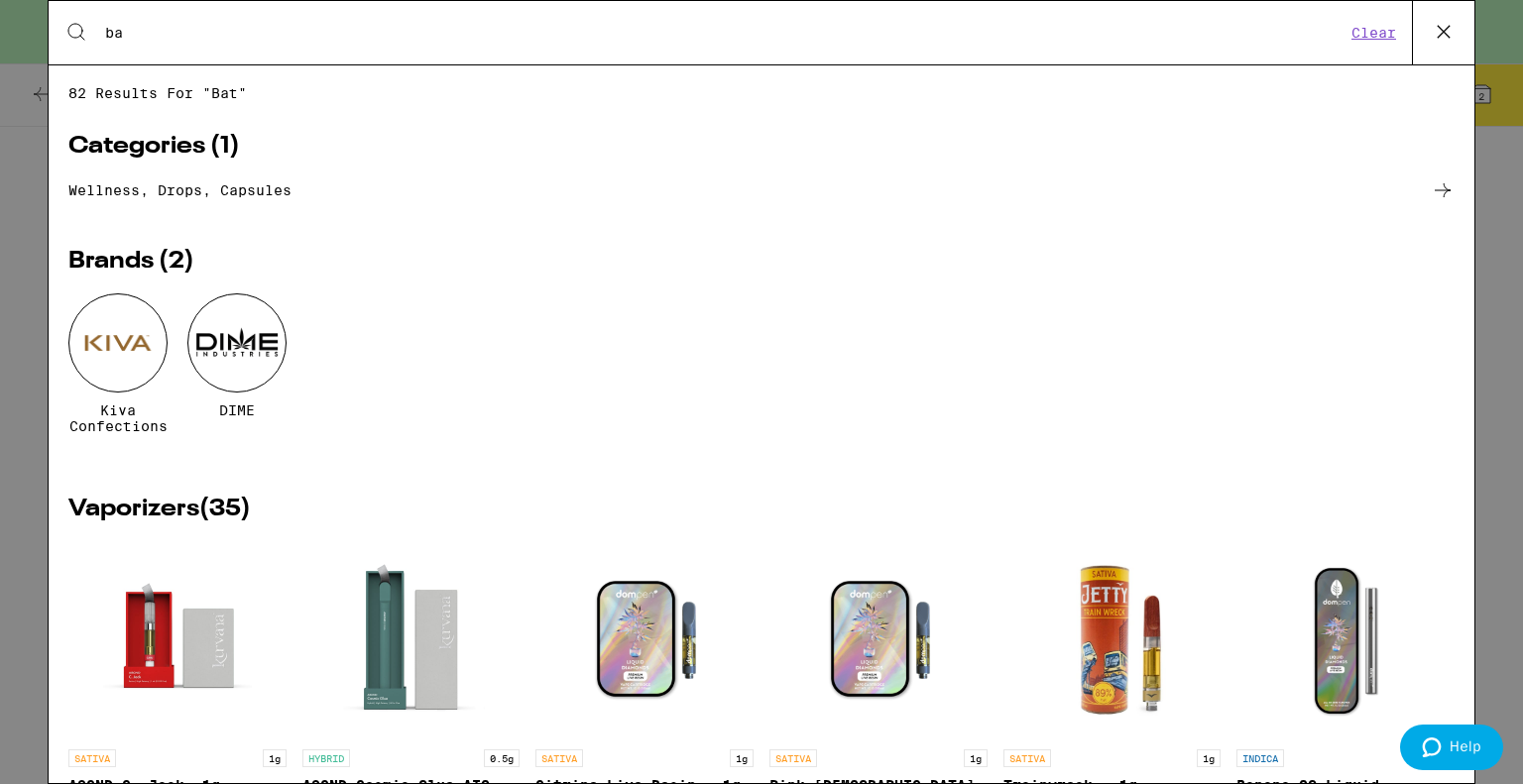 type on "b" 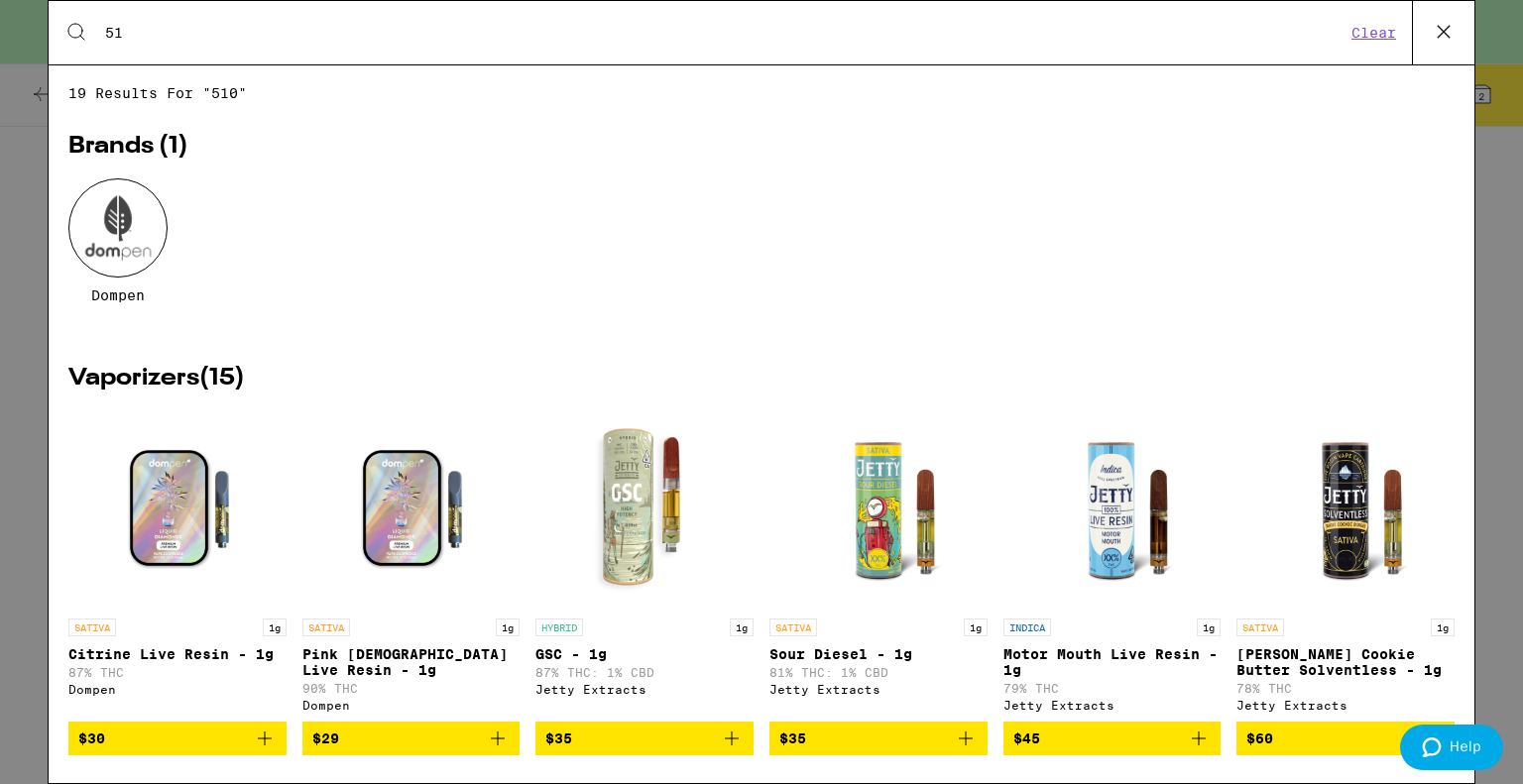 type on "5" 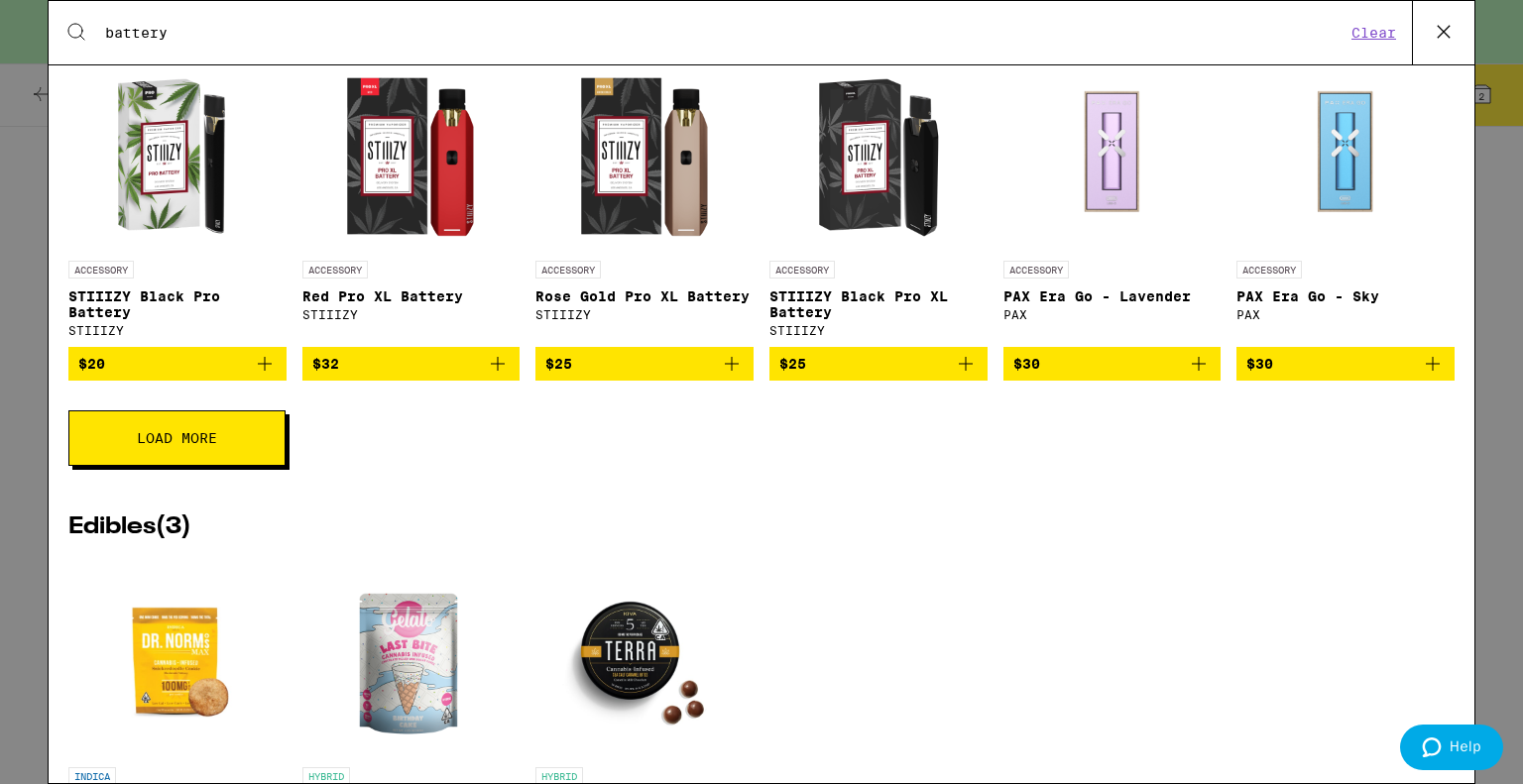 scroll, scrollTop: 1784, scrollLeft: 0, axis: vertical 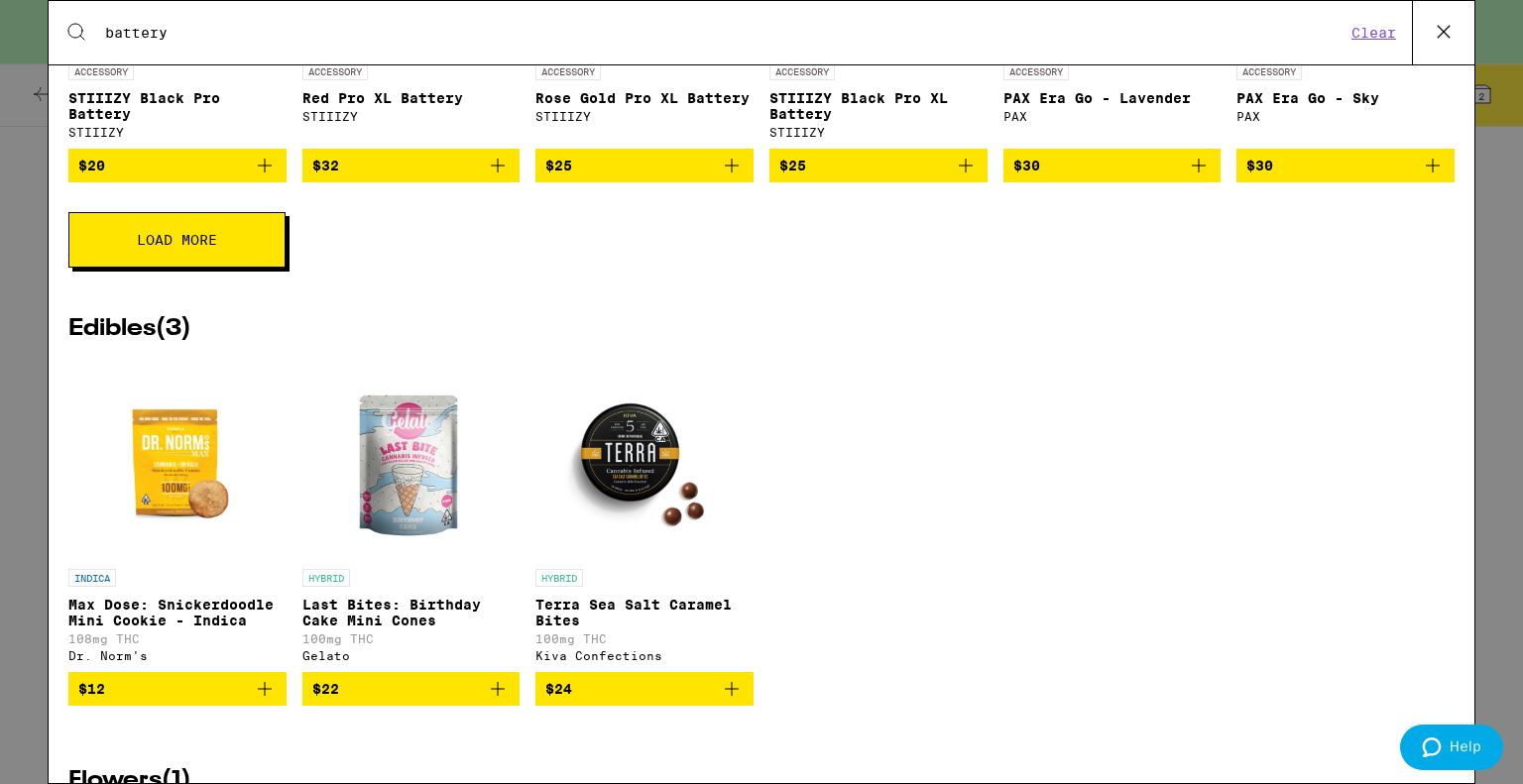 type on "battery" 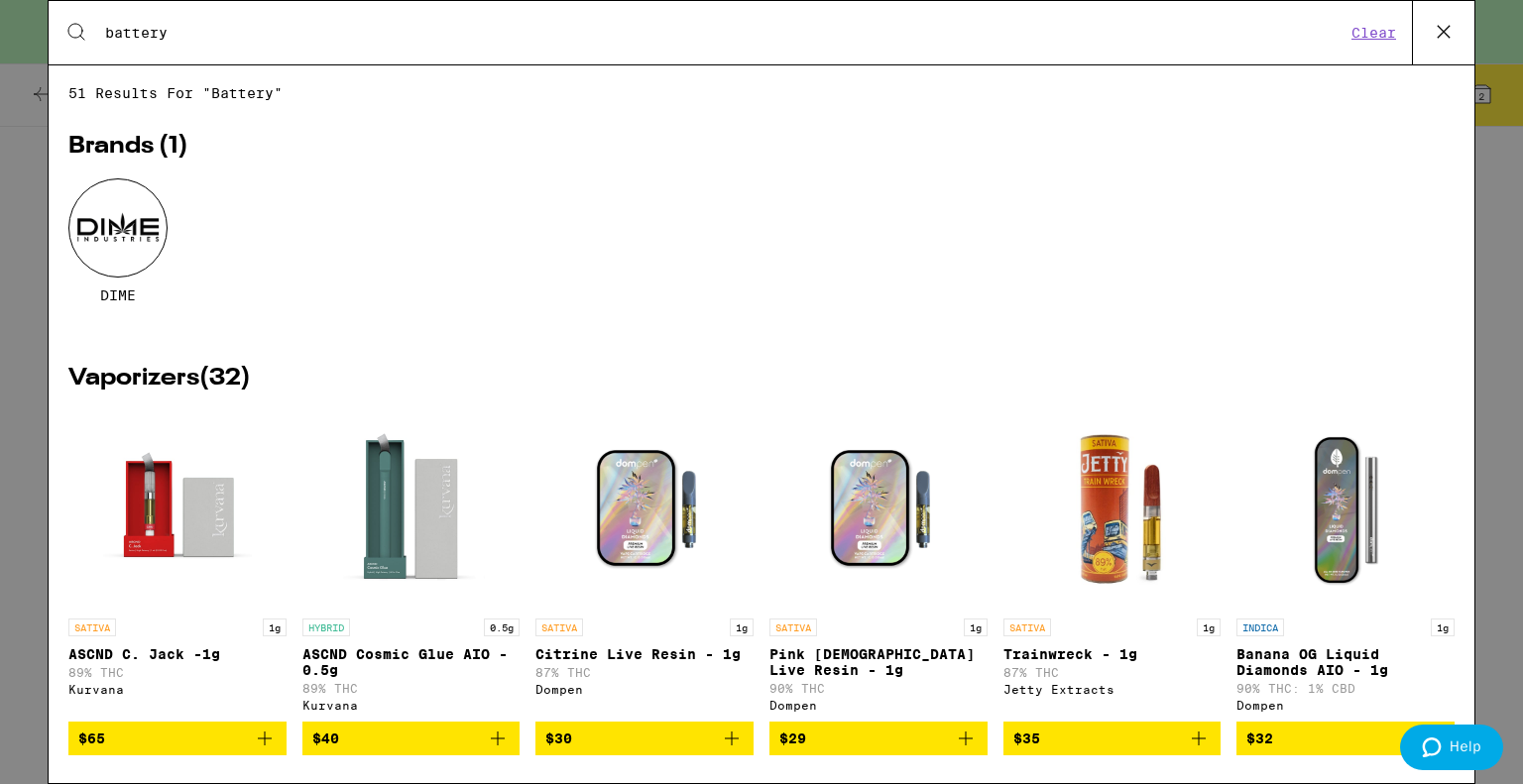 scroll, scrollTop: 99, scrollLeft: 0, axis: vertical 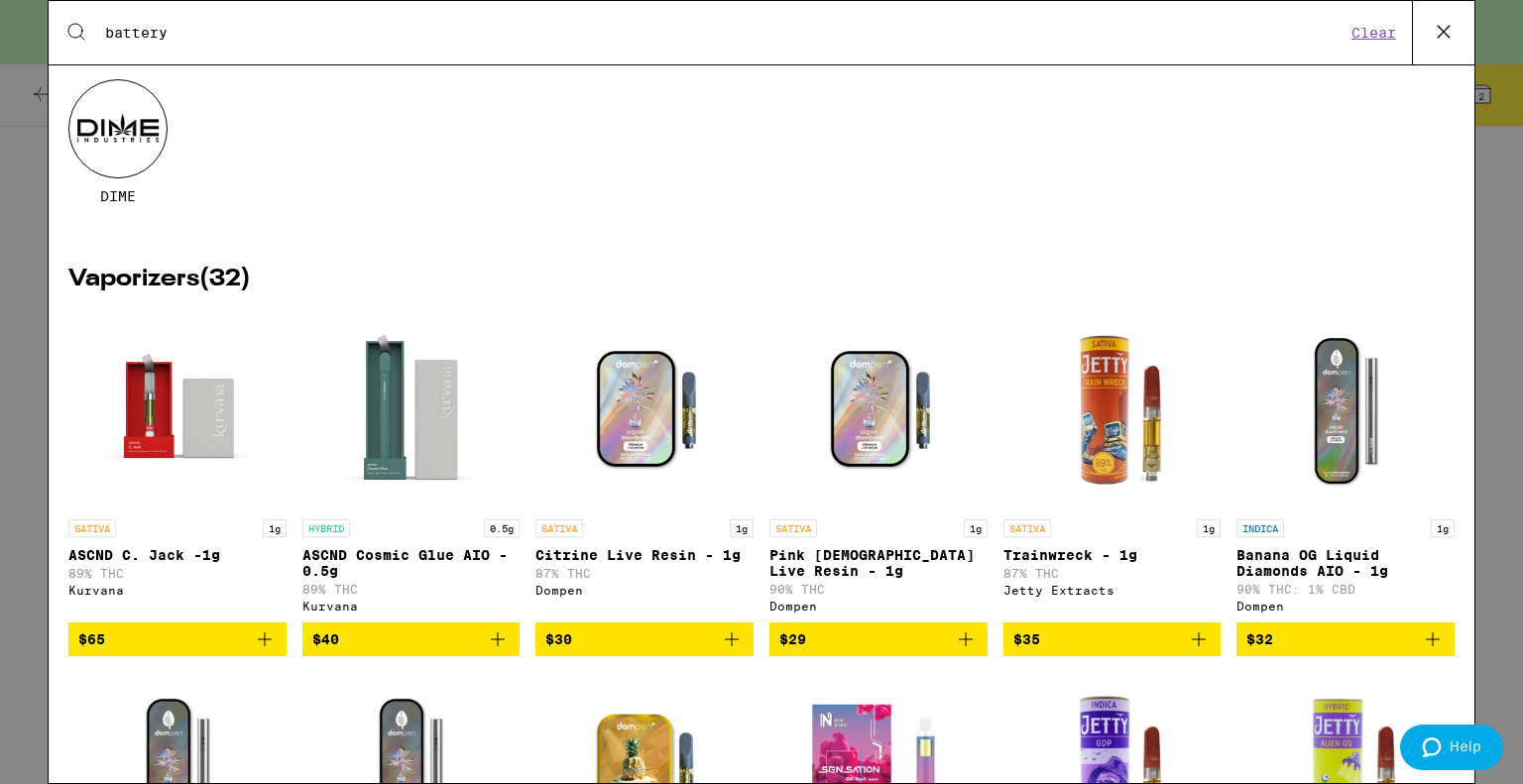 click 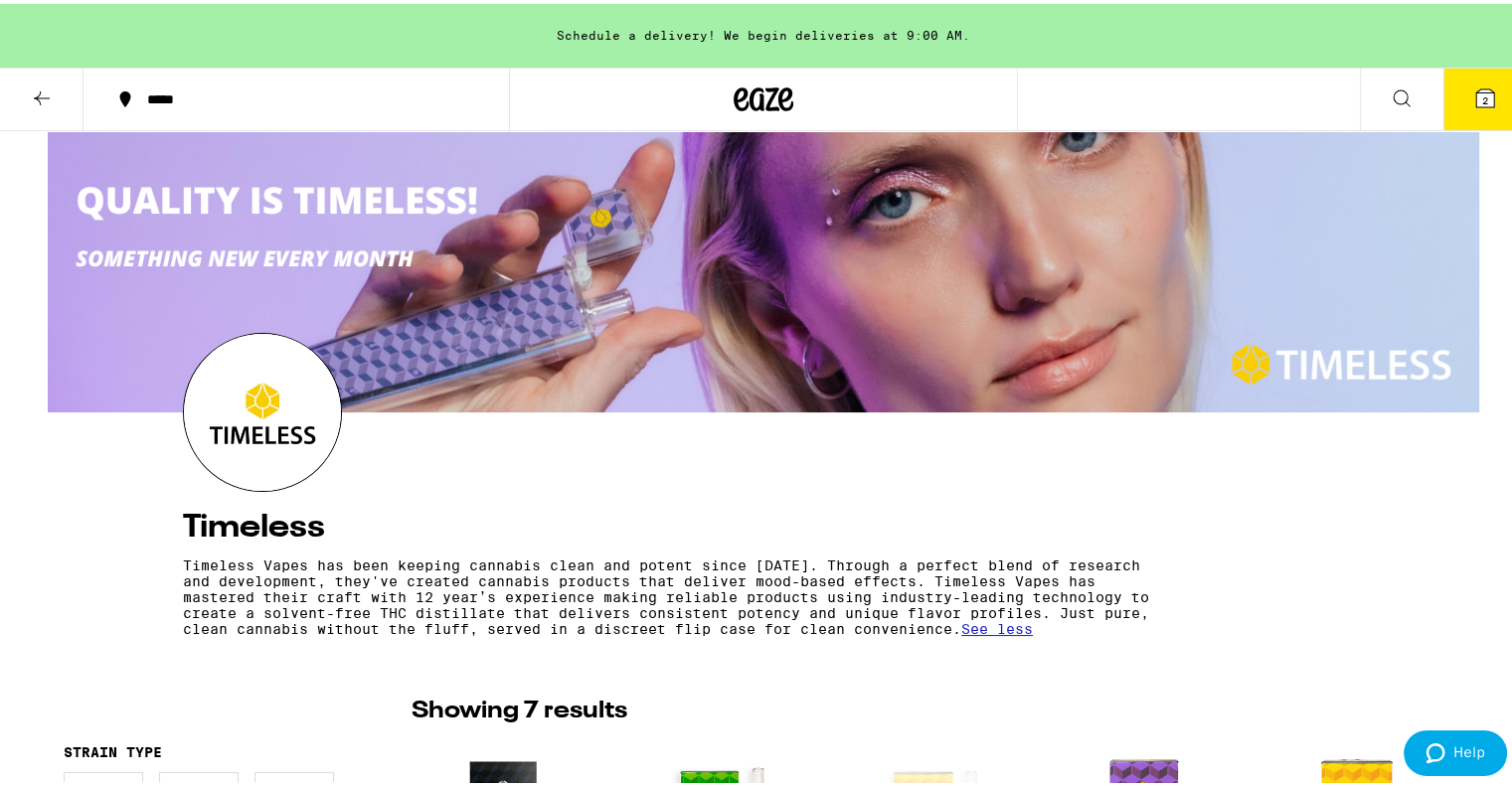 click 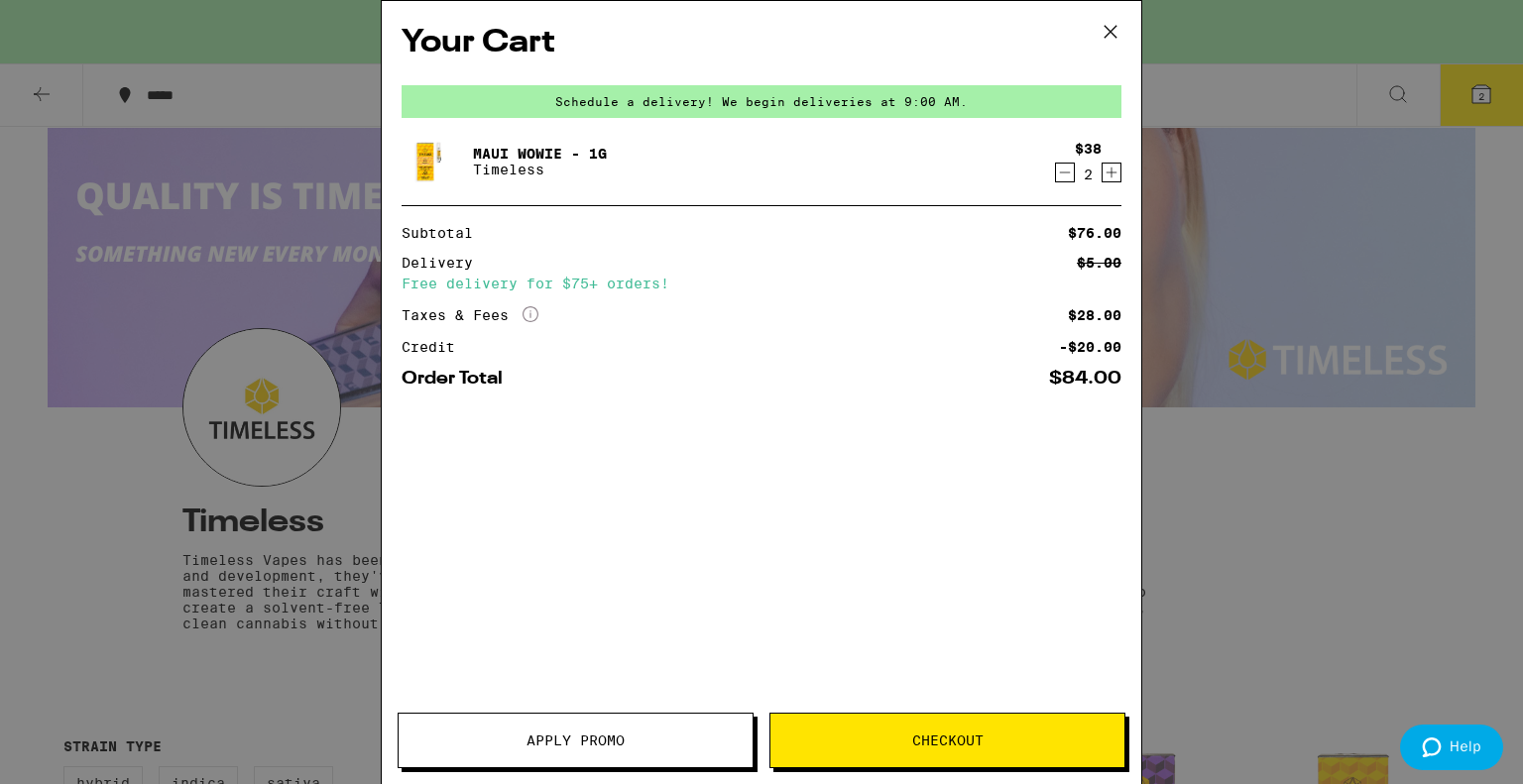 click on "Maui Wowie - 1g" at bounding box center (539, 154) 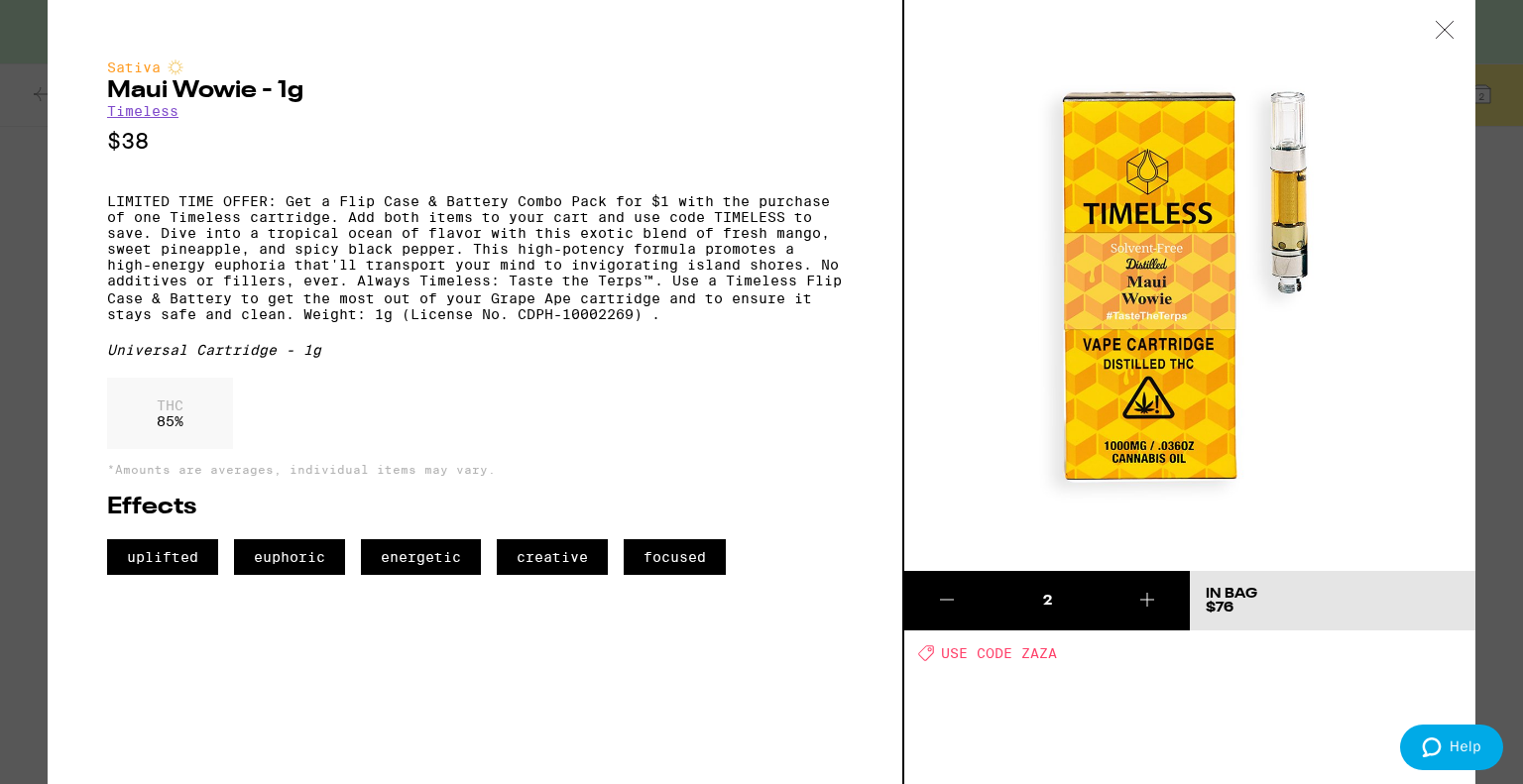 click 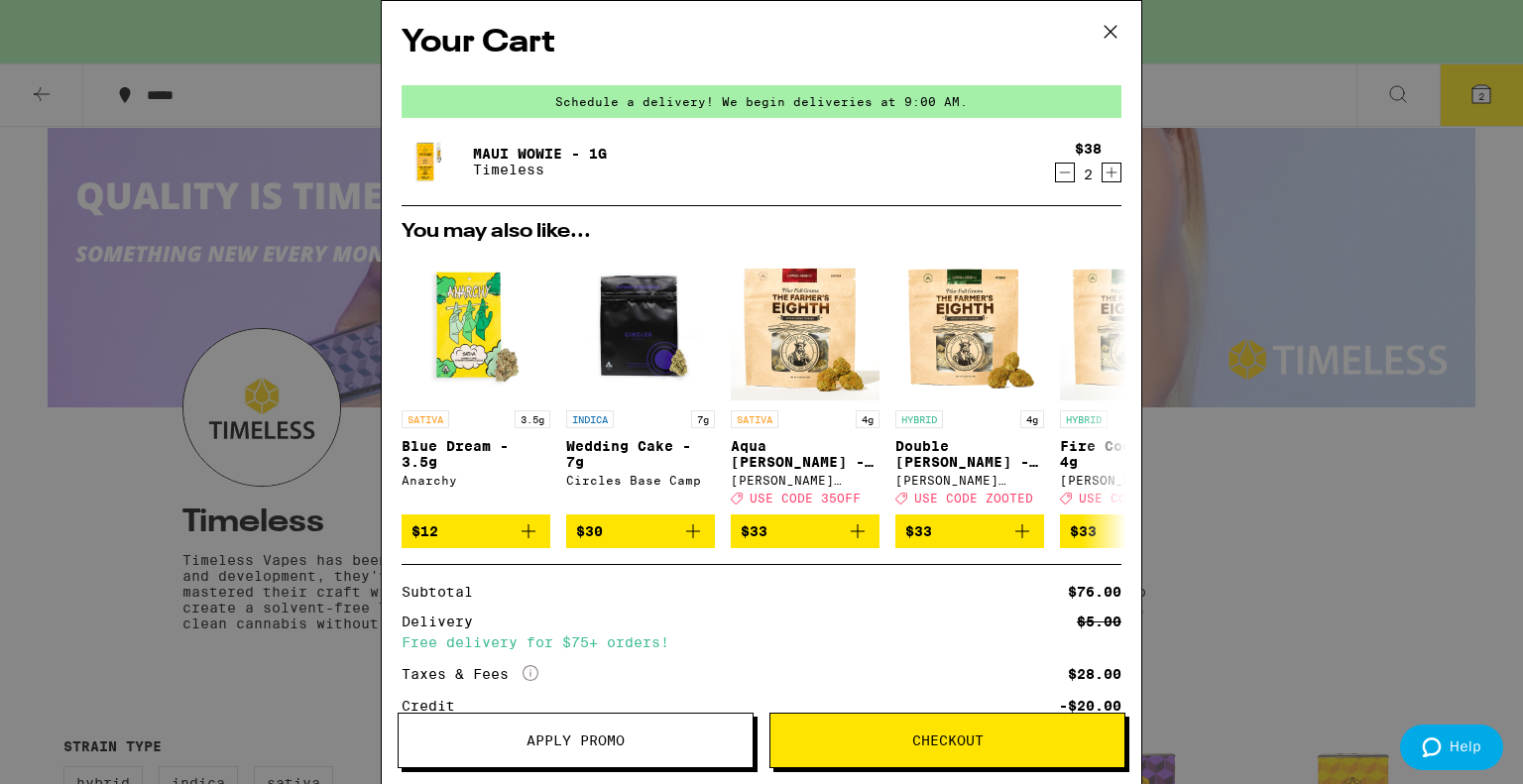 click 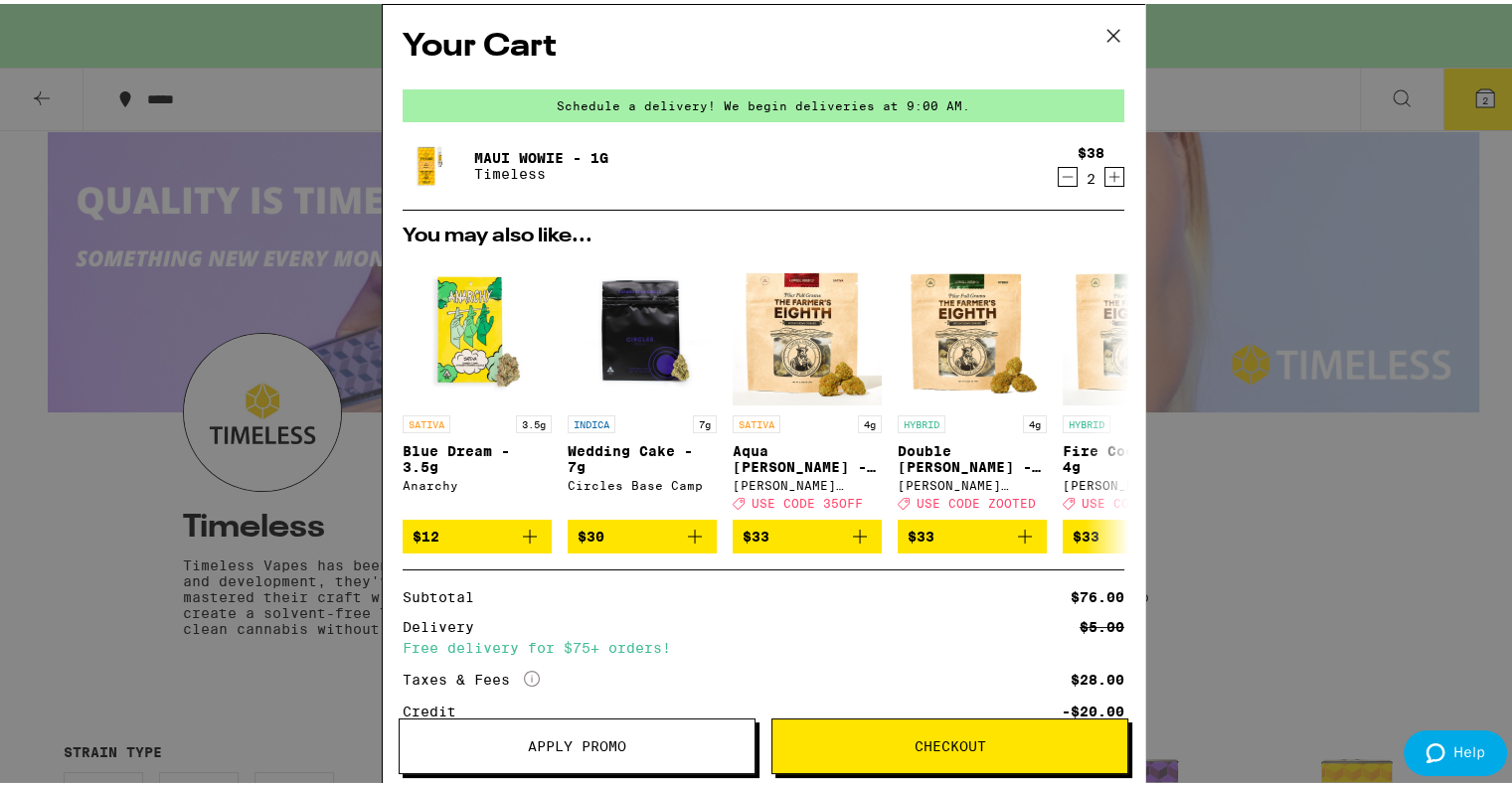 click on "Your Cart Schedule a delivery! We begin deliveries at 9:00 AM. [PERSON_NAME] - 1g Timeless $38 2 You may also like... SATIVA 3.5g Blue Dream - 3.5g Anarchy $12 INDICA 7g Wedding Cake - 7g Circles Base Camp $30 SATIVA 4g Aqua [PERSON_NAME] - 4g [PERSON_NAME] Farms Deal Created with Sketch. USE CODE 35OFF $33 HYBRID 4g Double [PERSON_NAME] - 4g [PERSON_NAME] Farms Deal Created with Sketch. USE CODE ZOOTED $33 HYBRID 4g Fire Cookies - 4g [PERSON_NAME] Farms Deal Created with Sketch. USE CODE ZOOTED $33 INDICA 3.5g Mochi - 3.5g Gelato Deal Created with Sketch. USE CODE ZOOTED $35 SATIVA 3.5g Blackberry Diesel - 3.5g Gelato Deal Created with Sketch. USE CODE ZOOTED $35 SATIVA 3.5g Lemonhead - 3.5g Gelato Deal Created with Sketch. USE CODE ZOOTED $35 HYBRID 3.5g Melonade - 3.5g Gelato Deal Created with Sketch. USE CODE ZOOTED $35 HYBRID 3.5g Pineapple Pound Cake - 3.5g Gelato Deal Created with Sketch. USE CODE ZOOTED $35 Subtotal $76.00 Delivery $5.00 Free delivery for $75+ orders! Taxes & Fees More Info $28.00 Credit -$20.00 Order Total $84.00 ⚠️" at bounding box center [763, 393] 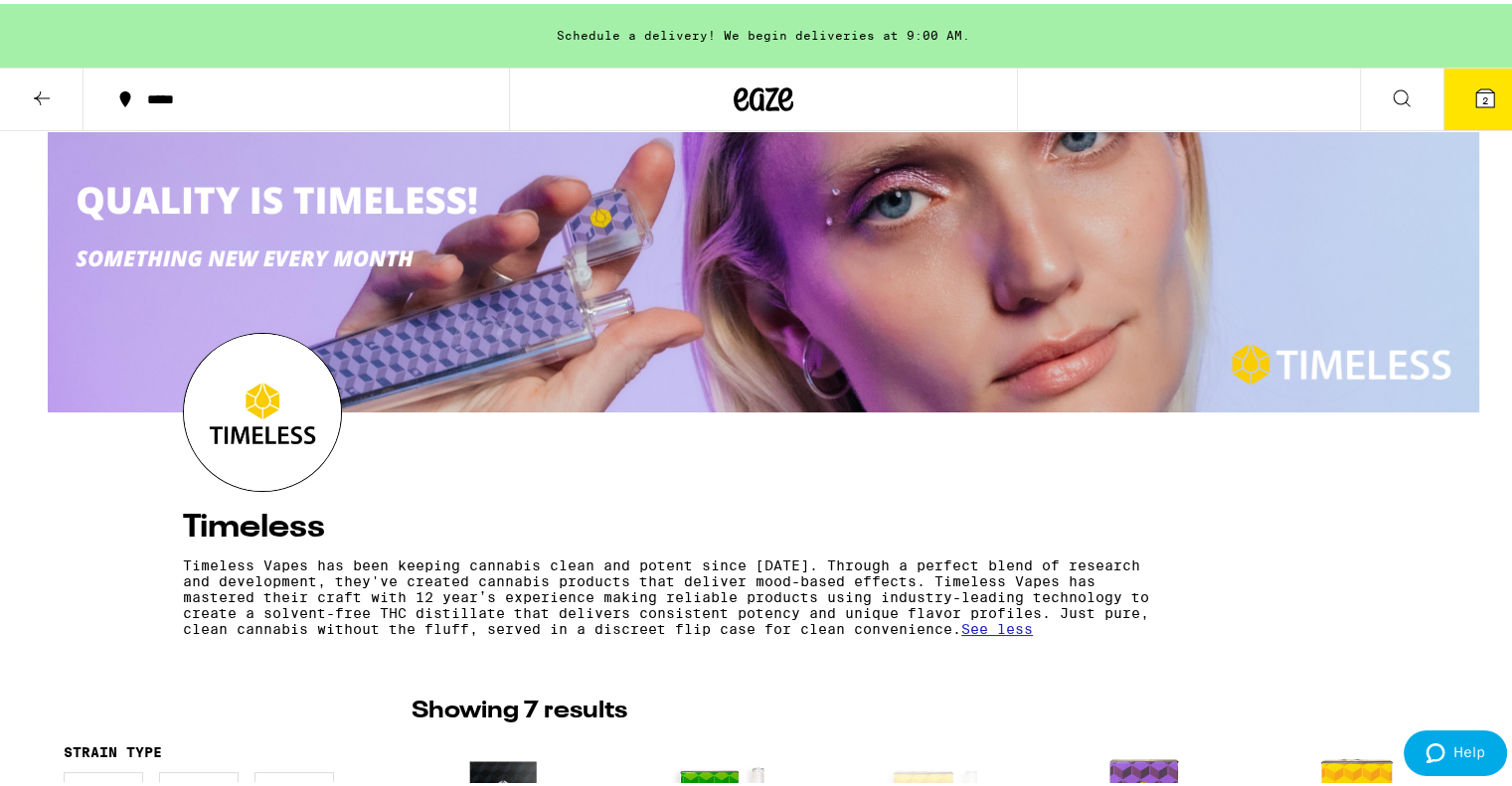 click 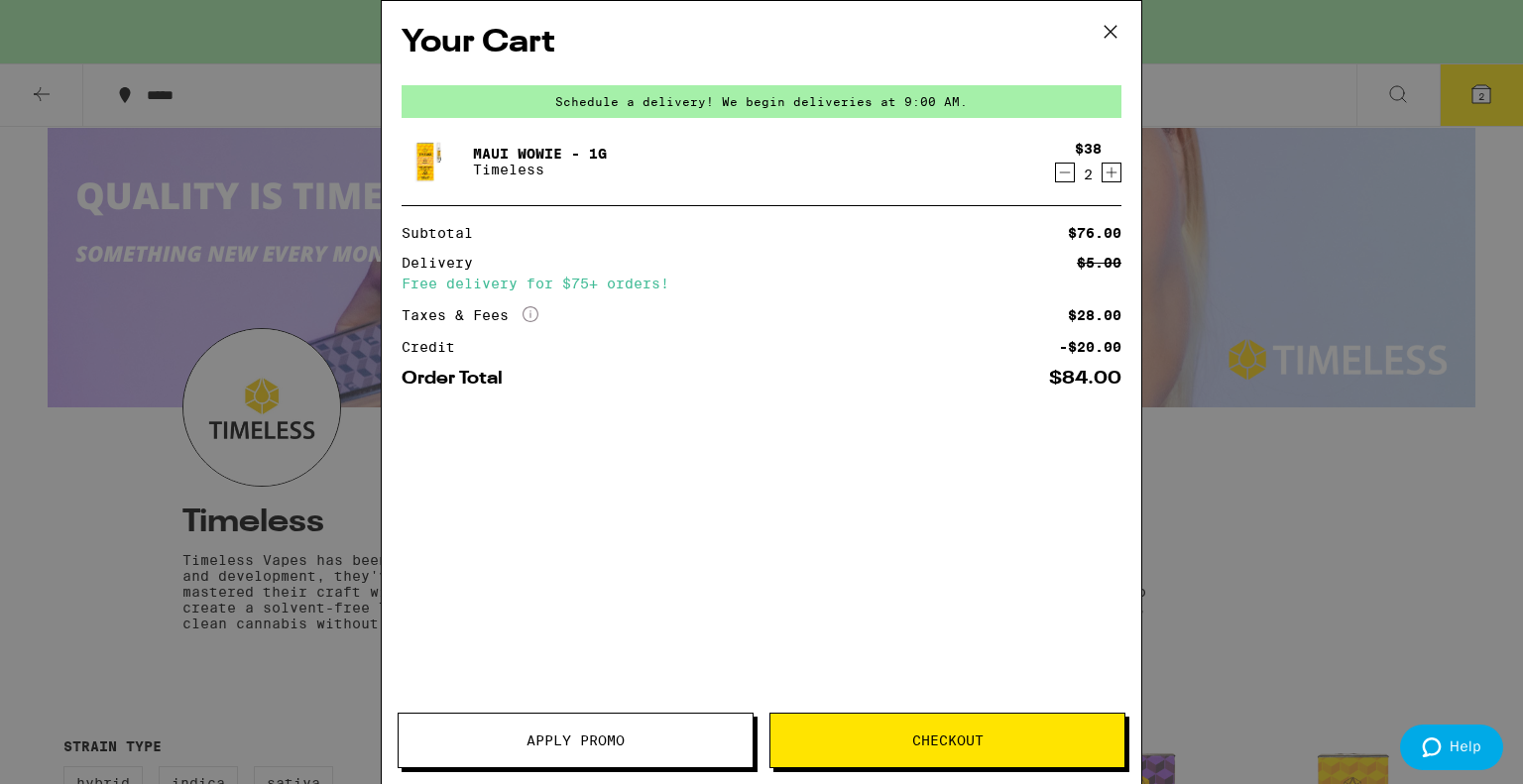 click on "Order Total $84.00" at bounding box center [762, 379] 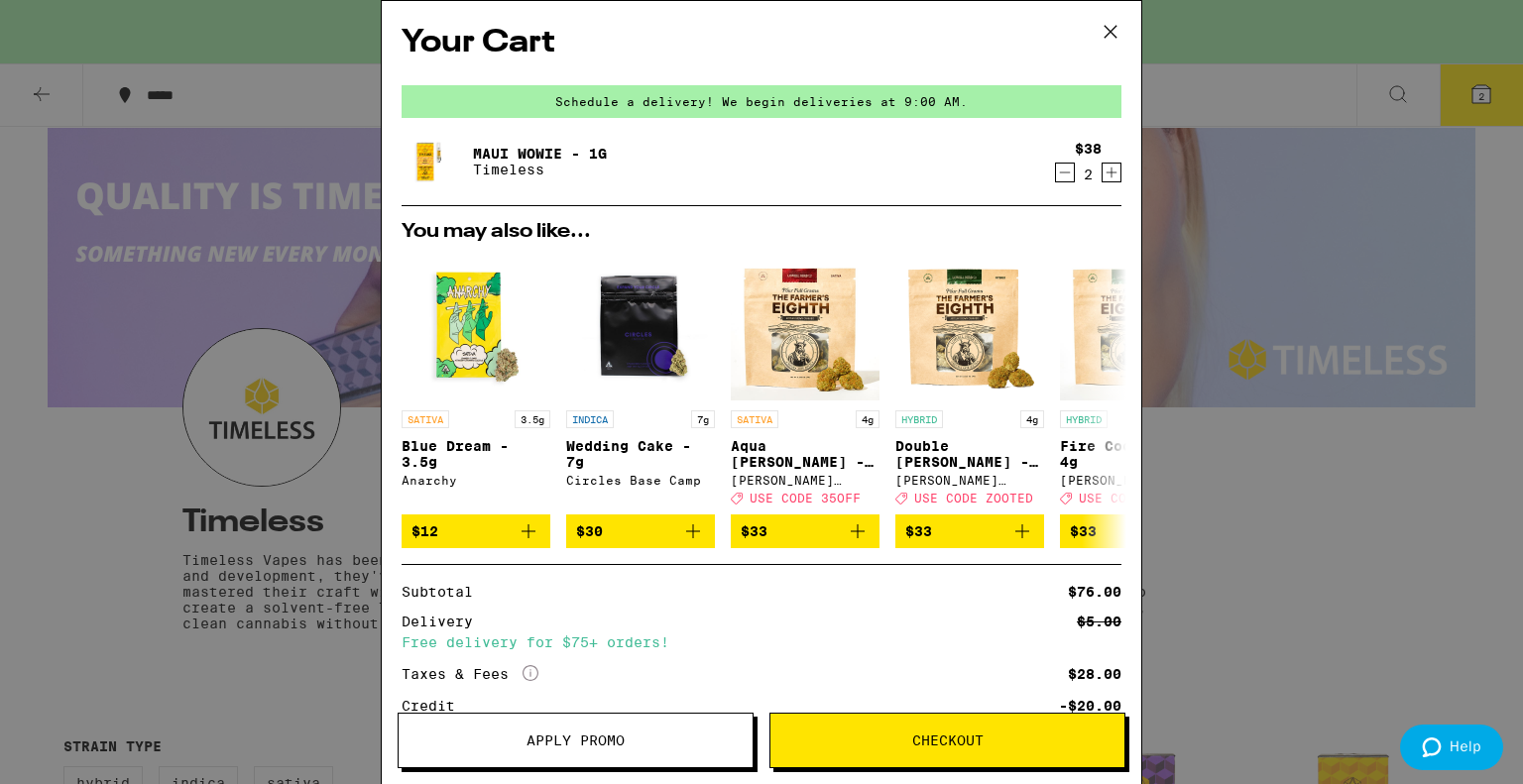 click on "Apply Promo" at bounding box center [575, 740] 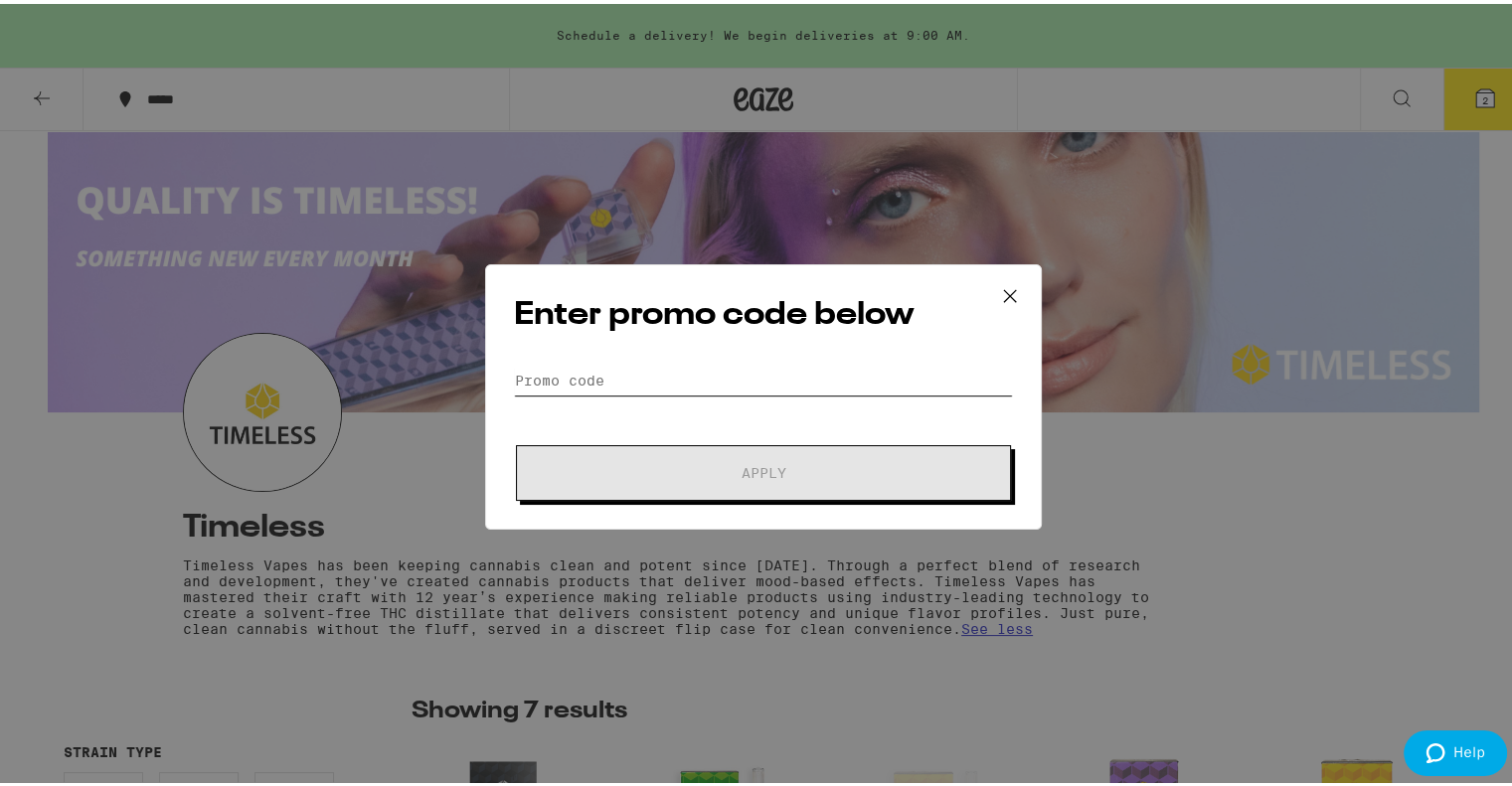 click on "Promo Code" at bounding box center [763, 377] 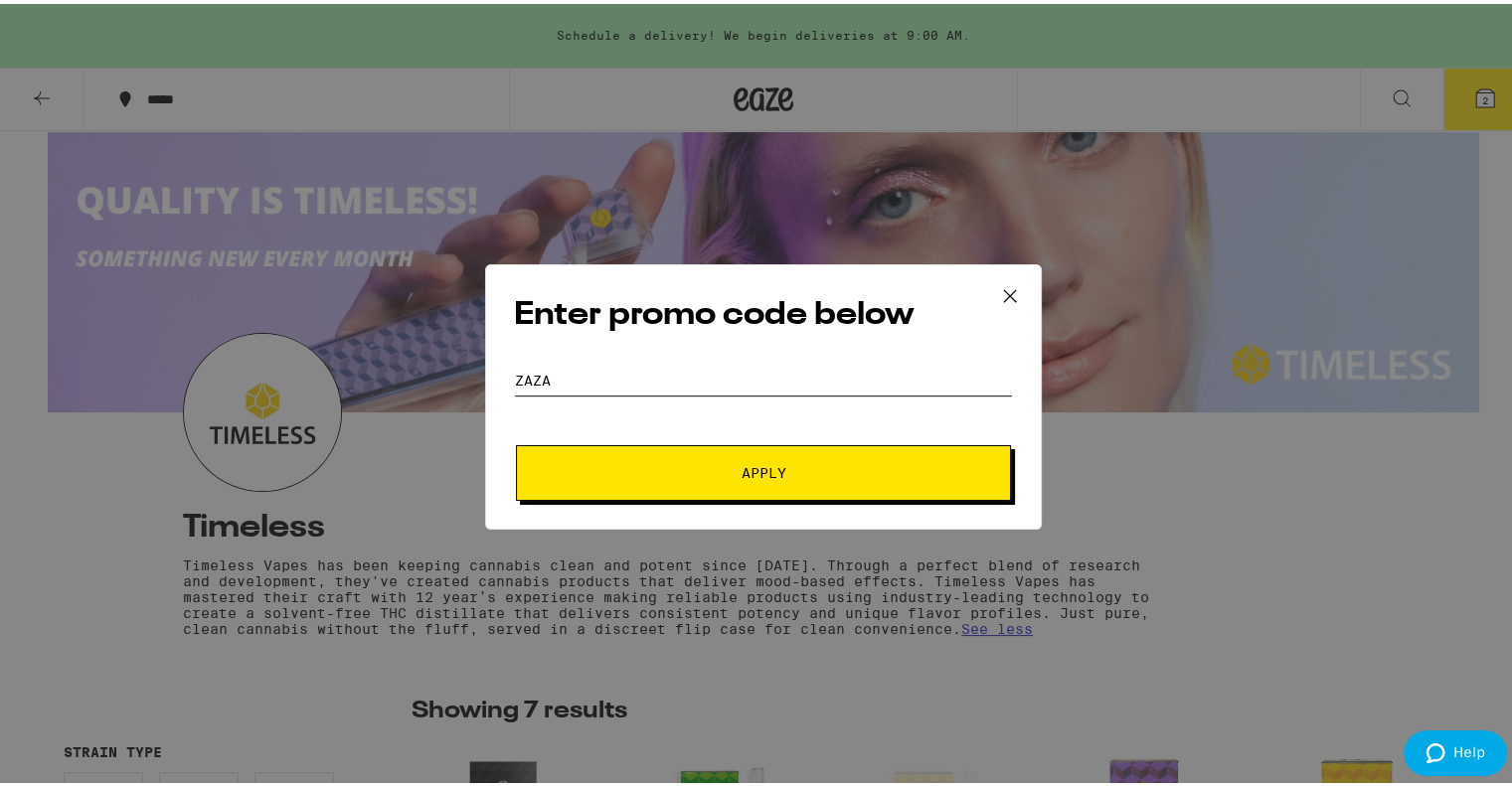 type on "zaza" 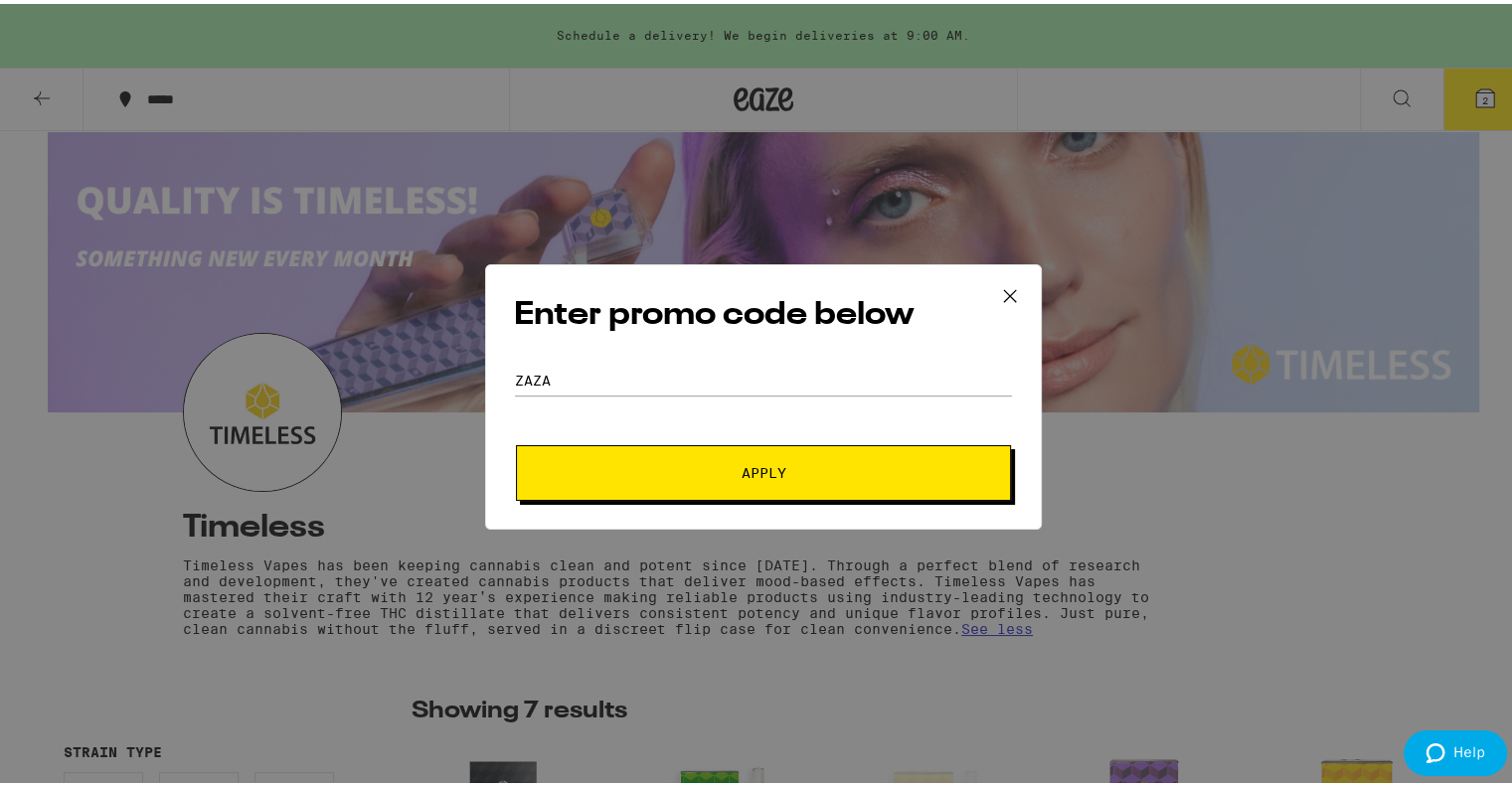 click on "Apply" at bounding box center [763, 469] 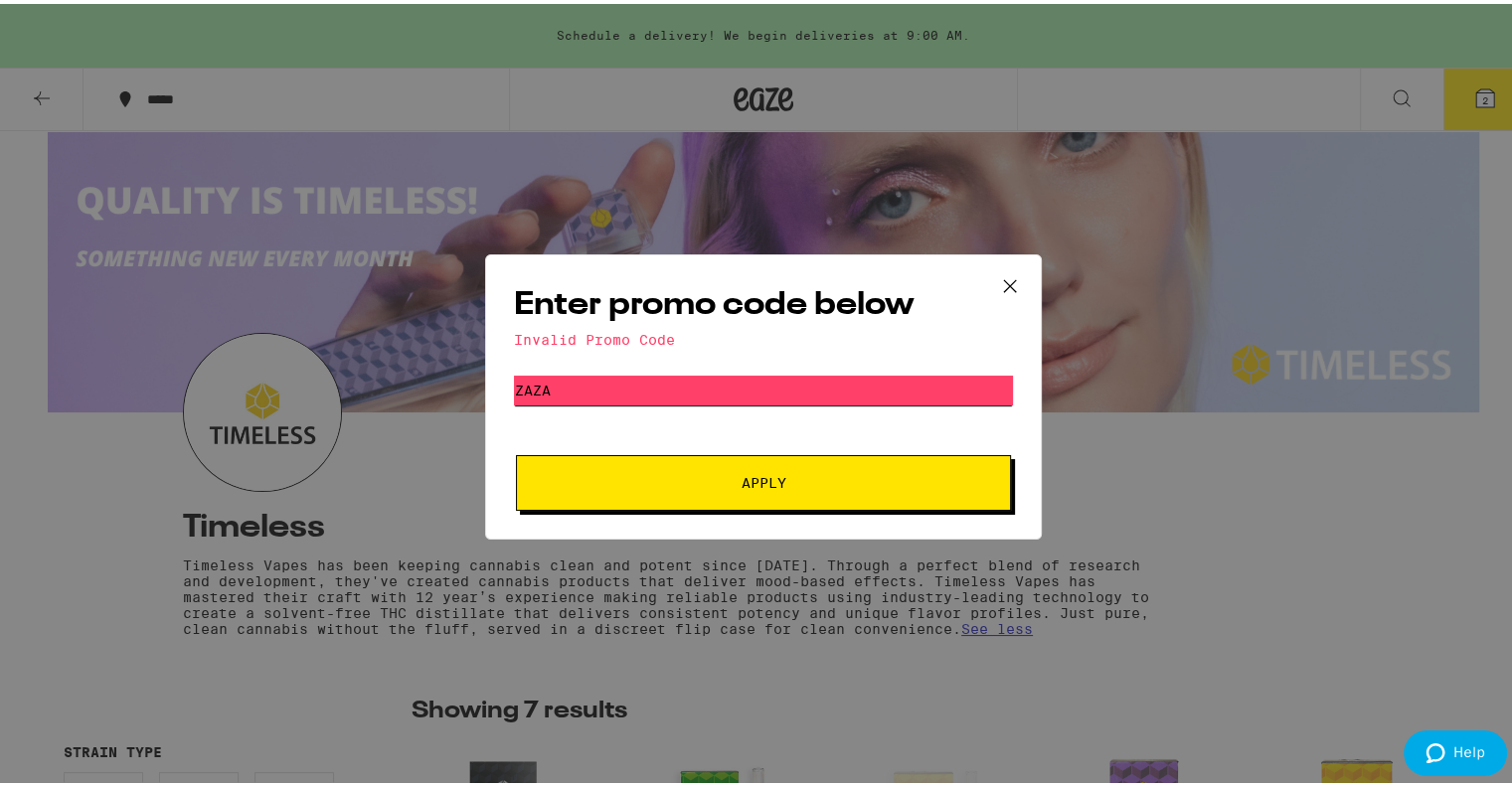 click on "zaza" at bounding box center (763, 387) 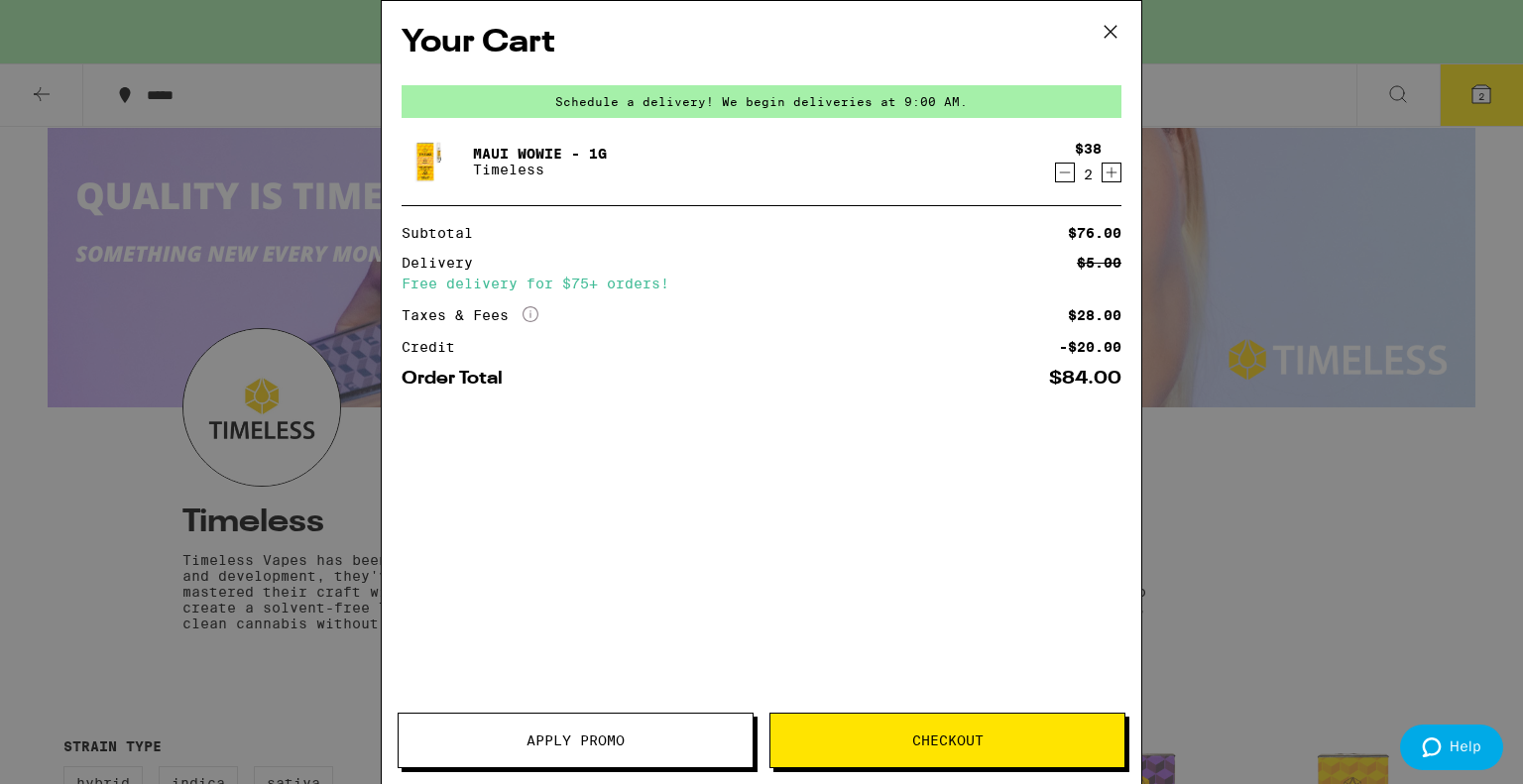 click on "Apply Promo" at bounding box center [575, 740] 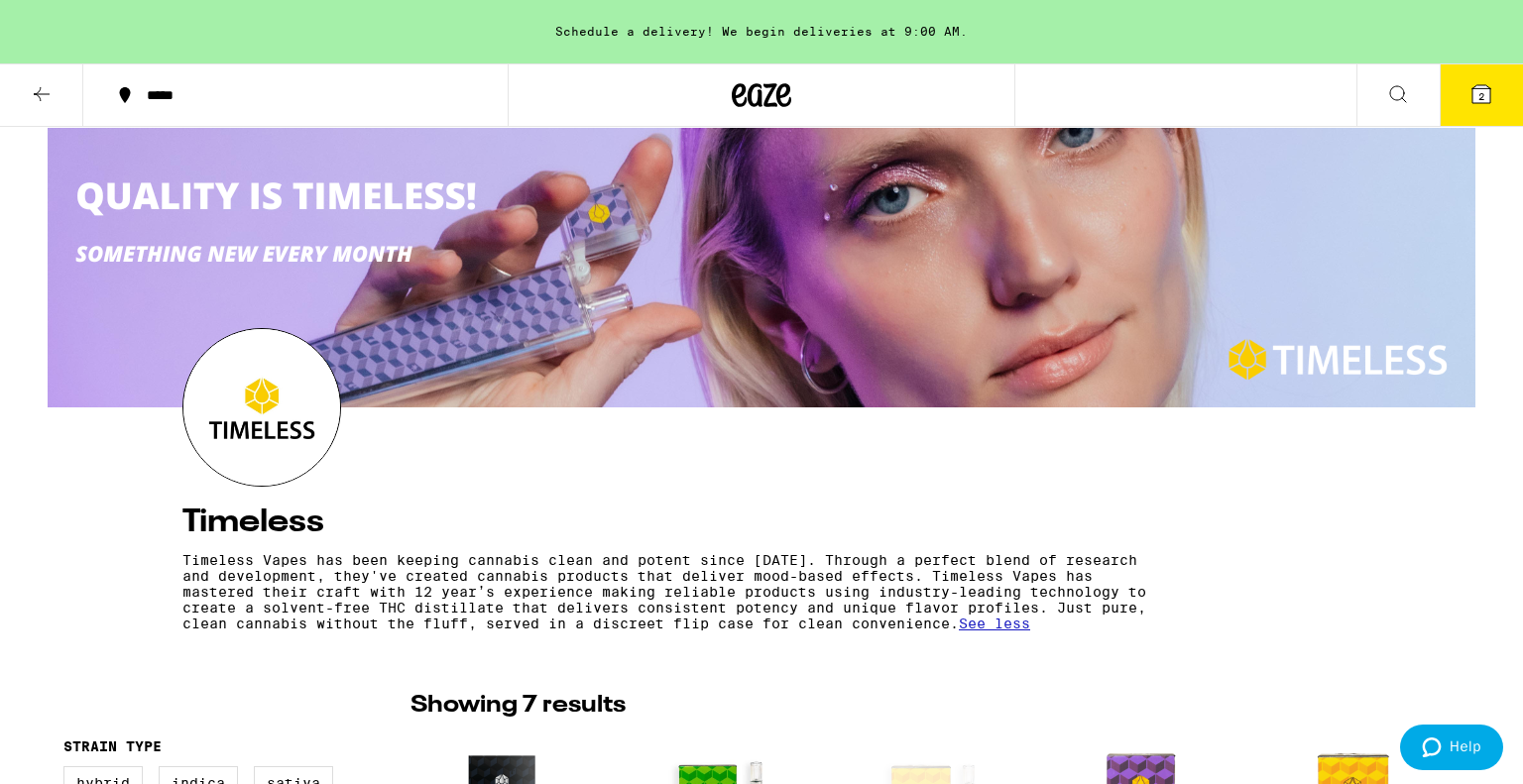 click on "Enter promo code below Promo Code Apply" at bounding box center (762, 392) 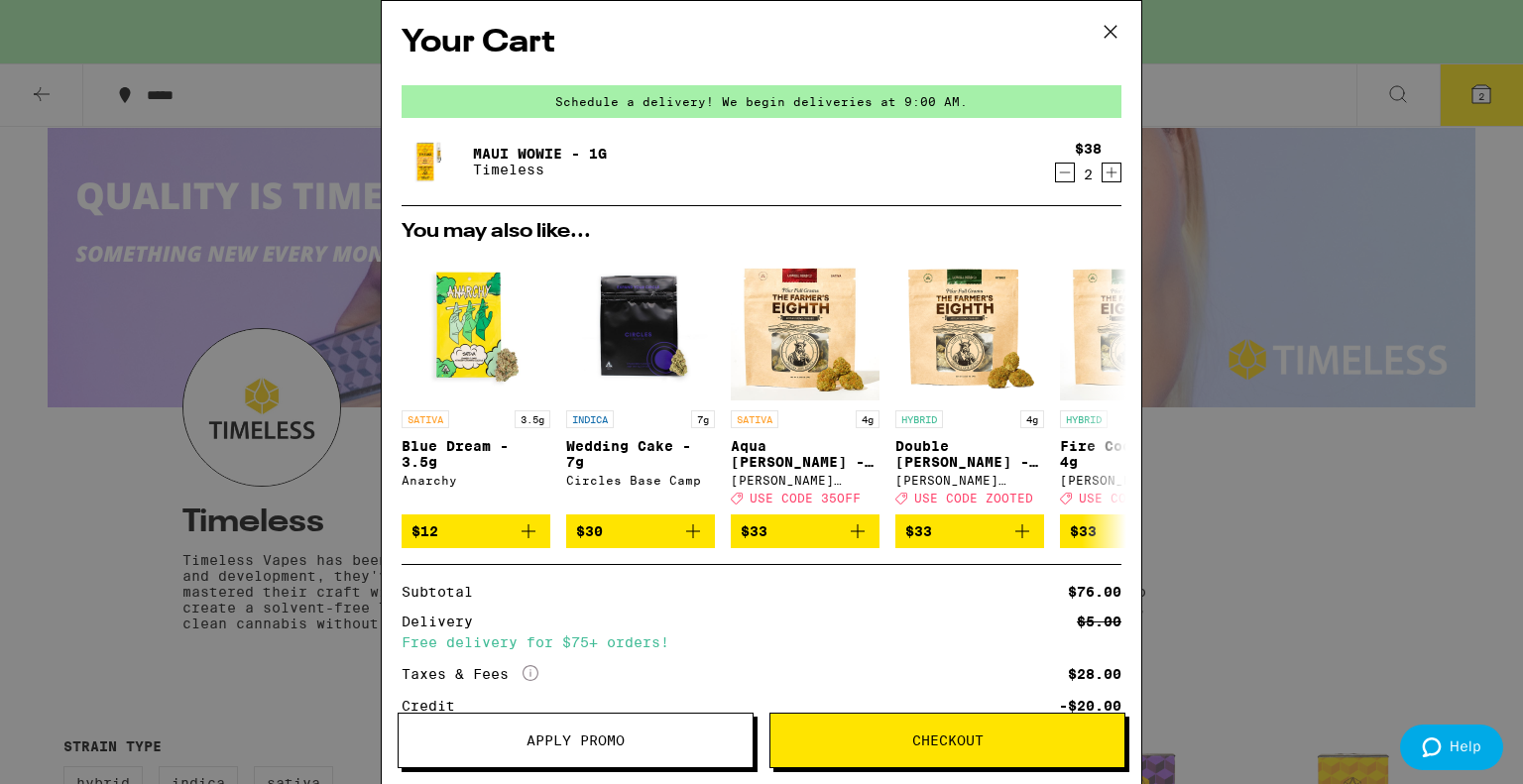 click on "Apply Promo" at bounding box center (575, 740) 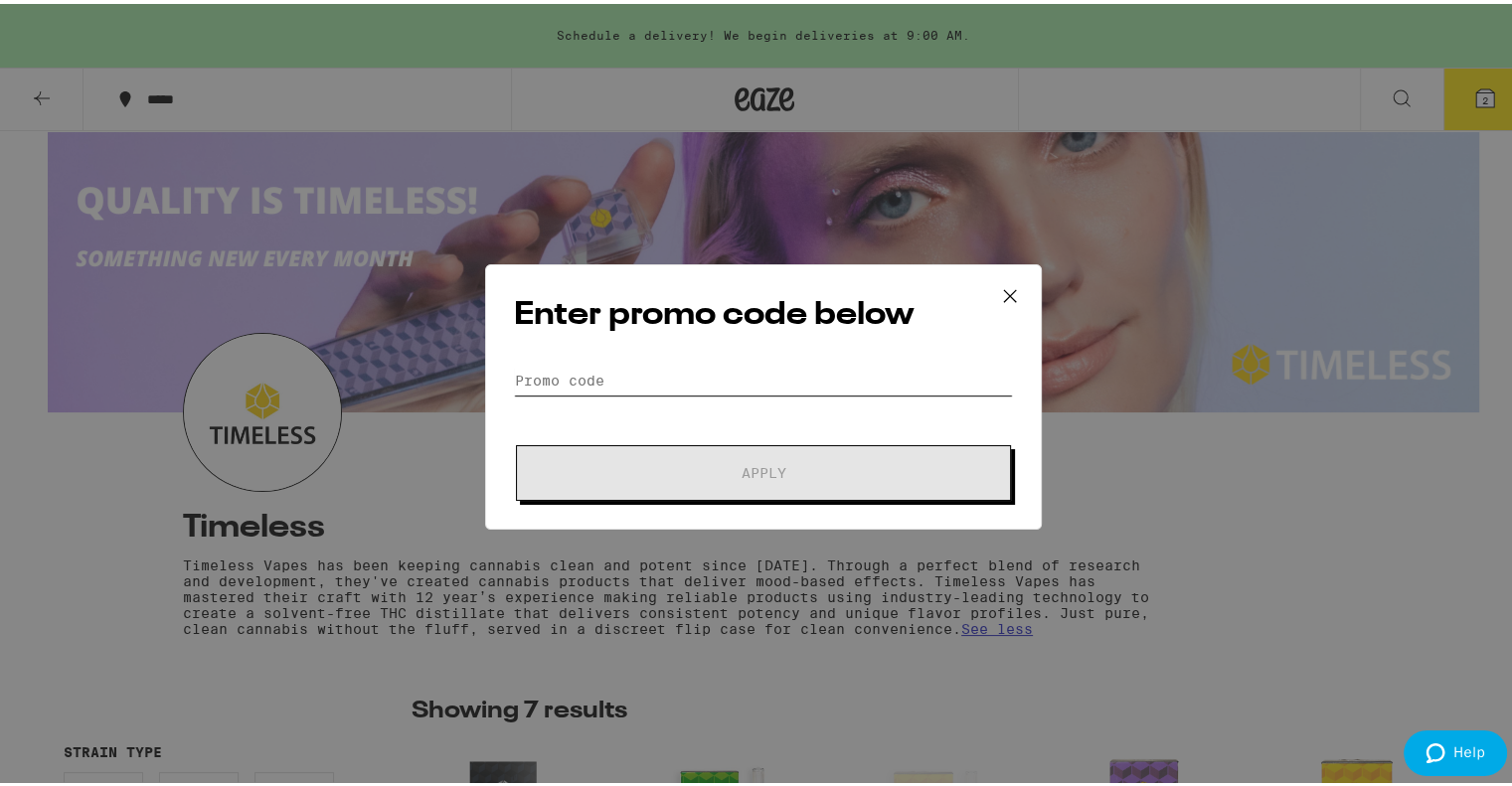 click on "Promo Code" at bounding box center (763, 377) 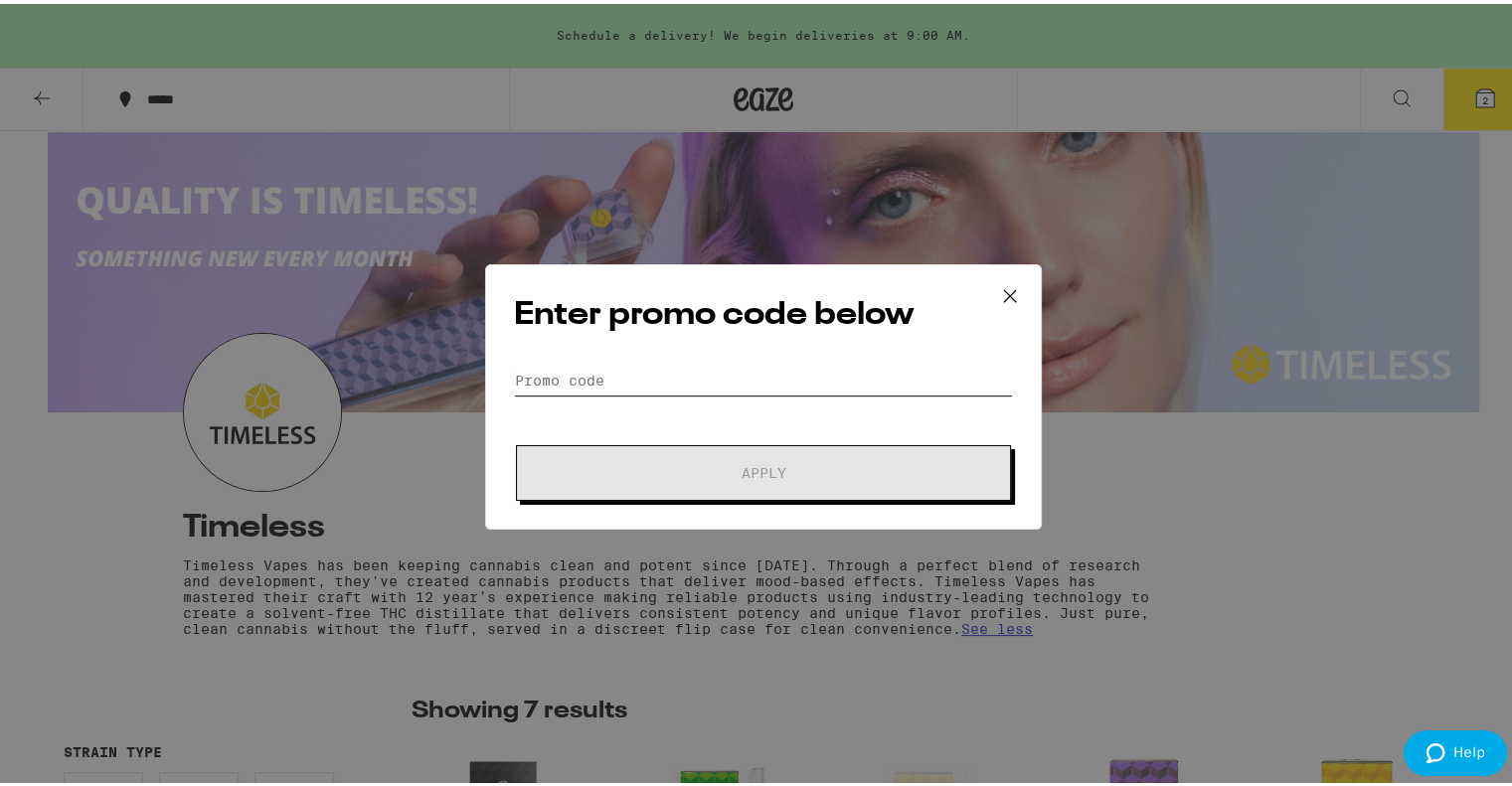 click on "Promo Code" at bounding box center (763, 377) 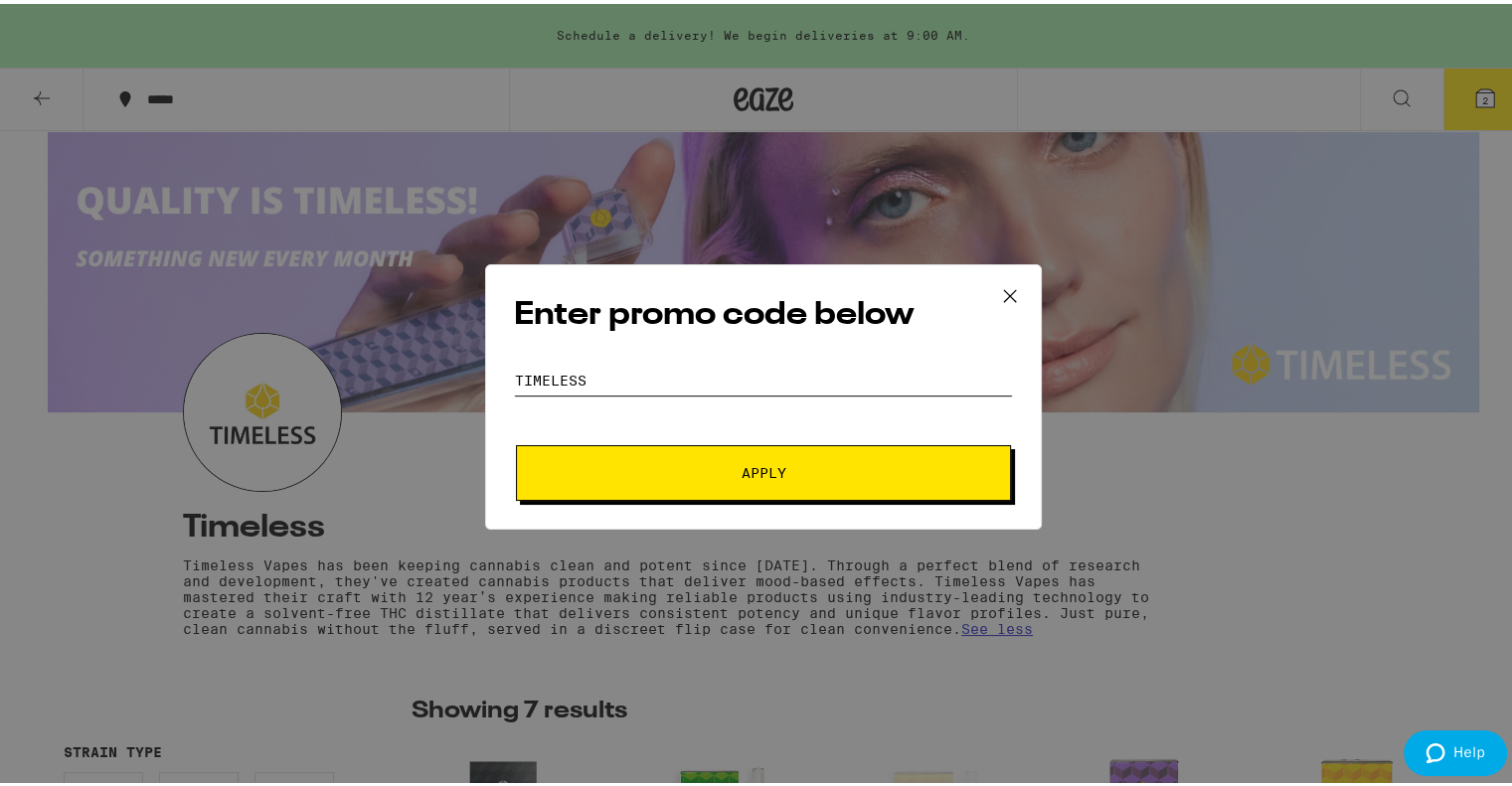 type on "TIMELESS" 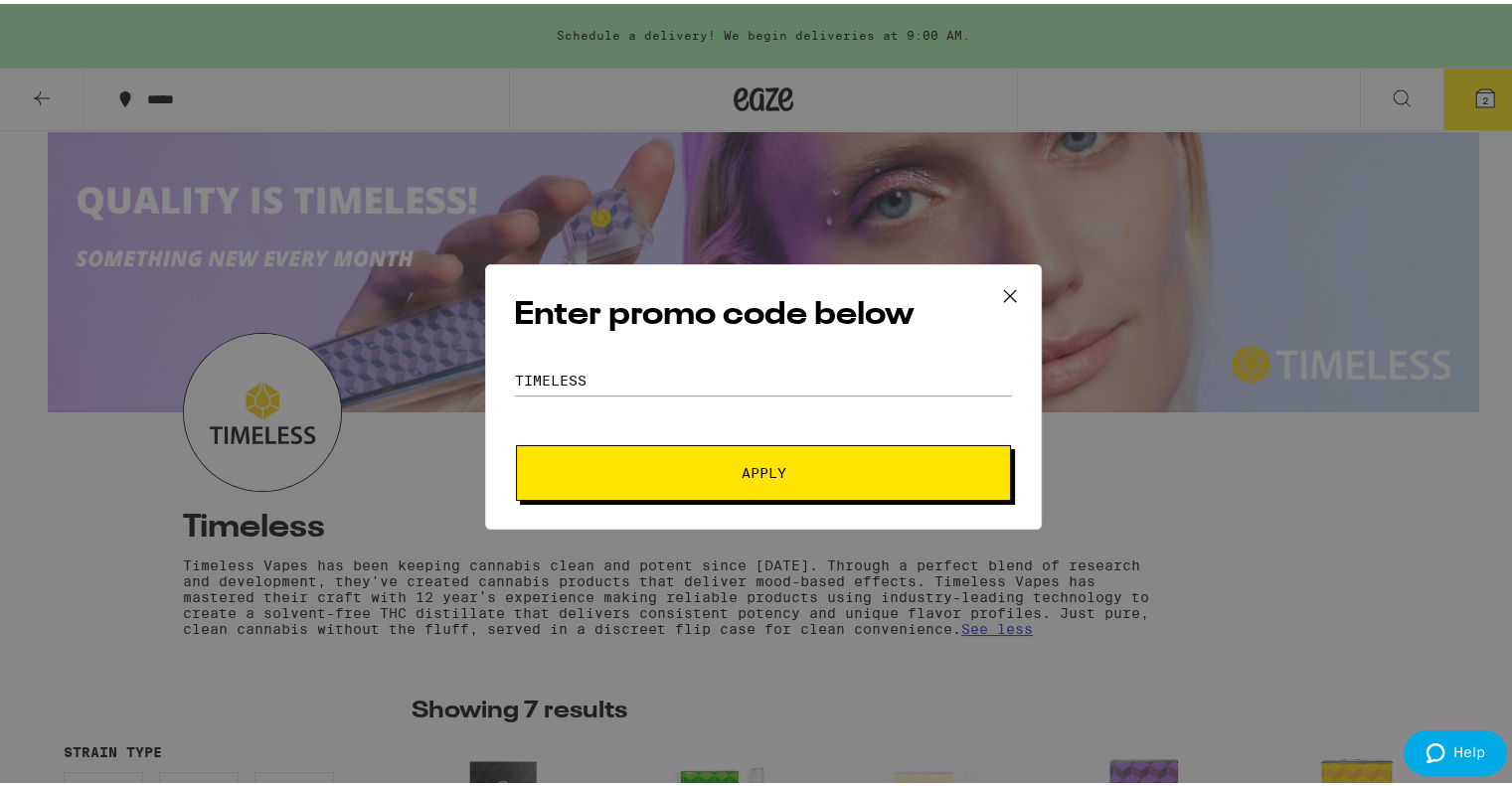 click on "Apply" at bounding box center (763, 469) 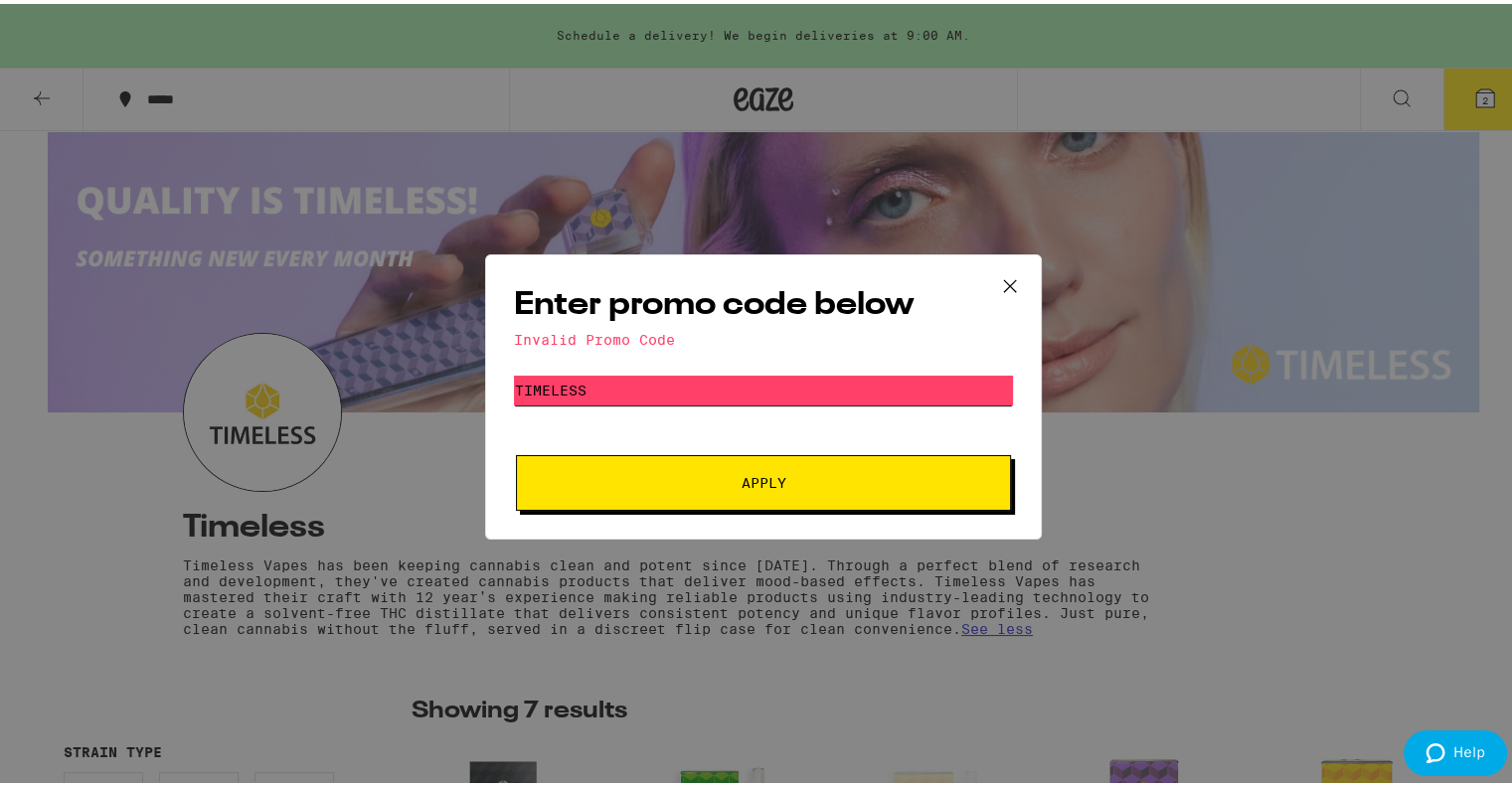 click on "TIMELESS" at bounding box center (763, 387) 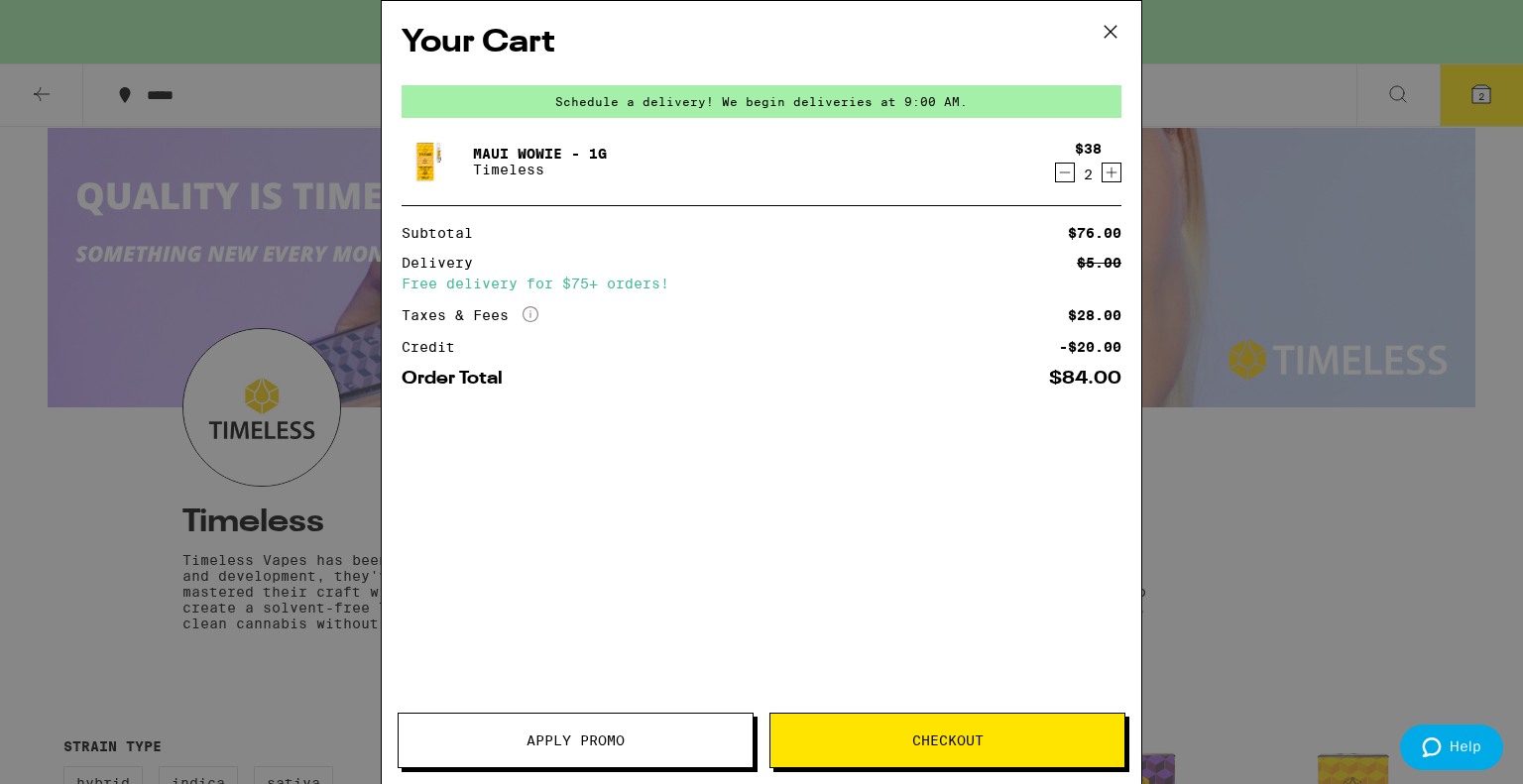 click on "Your Cart Schedule a delivery! We begin deliveries at 9:00 AM. Maui Wowie - 1g Timeless $38 2 Subtotal $76.00 Delivery $5.00 Free delivery for $75+ orders! Taxes & Fees More Info $28.00 Credit -$20.00 Order Total $84.00 Apply Promo Checkout" at bounding box center (762, 392) 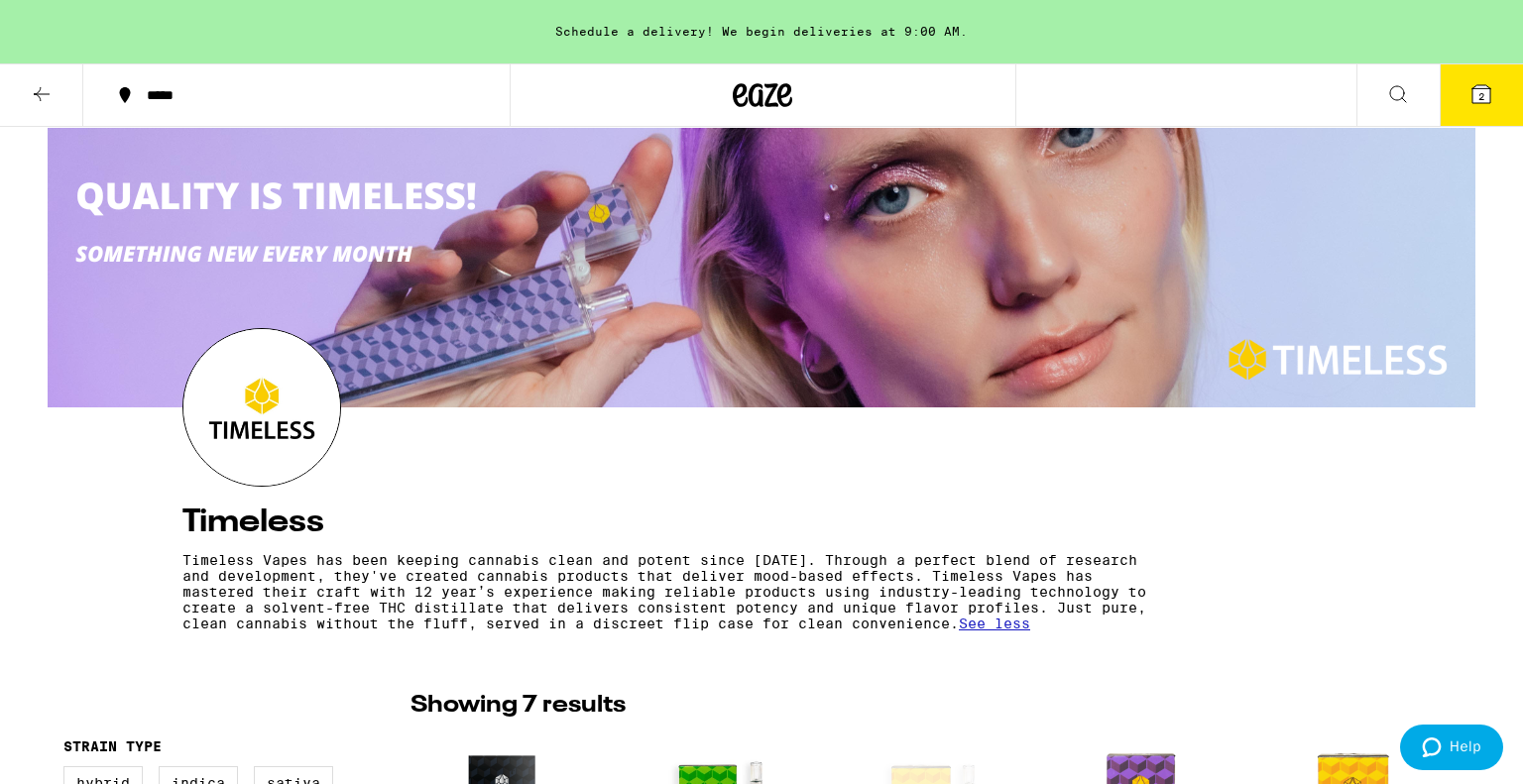 click 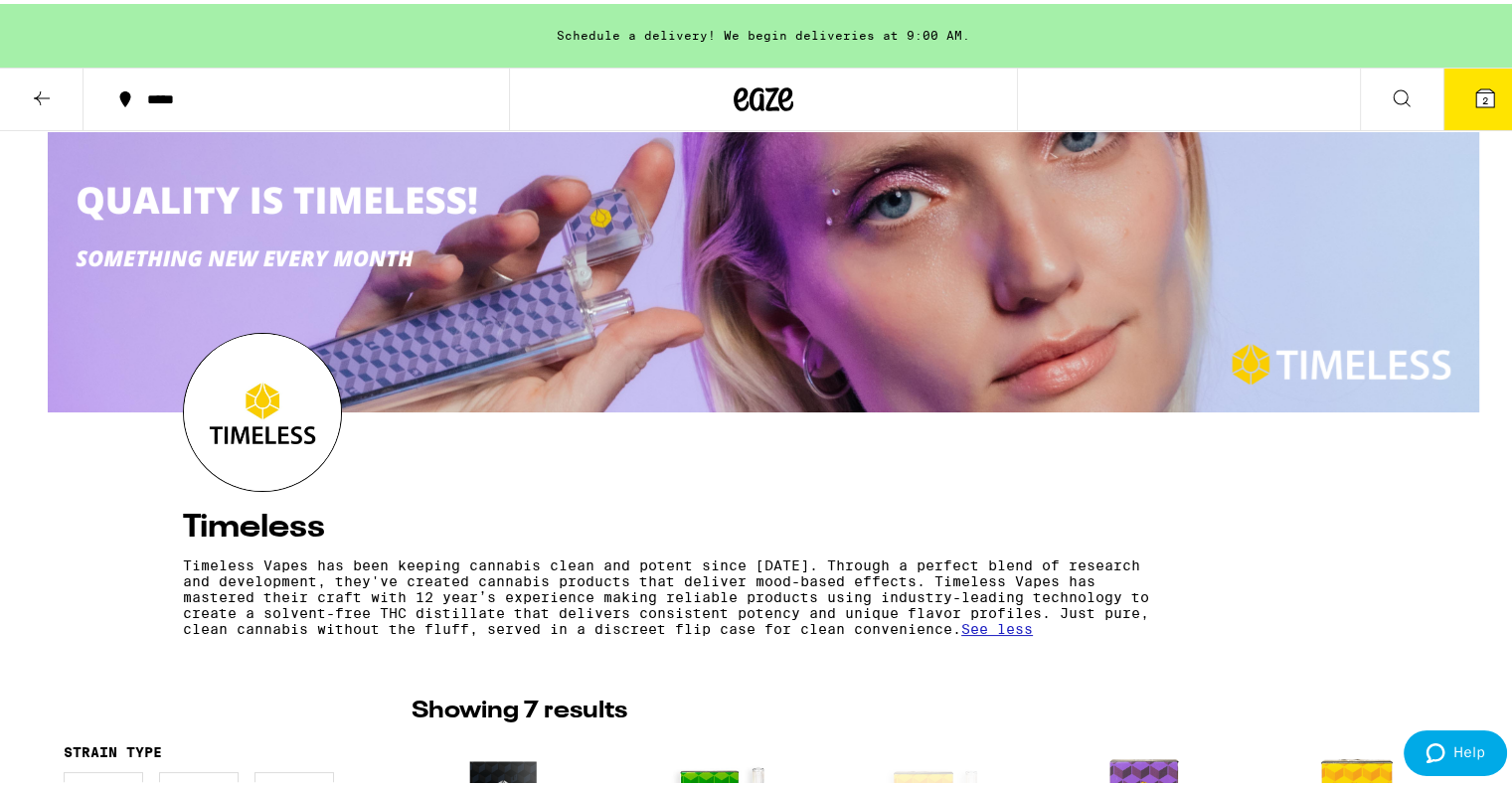 click 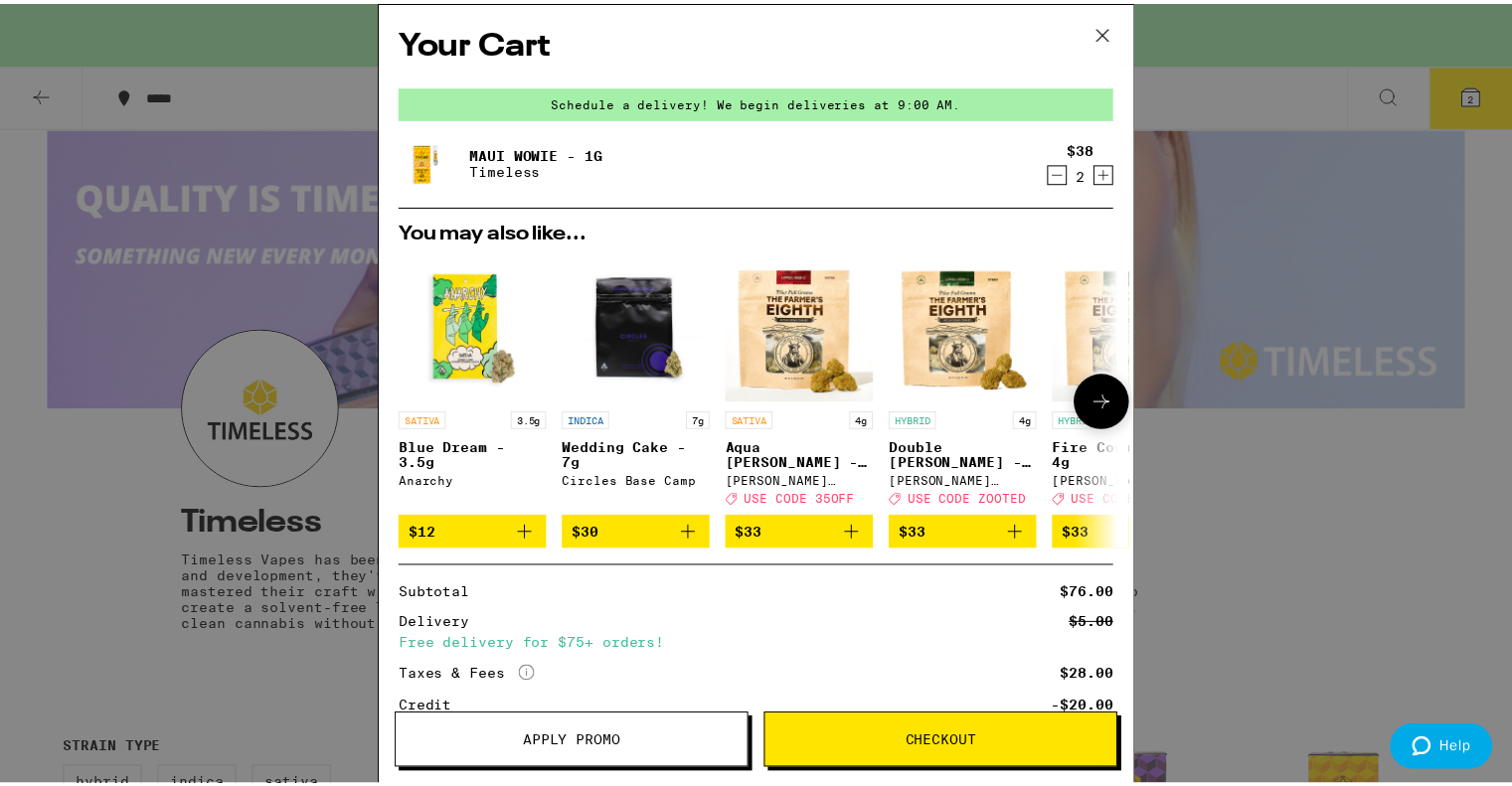 scroll, scrollTop: 155, scrollLeft: 0, axis: vertical 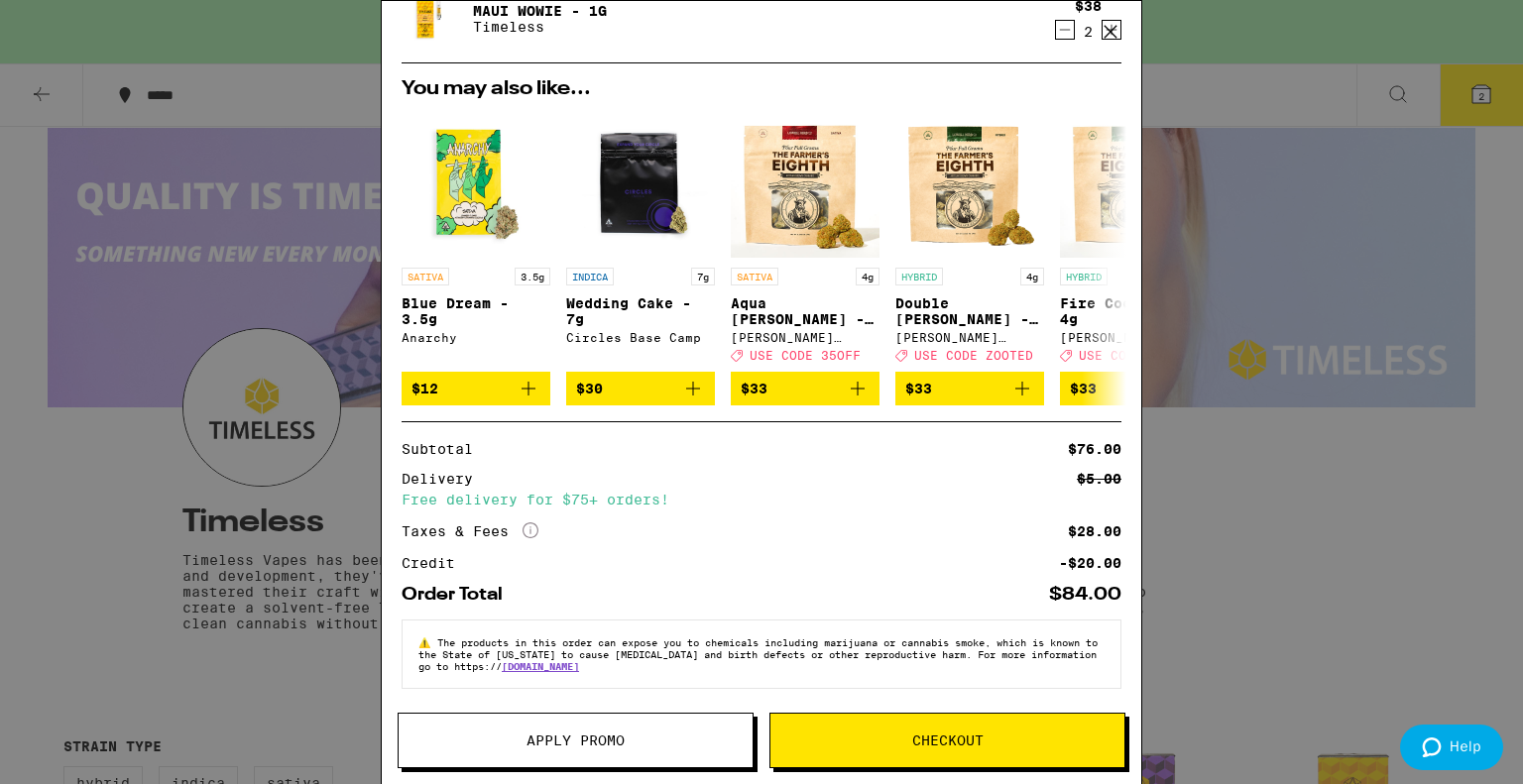 click on "Checkout" at bounding box center [947, 740] 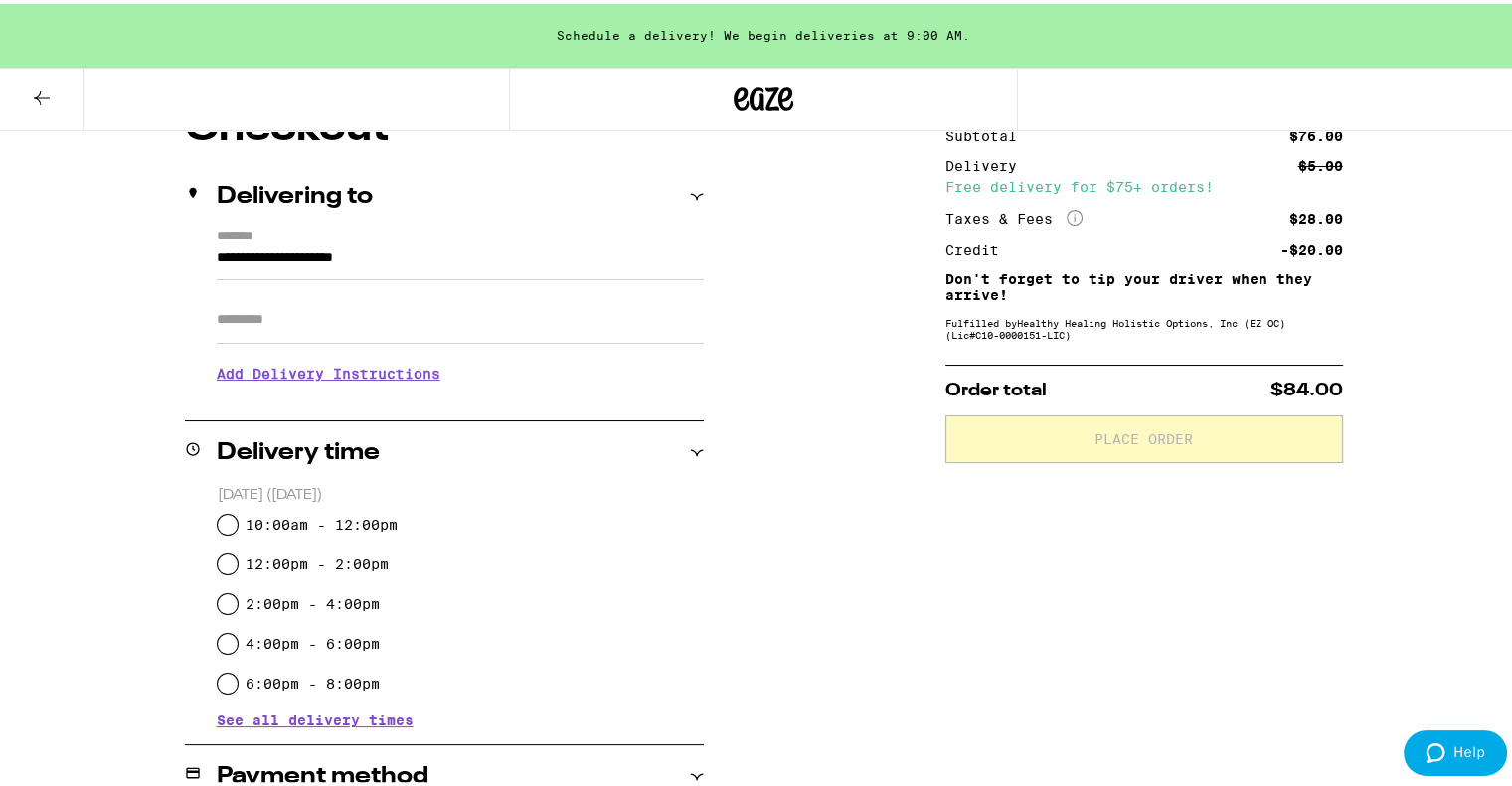 scroll, scrollTop: 298, scrollLeft: 0, axis: vertical 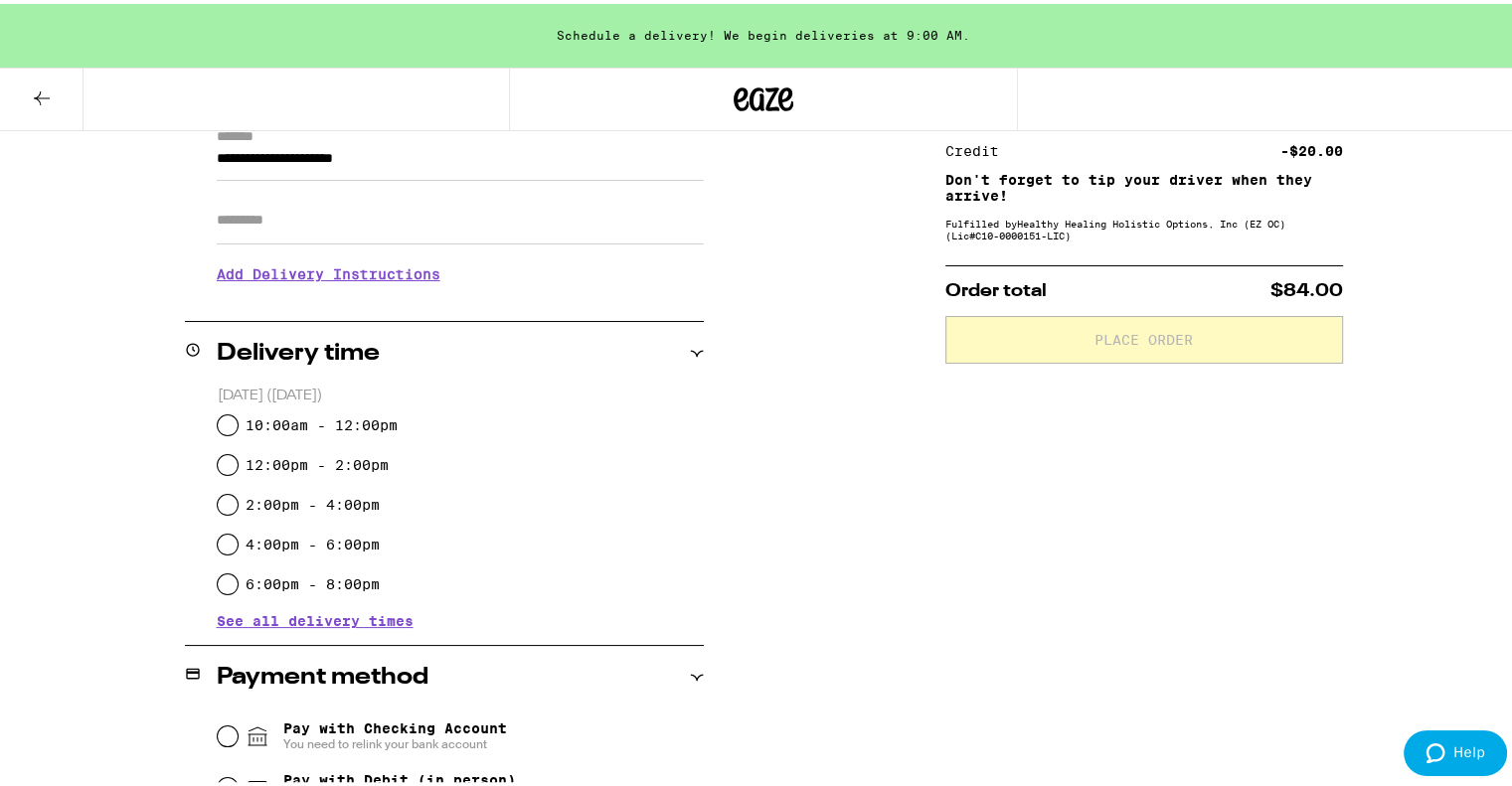 click on "See all delivery times" at bounding box center (315, 617) 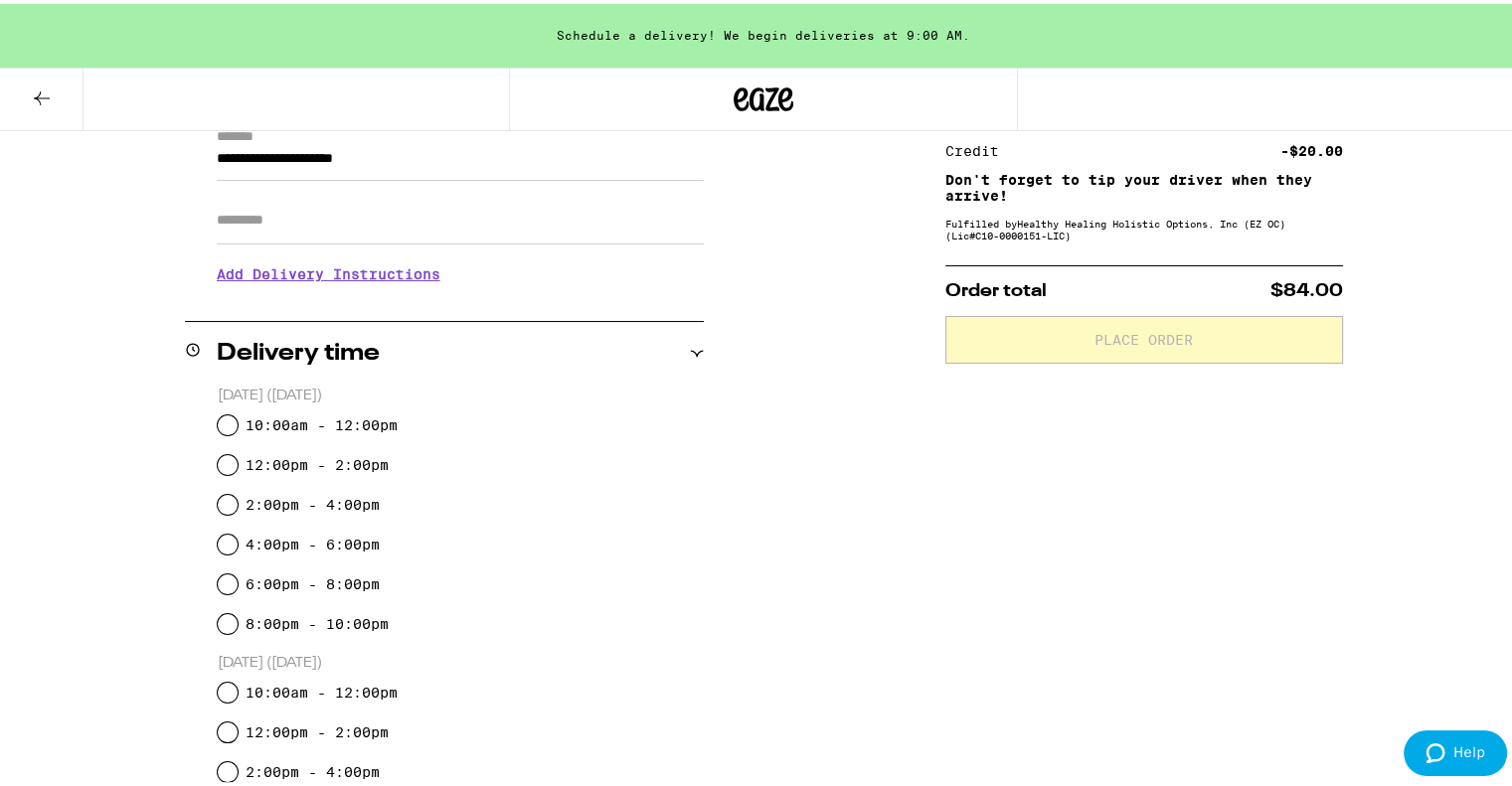 scroll, scrollTop: 497, scrollLeft: 0, axis: vertical 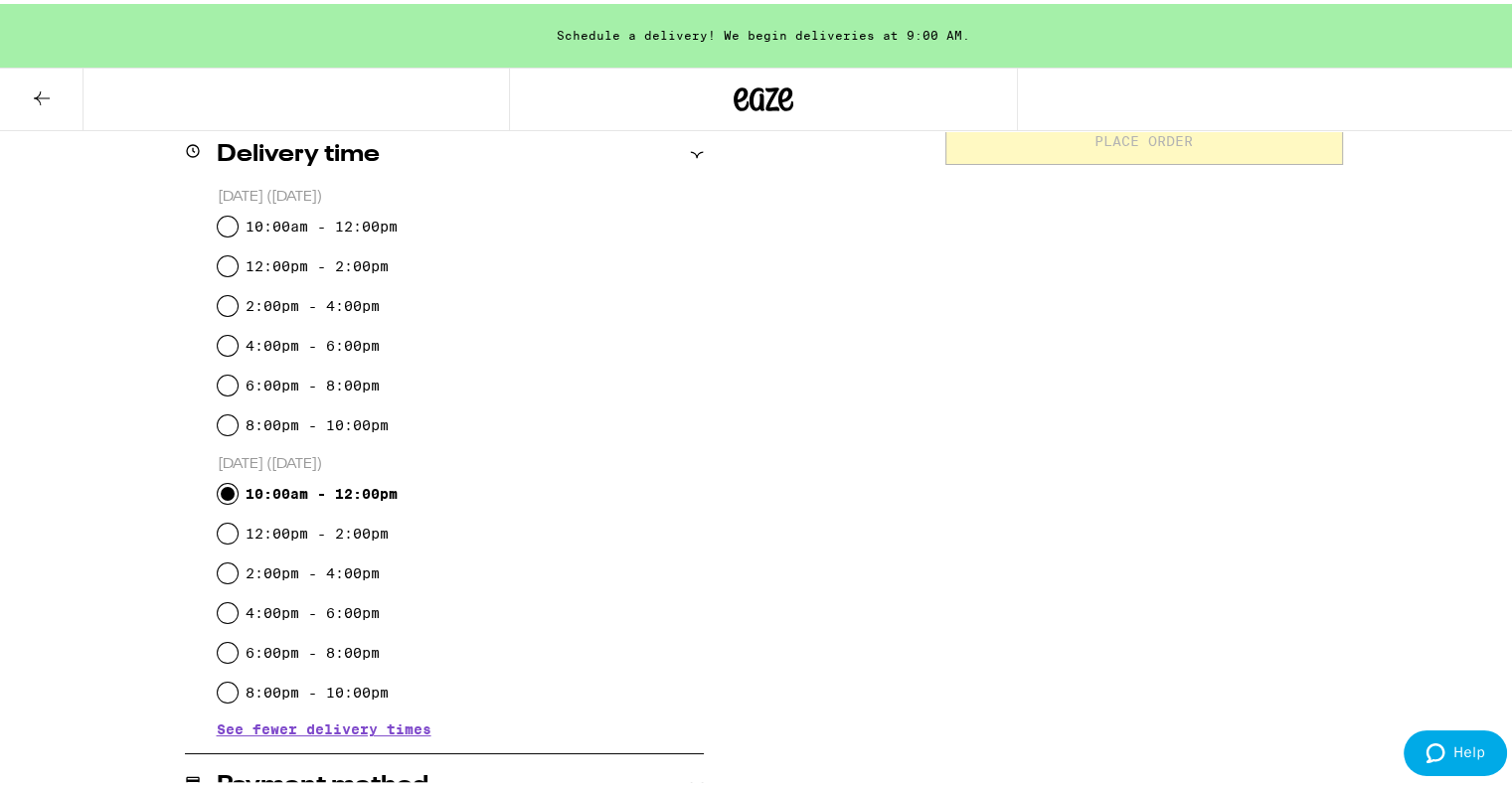 click on "10:00am - 12:00pm" at bounding box center [228, 490] 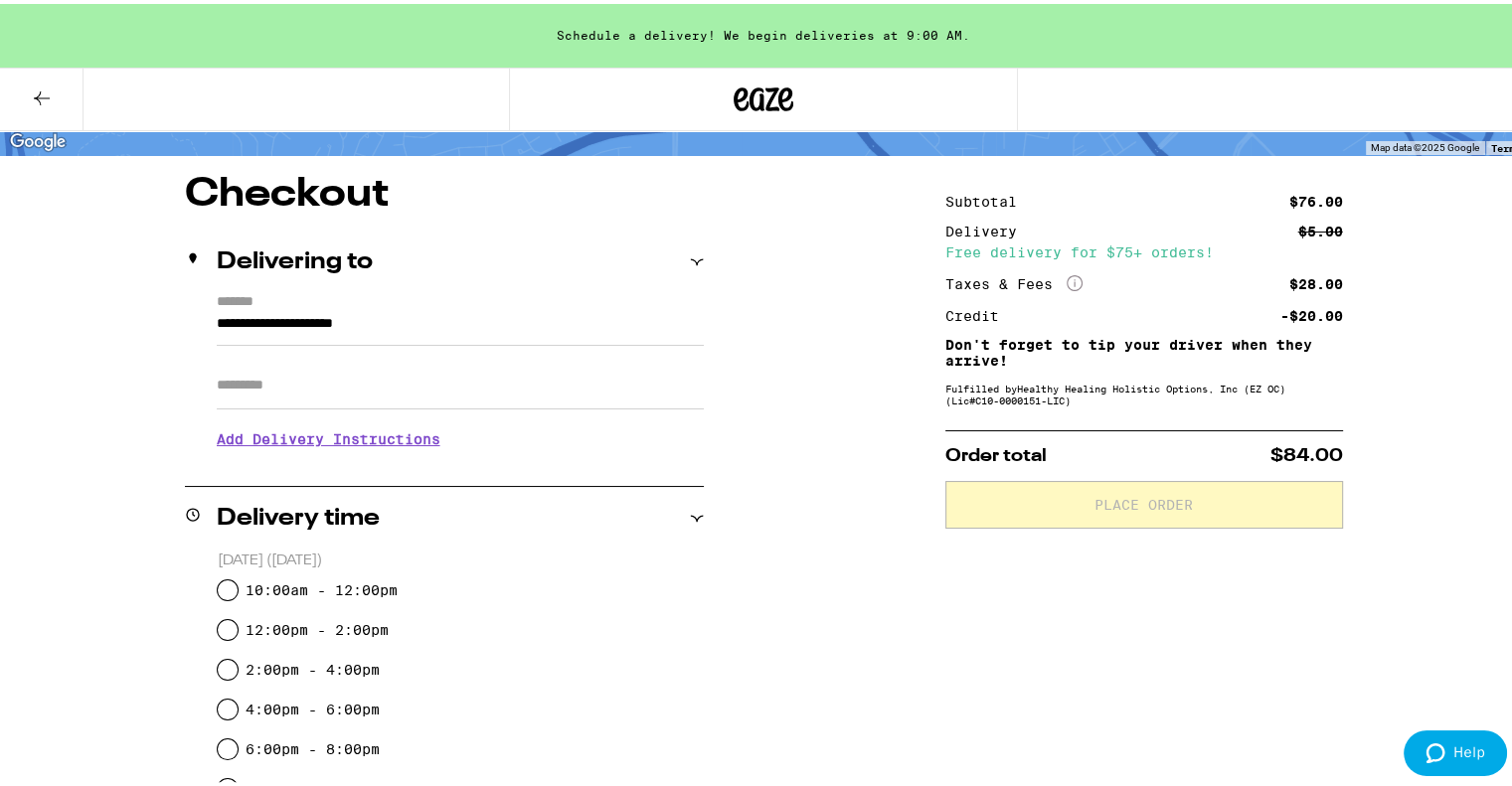 scroll, scrollTop: 0, scrollLeft: 0, axis: both 